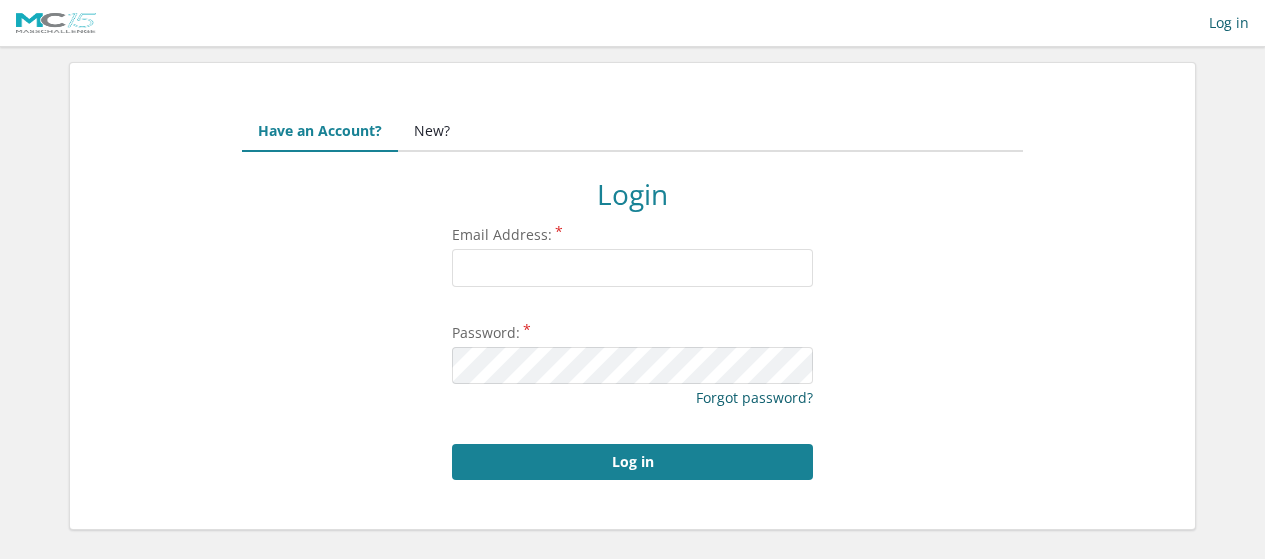 scroll, scrollTop: 0, scrollLeft: 0, axis: both 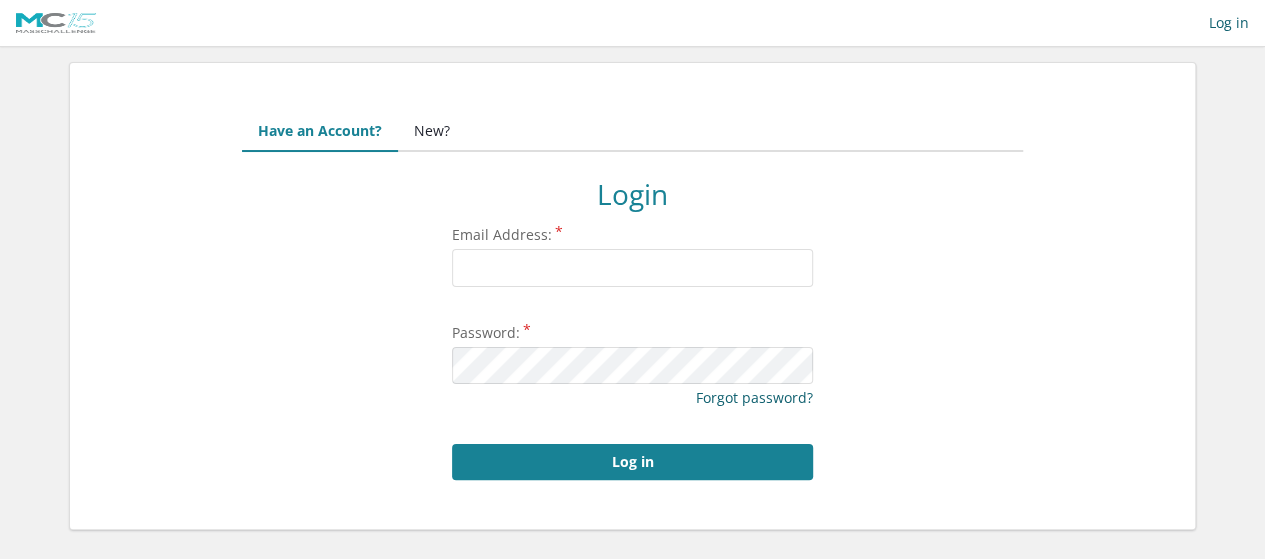 click on "Email Address:" at bounding box center [632, 268] 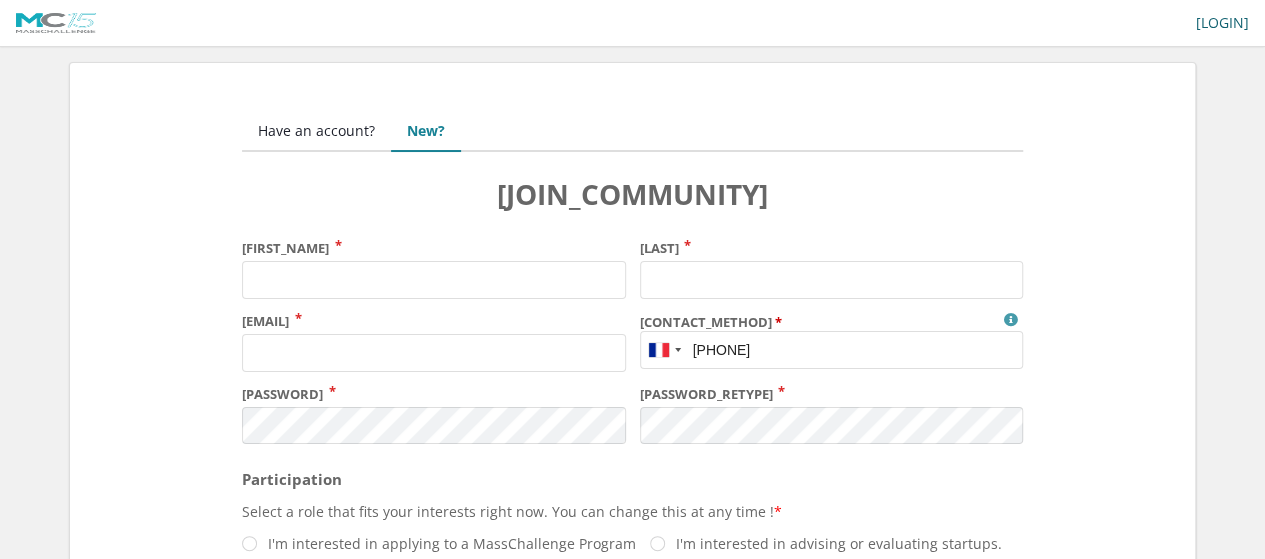 scroll, scrollTop: 100, scrollLeft: 0, axis: vertical 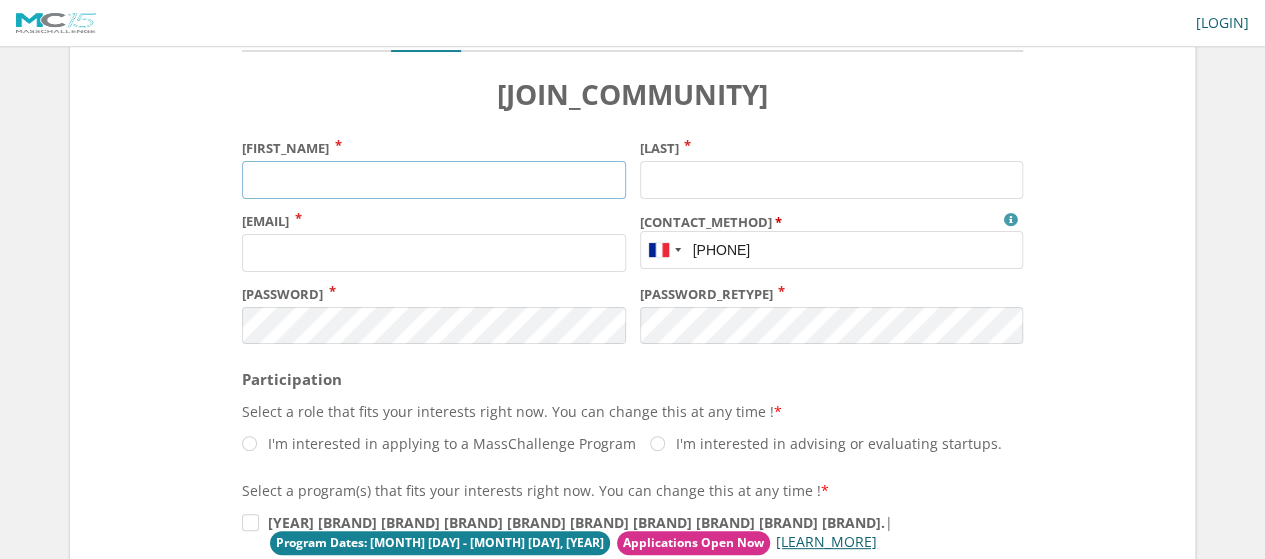 click on "First name" at bounding box center (433, 180) 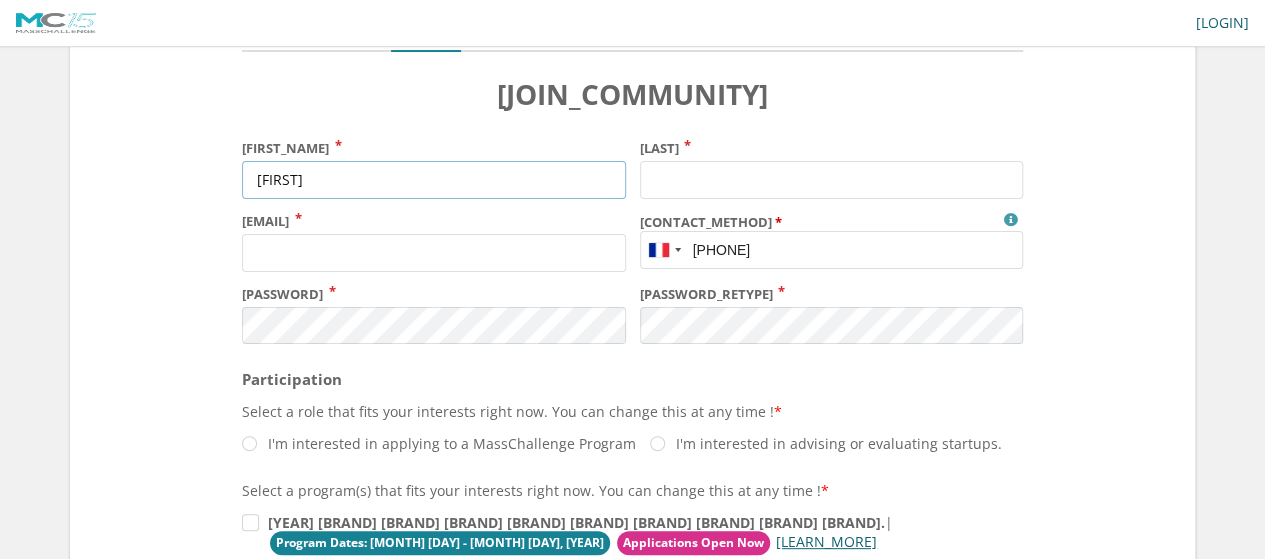 type on "Katerina" 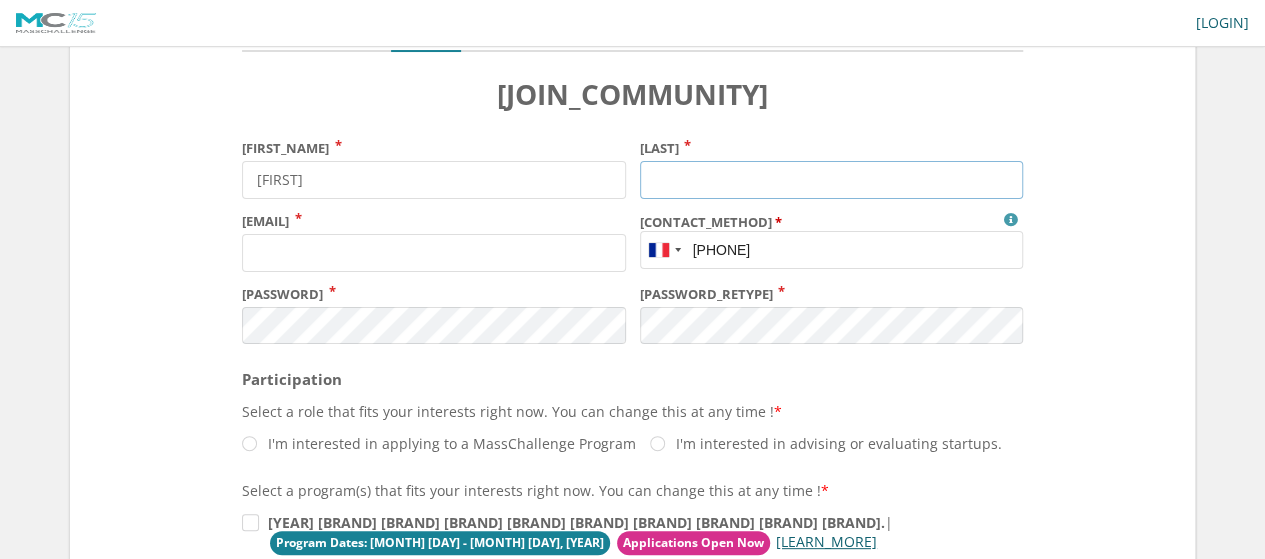 click on "Last name" at bounding box center [831, 180] 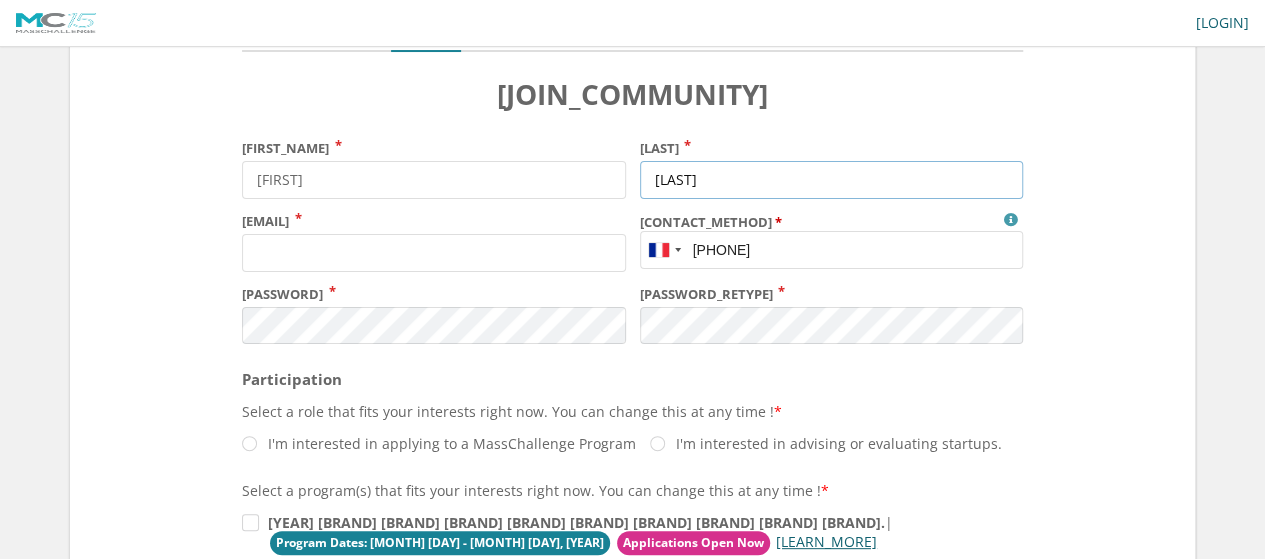 type on "Karagianni" 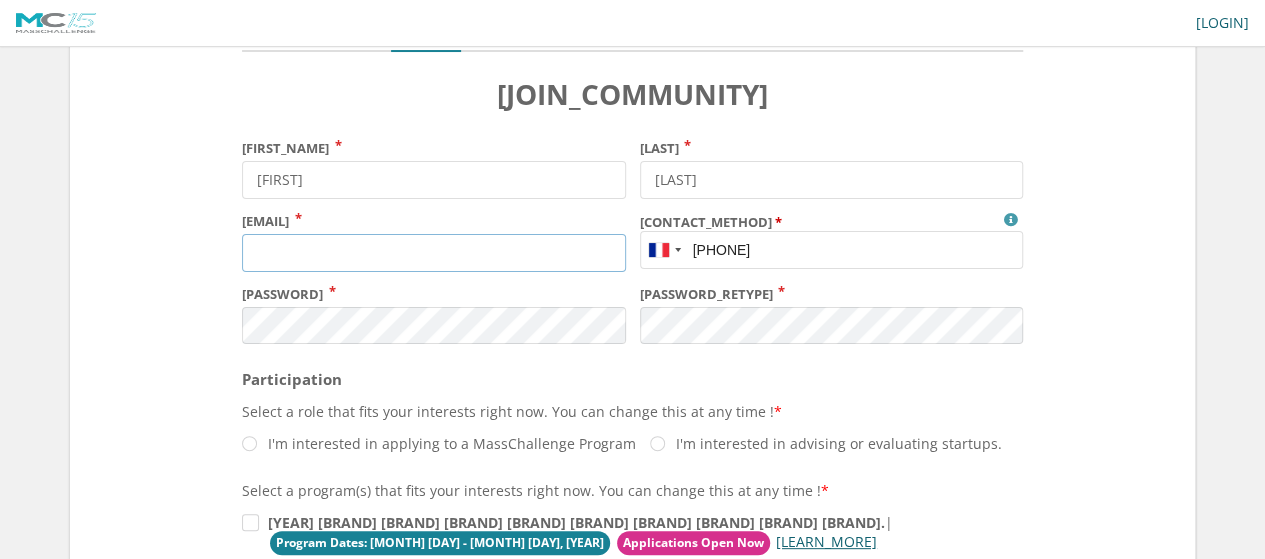 click on "Email" at bounding box center [433, 253] 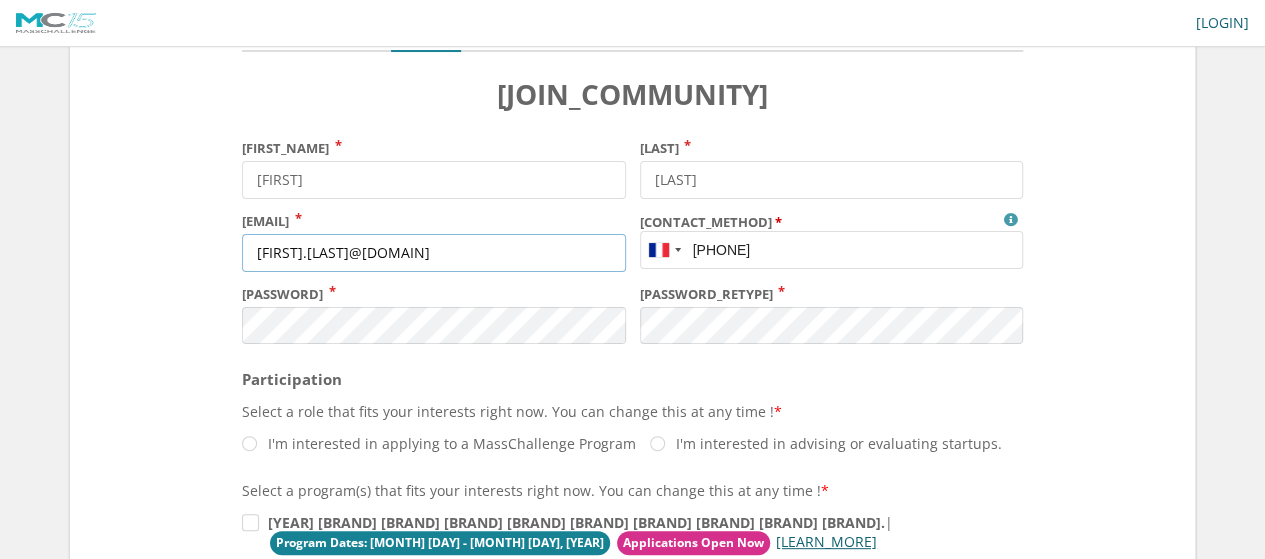 type on "katerina.karagianni@givaudan.com" 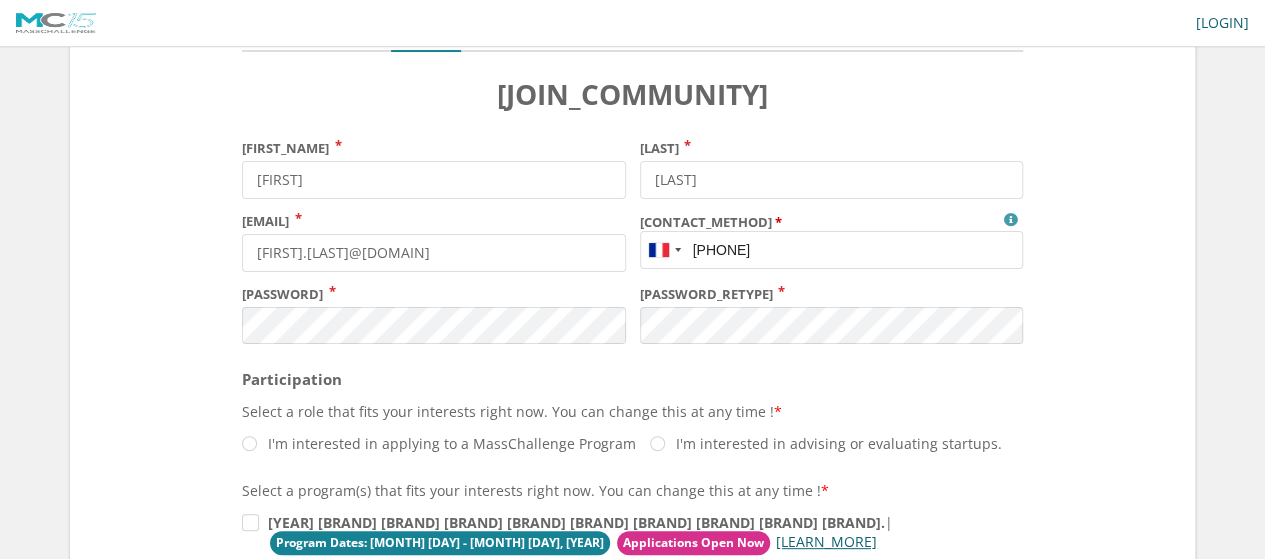 click on "Mobile Phone/SMS/Text" at bounding box center [831, 250] 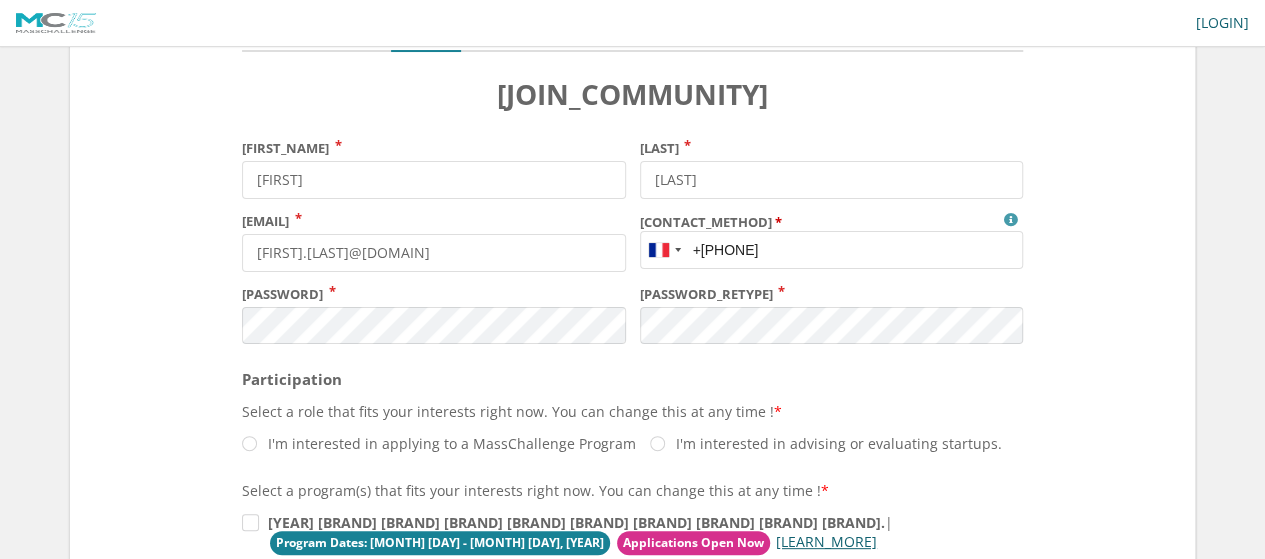 click on "Mobile Phone/SMS/Text" at bounding box center [831, 250] 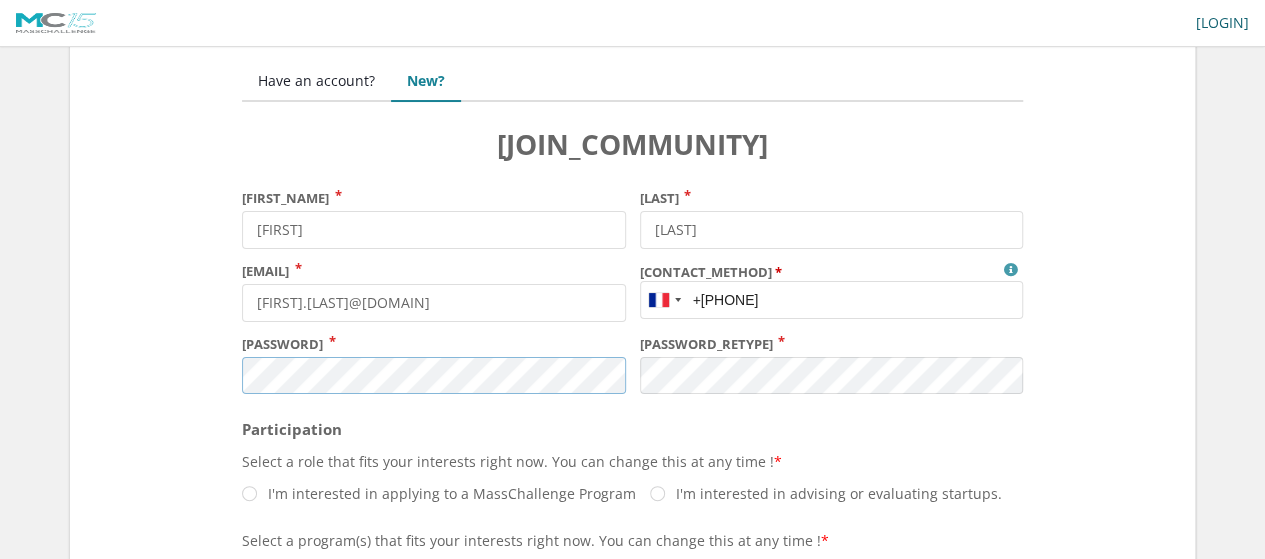 scroll, scrollTop: 100, scrollLeft: 0, axis: vertical 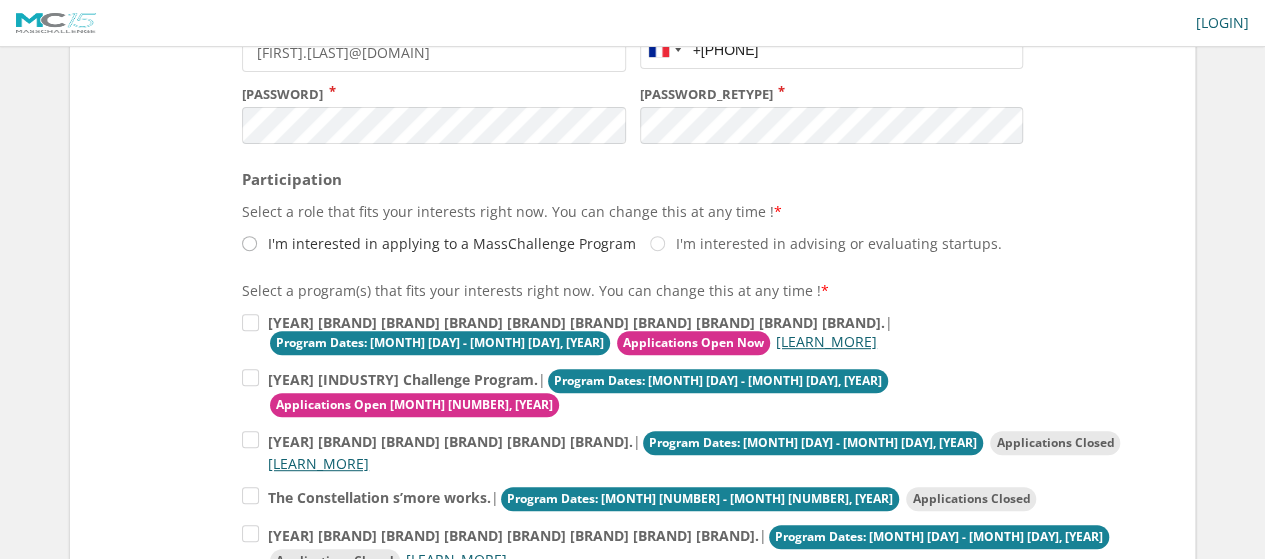 click on "I'm interested in applying to a MassChallenge
Program" at bounding box center [439, 243] 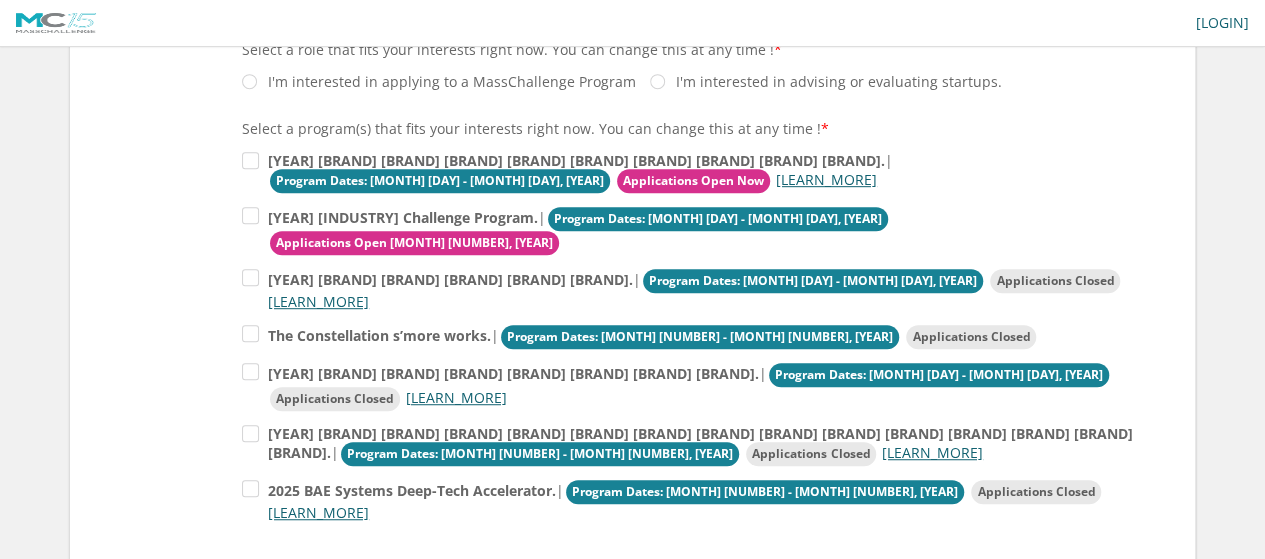 scroll, scrollTop: 500, scrollLeft: 0, axis: vertical 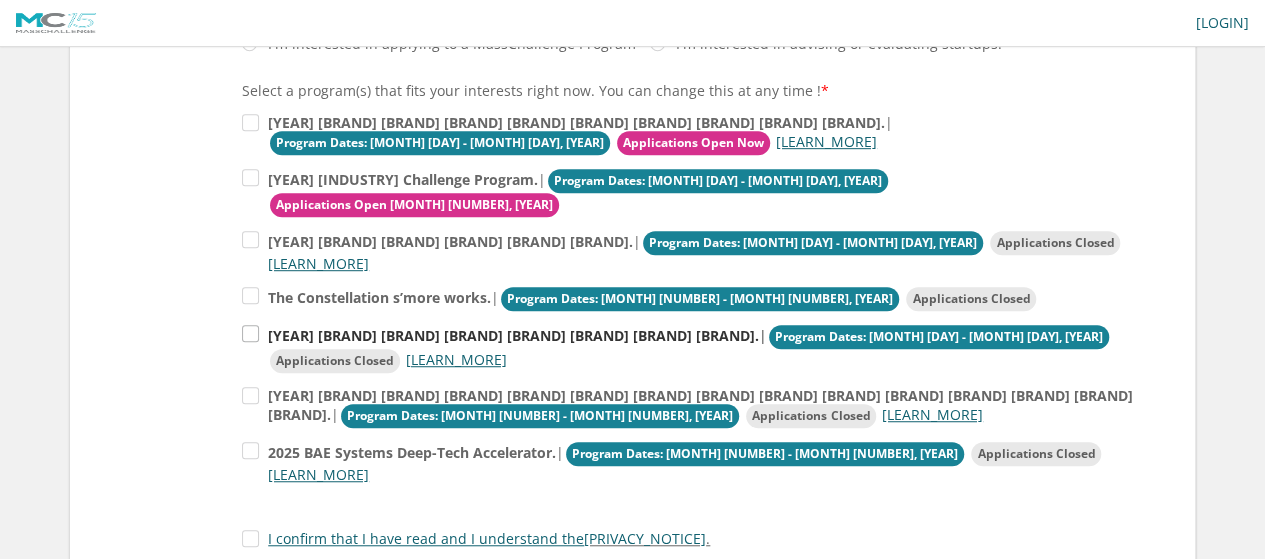 click on "2025 MassChallenge Switzerland & UK program.   |
Program Dates:
June 18 - October 31, 2025
Applications Closed
Learn more" at bounding box center [697, 134] 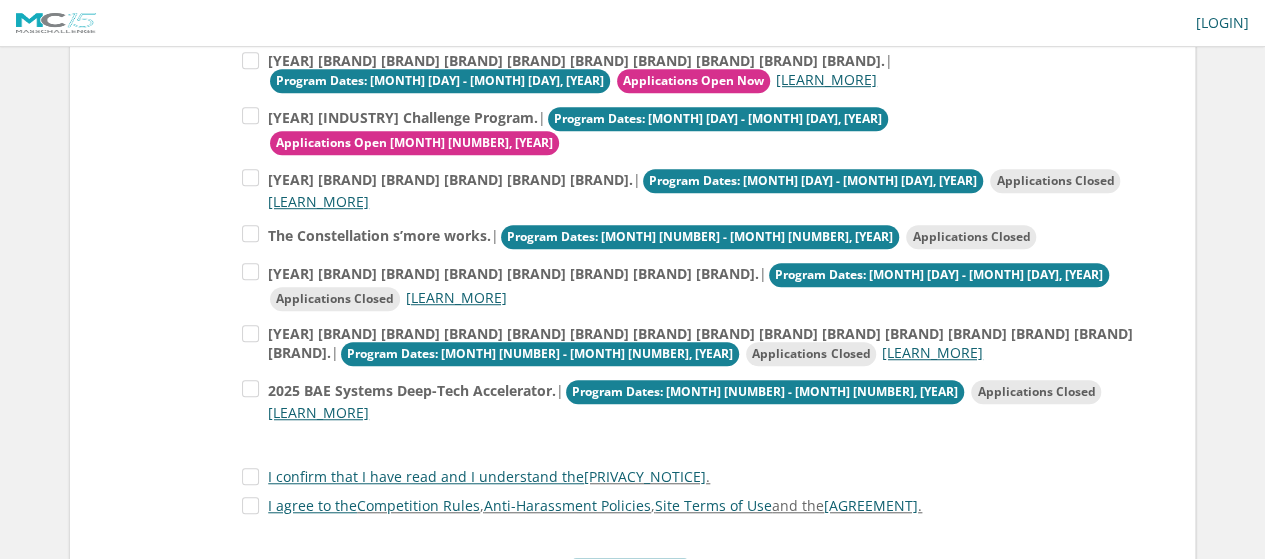 scroll, scrollTop: 600, scrollLeft: 0, axis: vertical 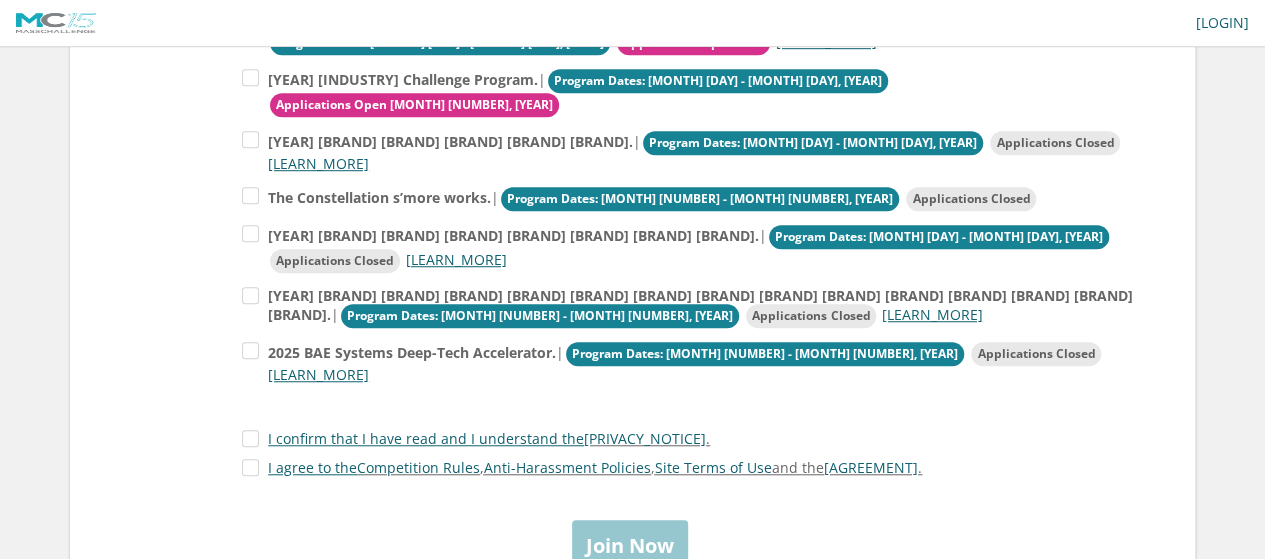 click on "Select a program(s) that fits your interests right now.
You can change this at any time !
*
2025 US Security & Resiliency Early Stage Program.   |
Program Dates:
September 16 - November 13, 2025
Applications Open Now
Learn more
. ,  ,  ." at bounding box center (632, 229) 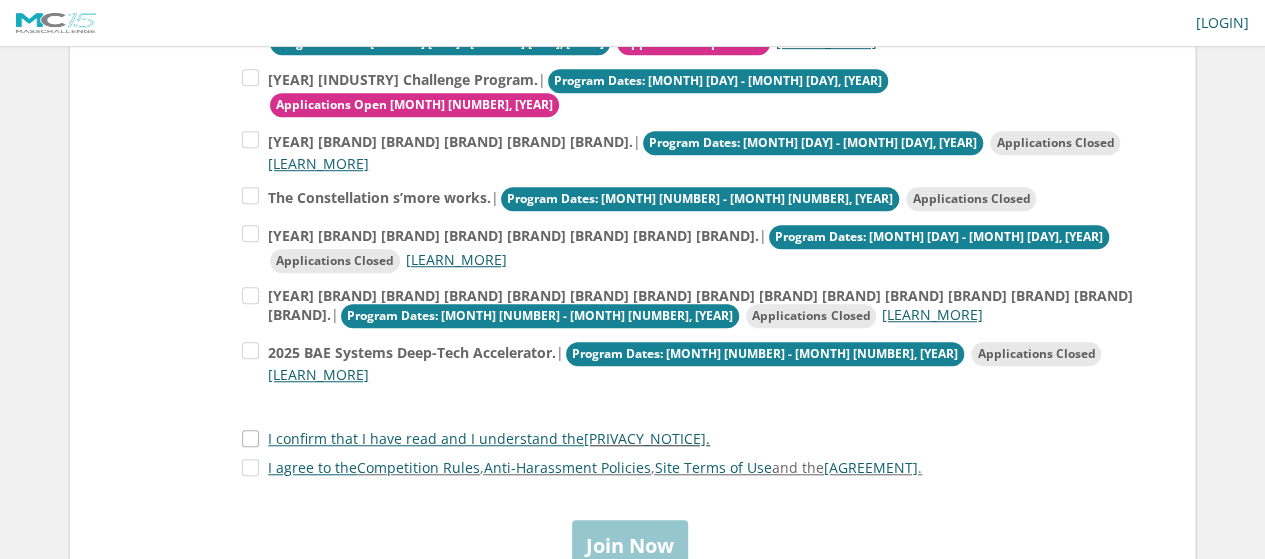click on "I confirm that I have read and I understand the  Privacy Notice ." at bounding box center (476, 438) 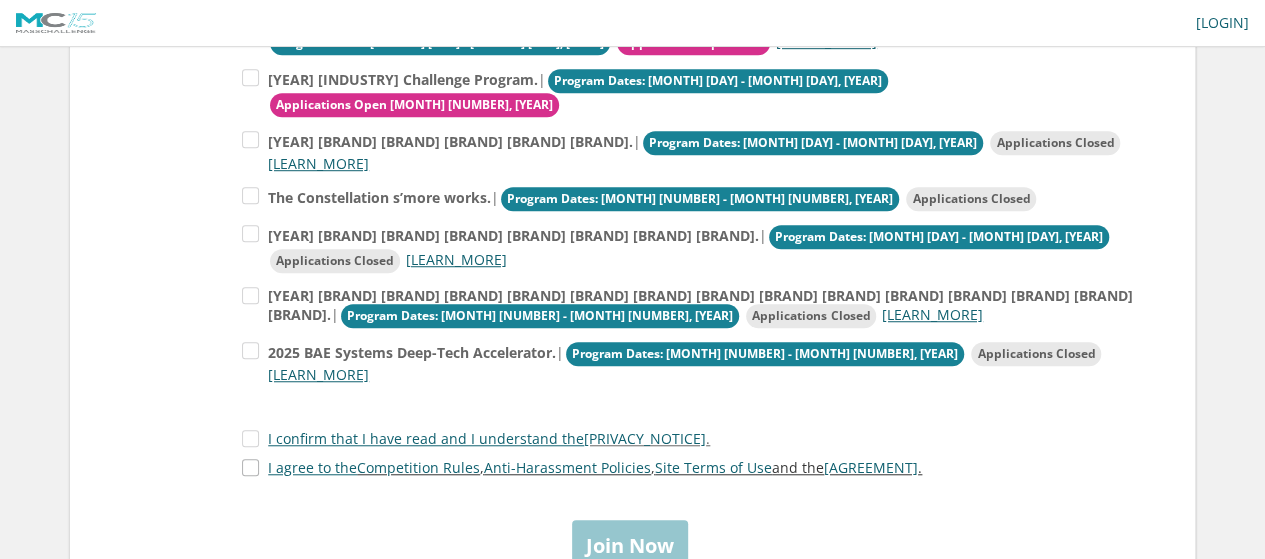 click on "I agree to the  Competition Rules ,  Anti-Harassment Policies ,  Site Terms of Use  and the  Expert Agreement ." at bounding box center (582, 467) 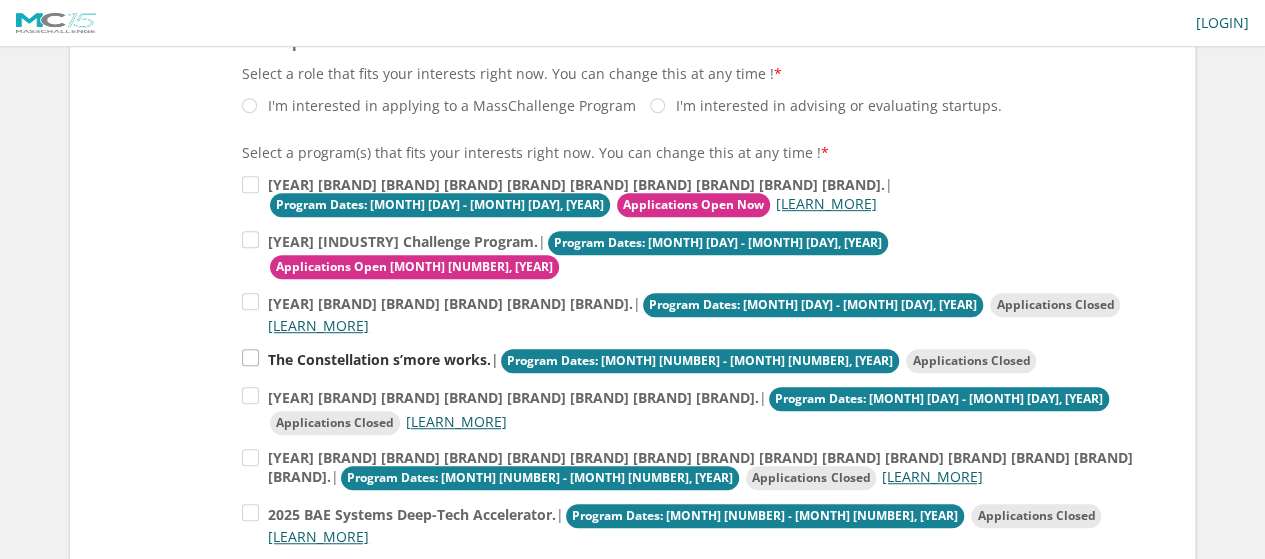 scroll, scrollTop: 600, scrollLeft: 0, axis: vertical 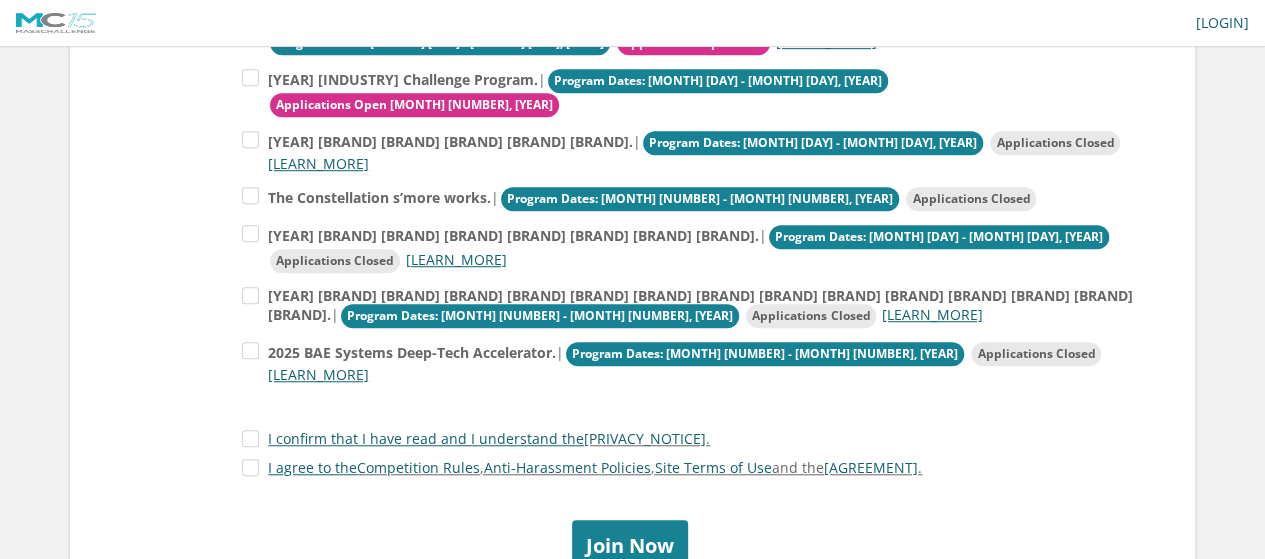 click on "Join Now" at bounding box center [630, 545] 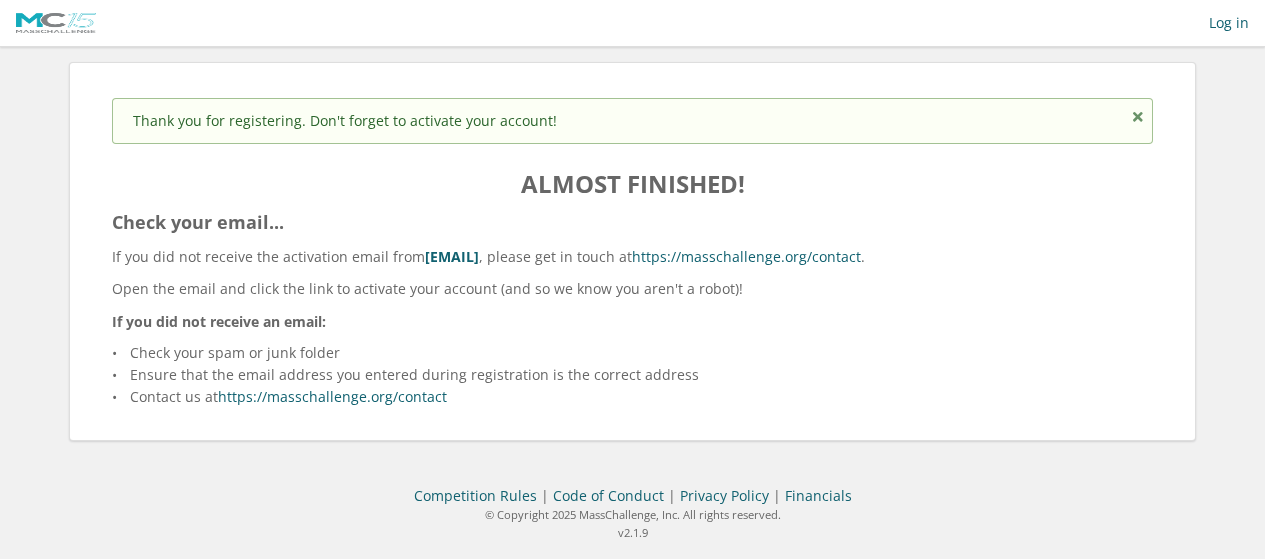 scroll, scrollTop: 0, scrollLeft: 0, axis: both 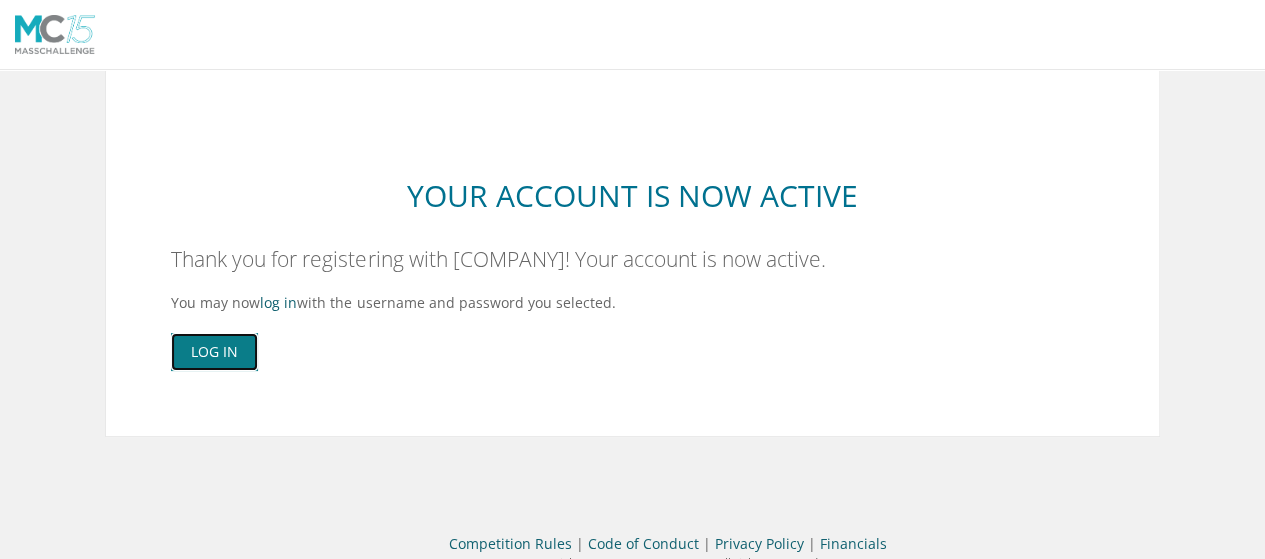 click on "Log In" at bounding box center [214, 352] 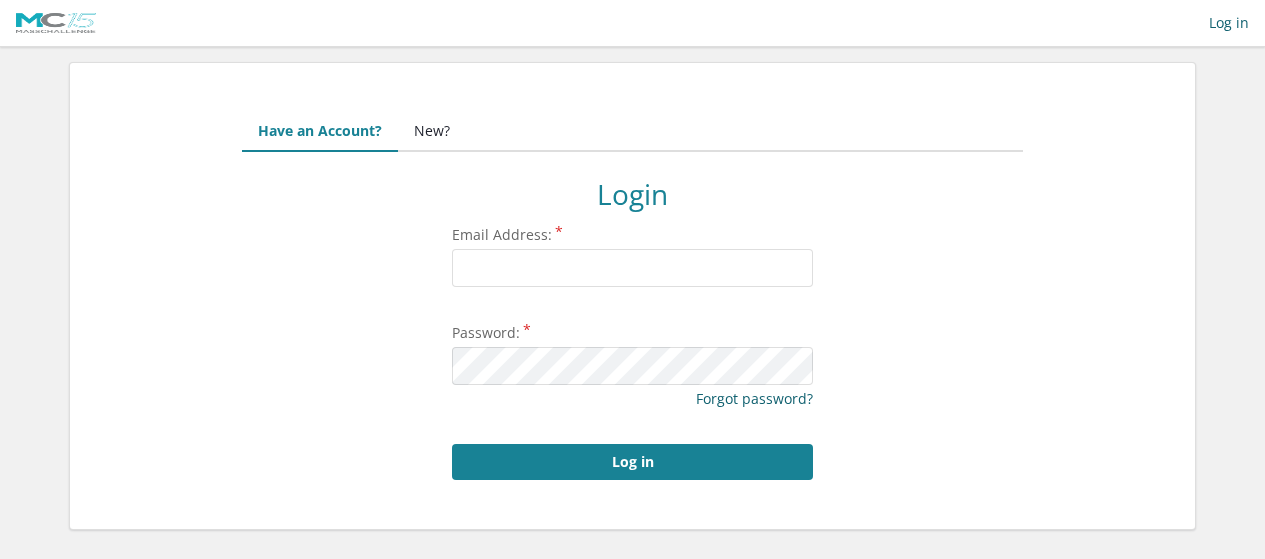 scroll, scrollTop: 0, scrollLeft: 0, axis: both 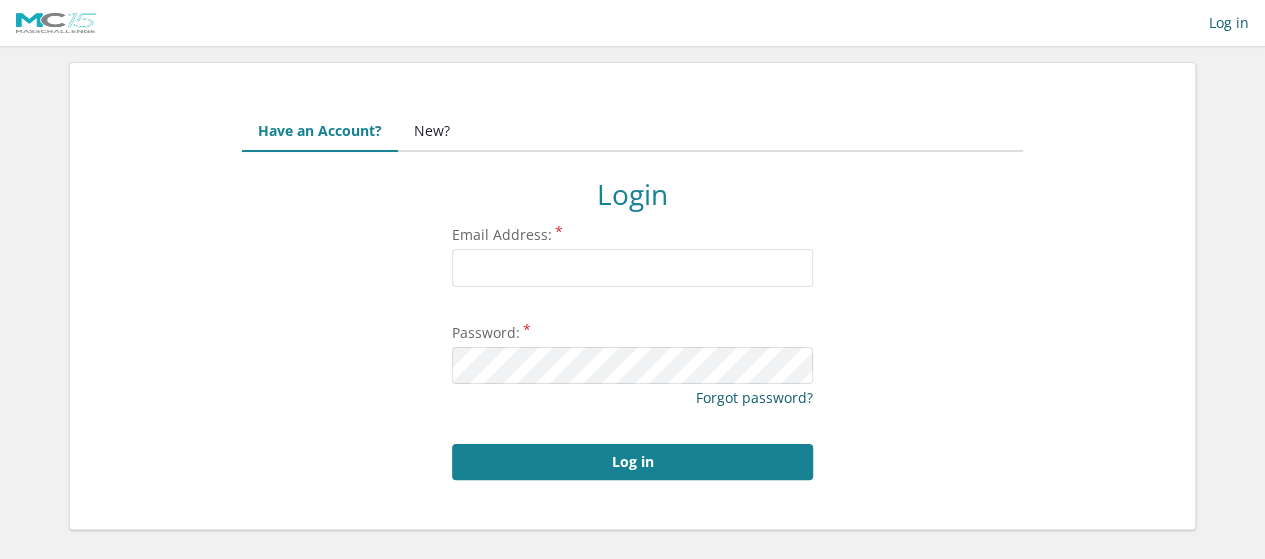 click on "Email Address:
Password:
Forgot password?
Log in" at bounding box center [632, 353] 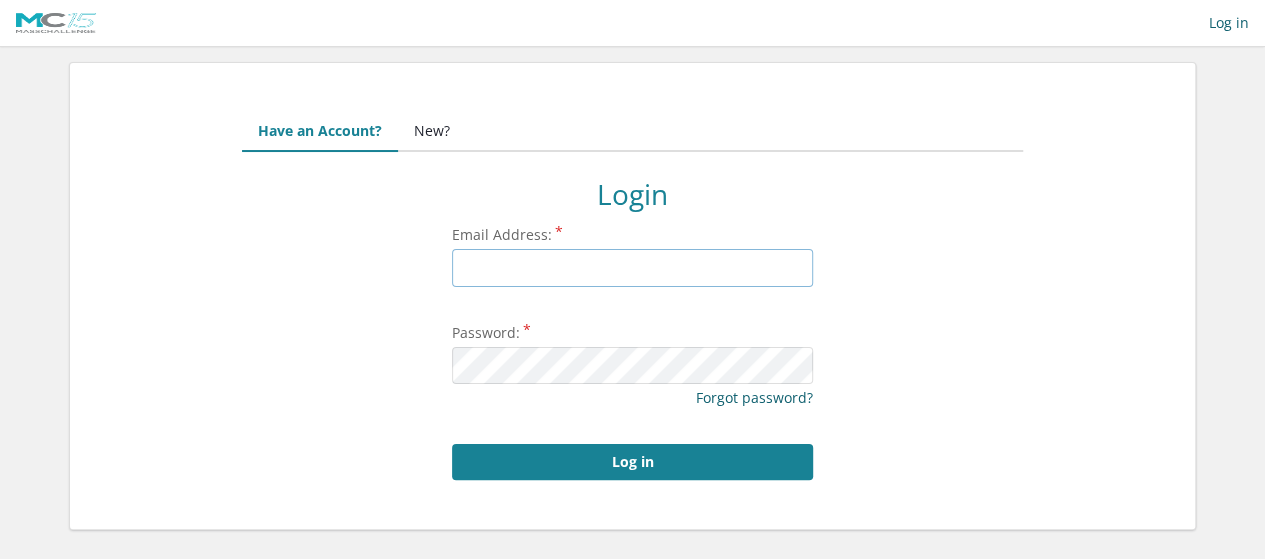 click on "Email Address:" at bounding box center (632, 268) 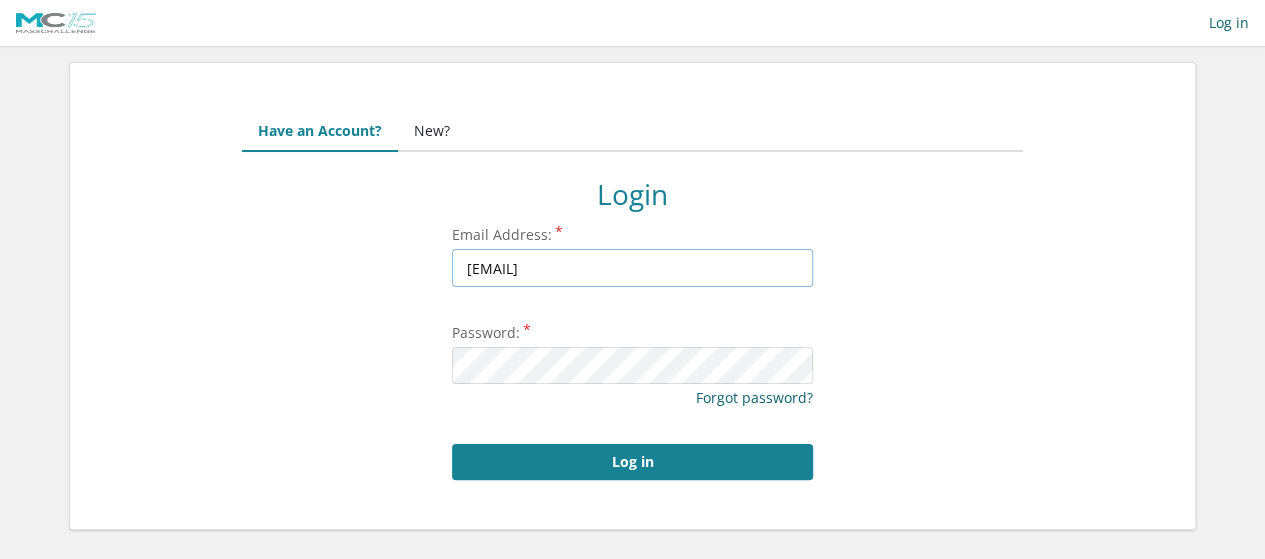 type on "[EMAIL]" 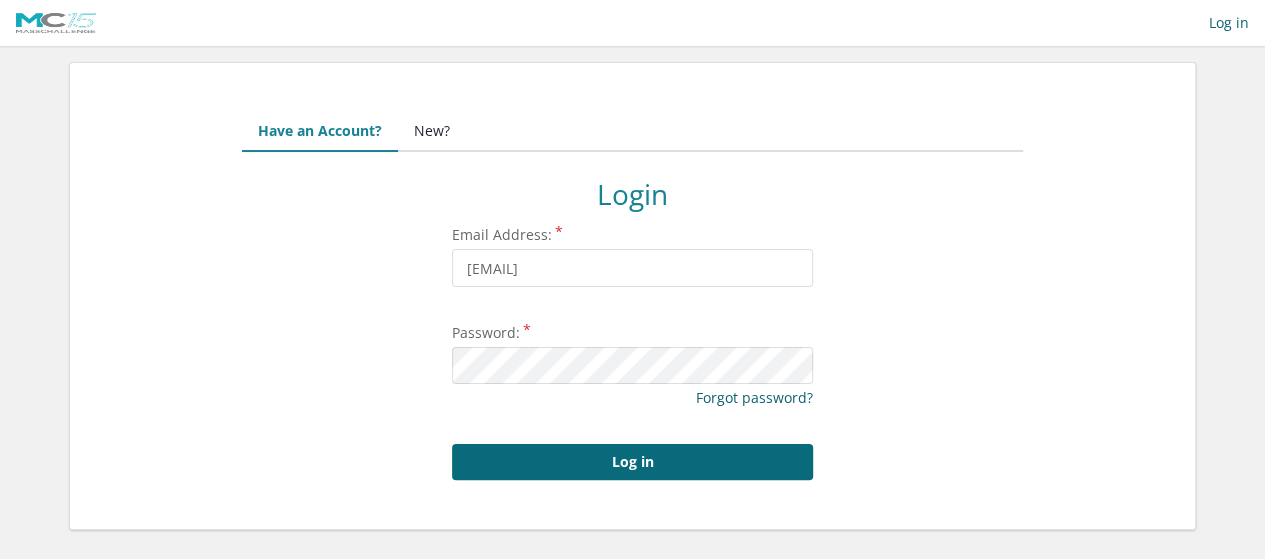 click on "Log in" at bounding box center (632, 462) 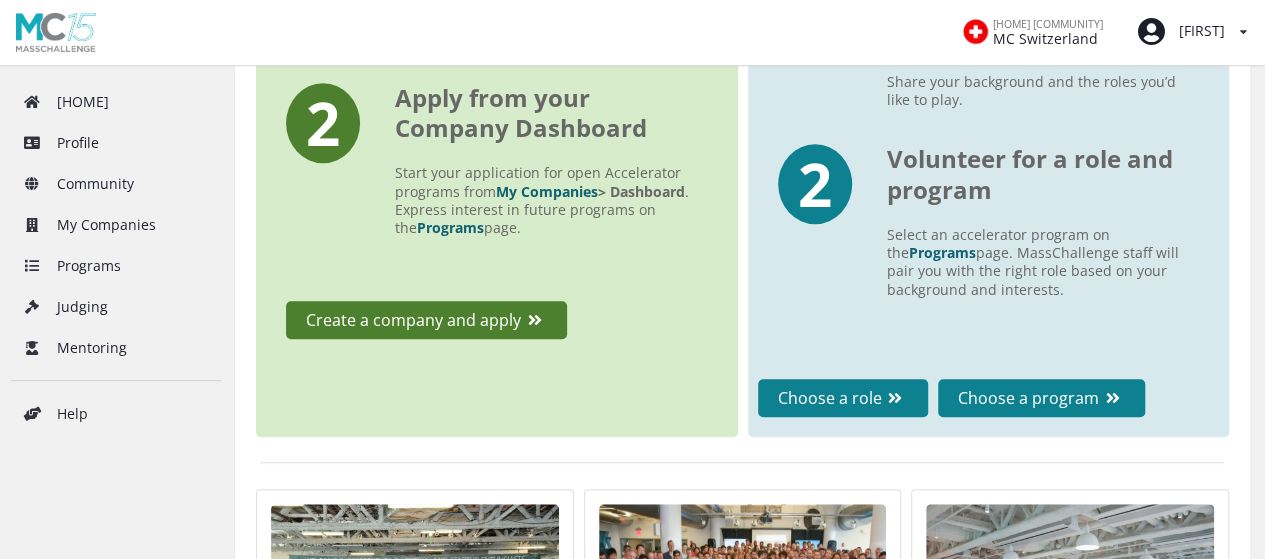 scroll, scrollTop: 600, scrollLeft: 0, axis: vertical 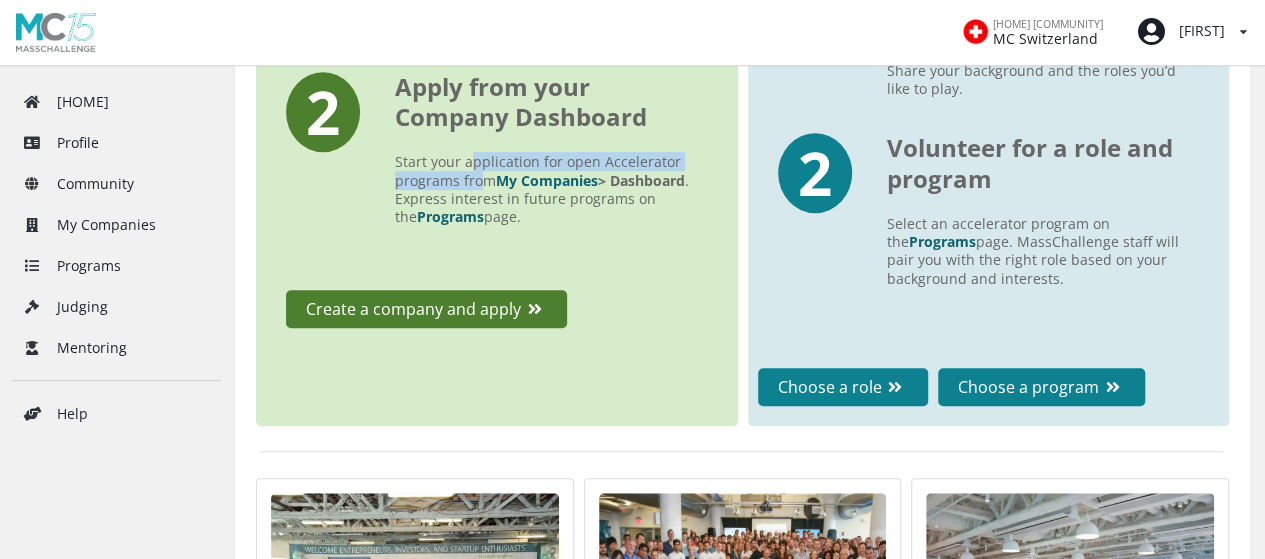 drag, startPoint x: 472, startPoint y: 158, endPoint x: 487, endPoint y: 176, distance: 23.43075 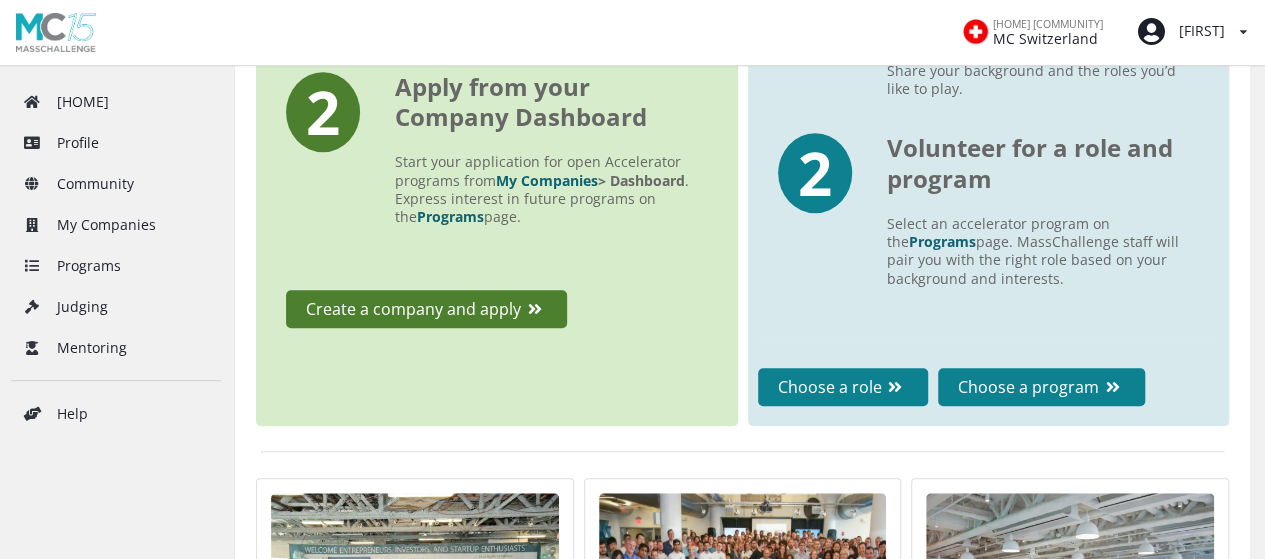 click on "Start your application for open Accelerator programs from  My Companies  > Dashboard . Express interest in future programs on the  Programs  page." at bounding box center [551, 18] 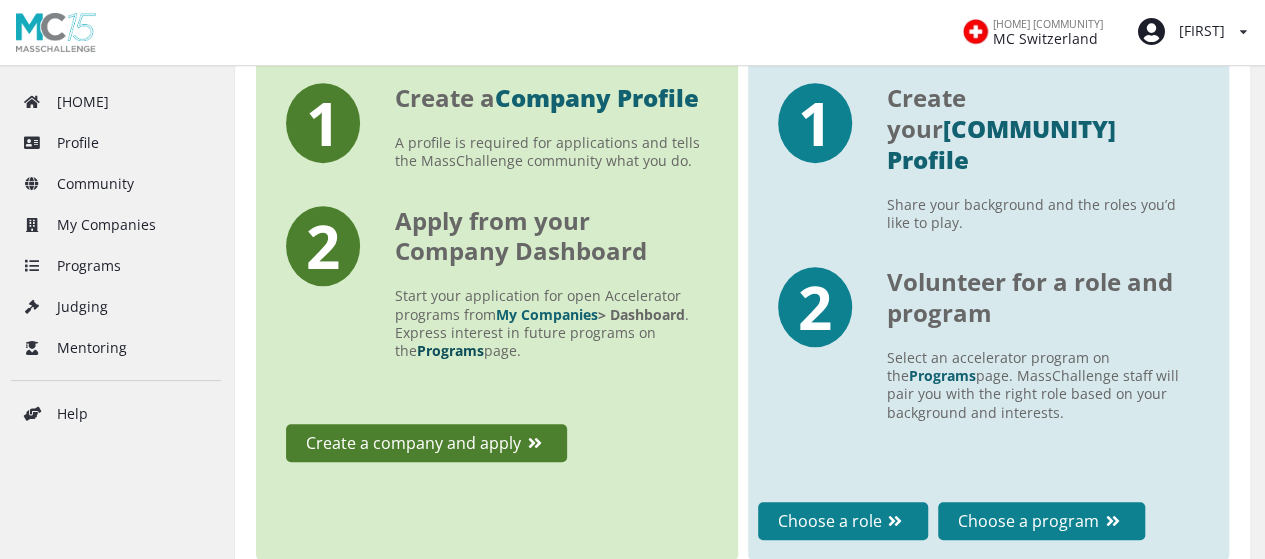 scroll, scrollTop: 600, scrollLeft: 0, axis: vertical 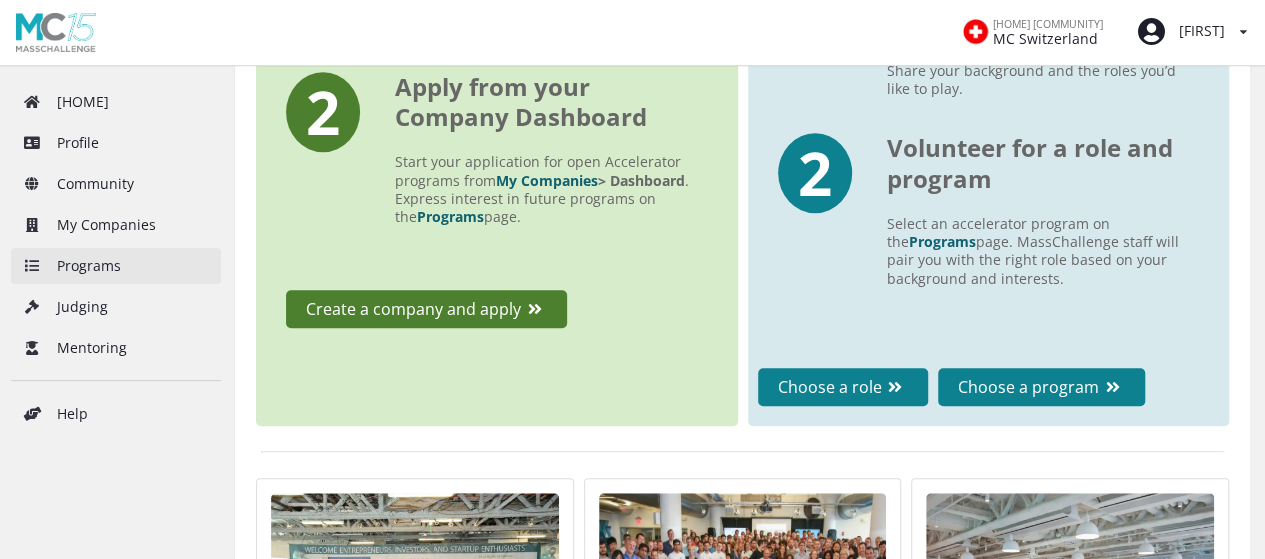 click on "Programs" at bounding box center (116, 266) 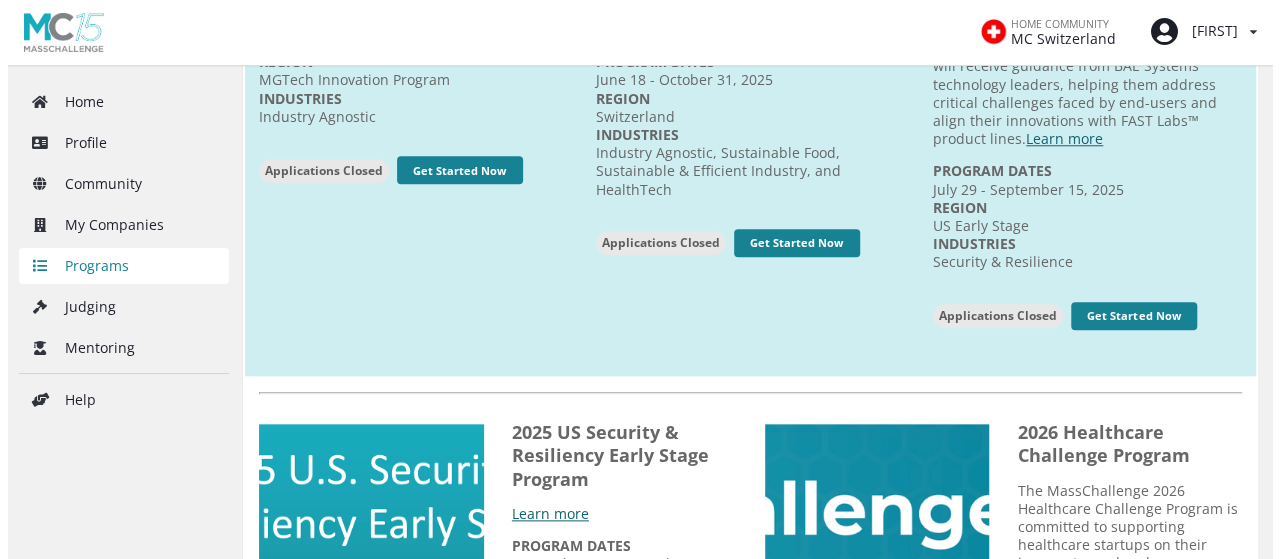 scroll, scrollTop: 900, scrollLeft: 0, axis: vertical 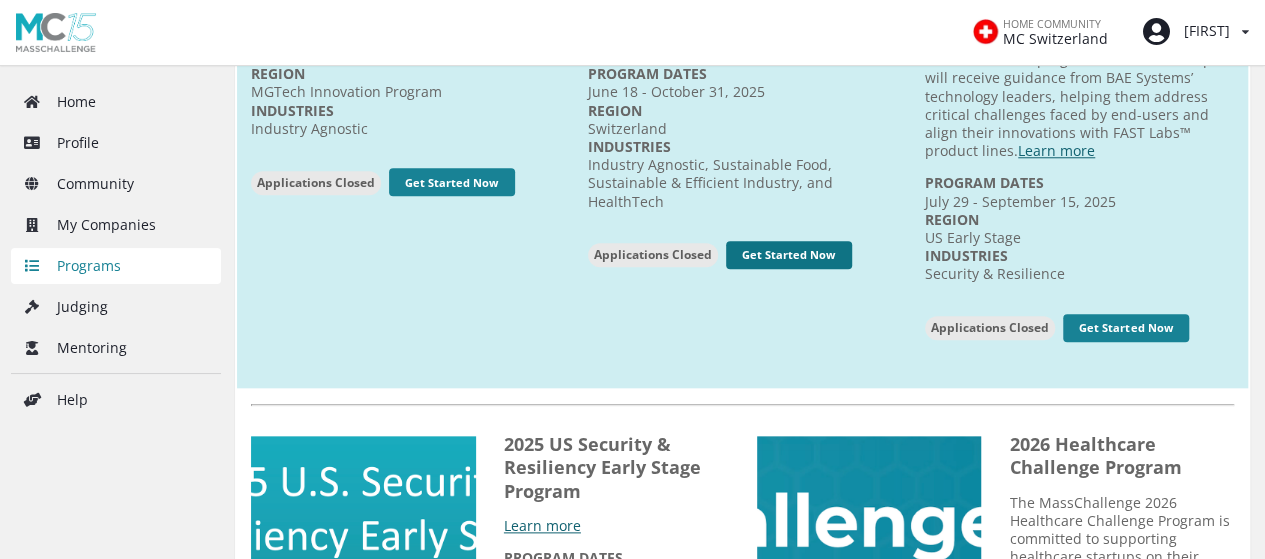 click on "Get Started Now" at bounding box center [452, 182] 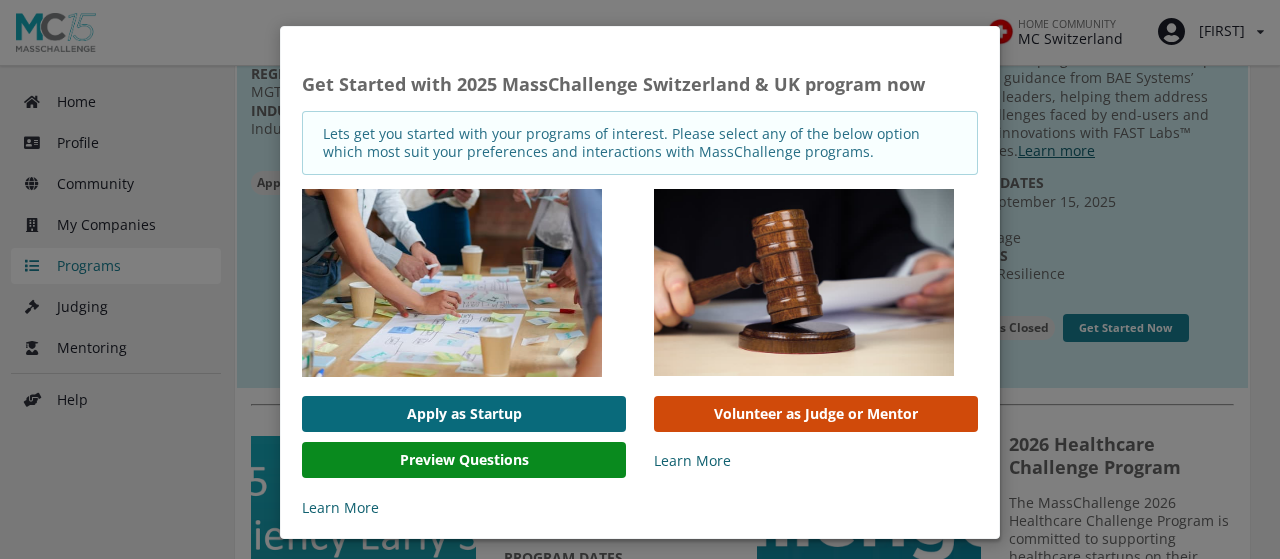 scroll, scrollTop: 22, scrollLeft: 0, axis: vertical 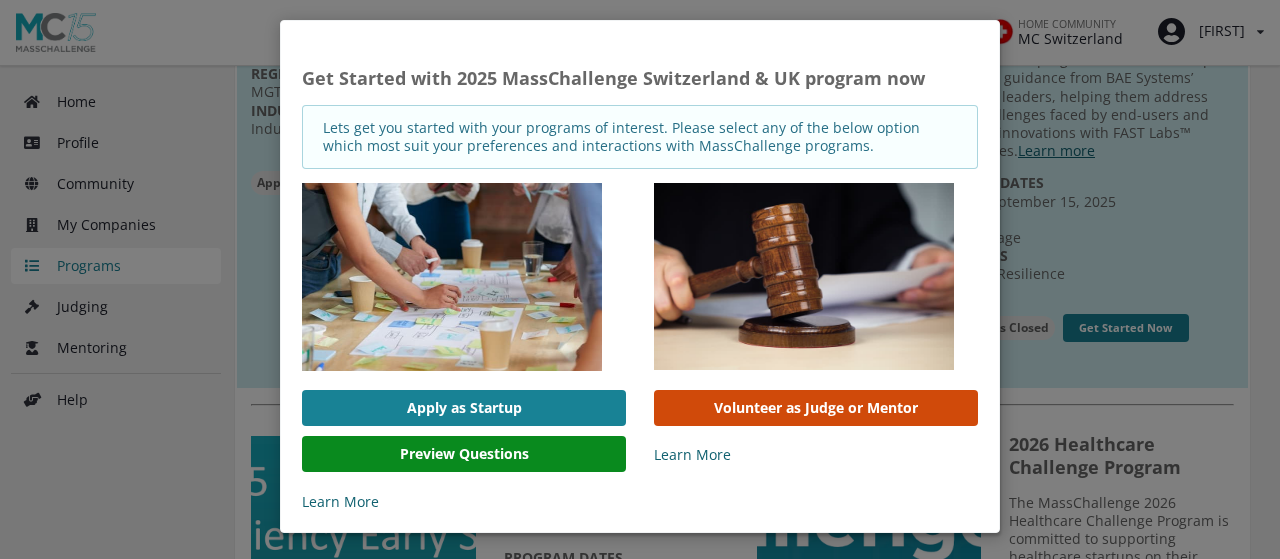 click on "Sorry, you cannot volunteer for this program as you are associated with
startup  which  have
an active application on program "2025 MassChallenge Switzerland & UK program"
creating a conflict of interest.
OK
Get Started with 2025 MassChallenge Switzerland & UK program now
Lets get you started with your programs of interest. Please select any of
the below option which most suit your preferences and interactions with
MassChallenge programs.
Apply as Startup
Preview Questions
Learn More
Volunteer as Judge or Mentor
Learn More" at bounding box center [640, 279] 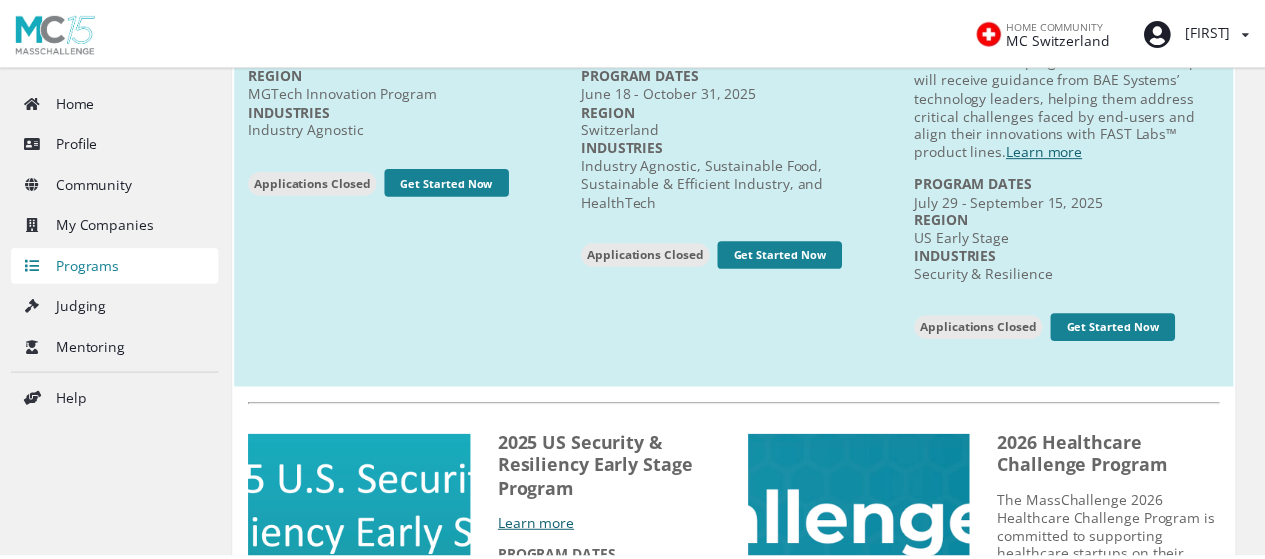 scroll, scrollTop: 0, scrollLeft: 0, axis: both 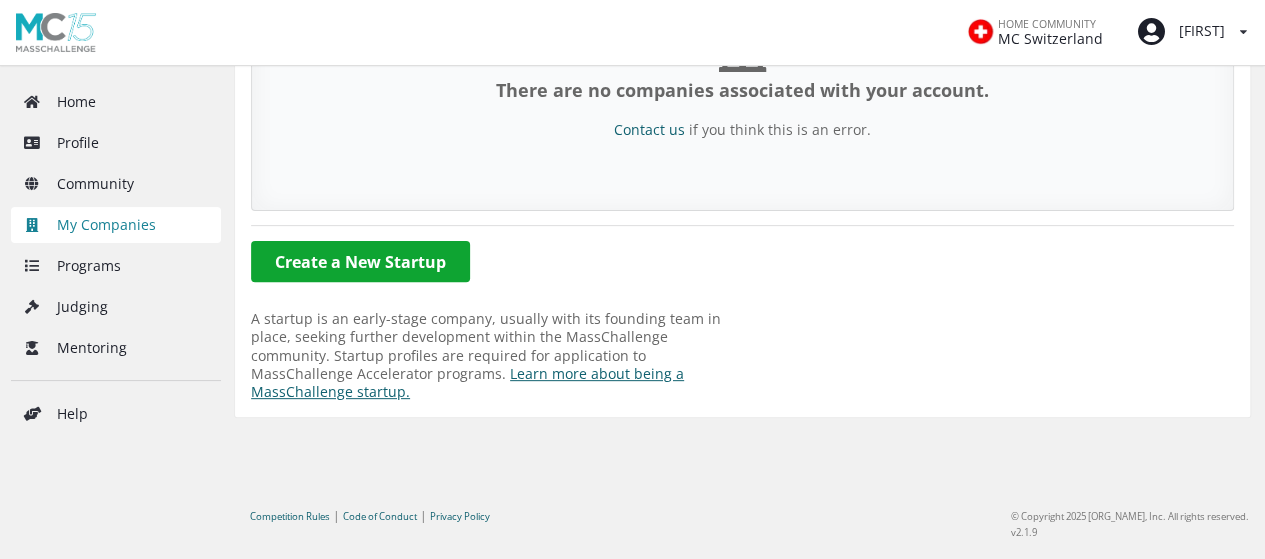 click on "Create a New Startup" at bounding box center (360, 261) 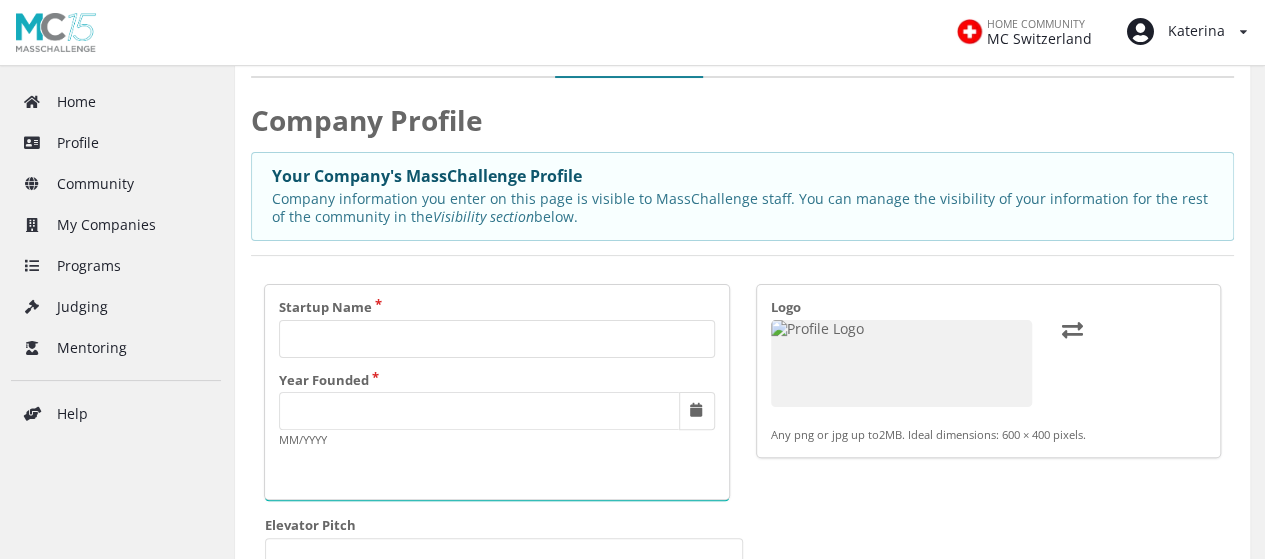 scroll, scrollTop: 100, scrollLeft: 0, axis: vertical 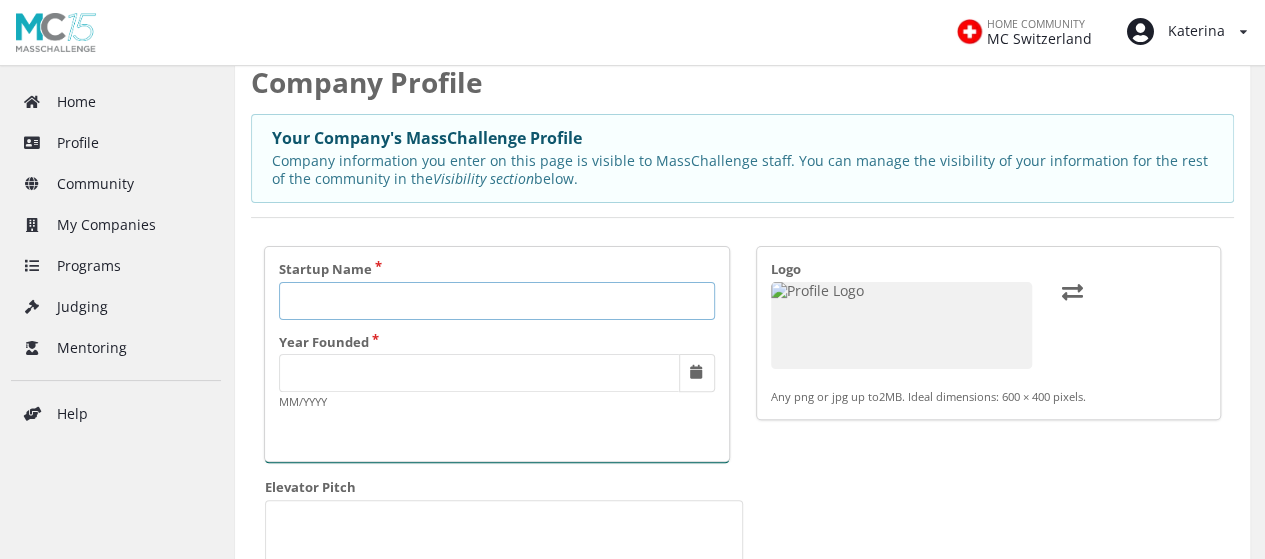click on "Startup Name" at bounding box center (497, 301) 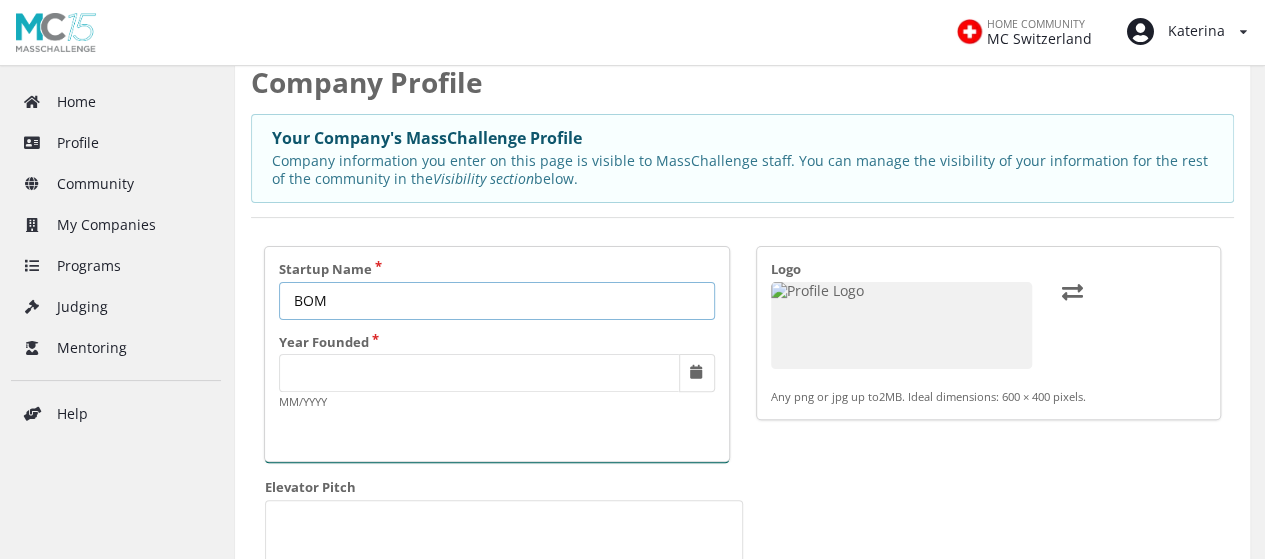 type on "BOM" 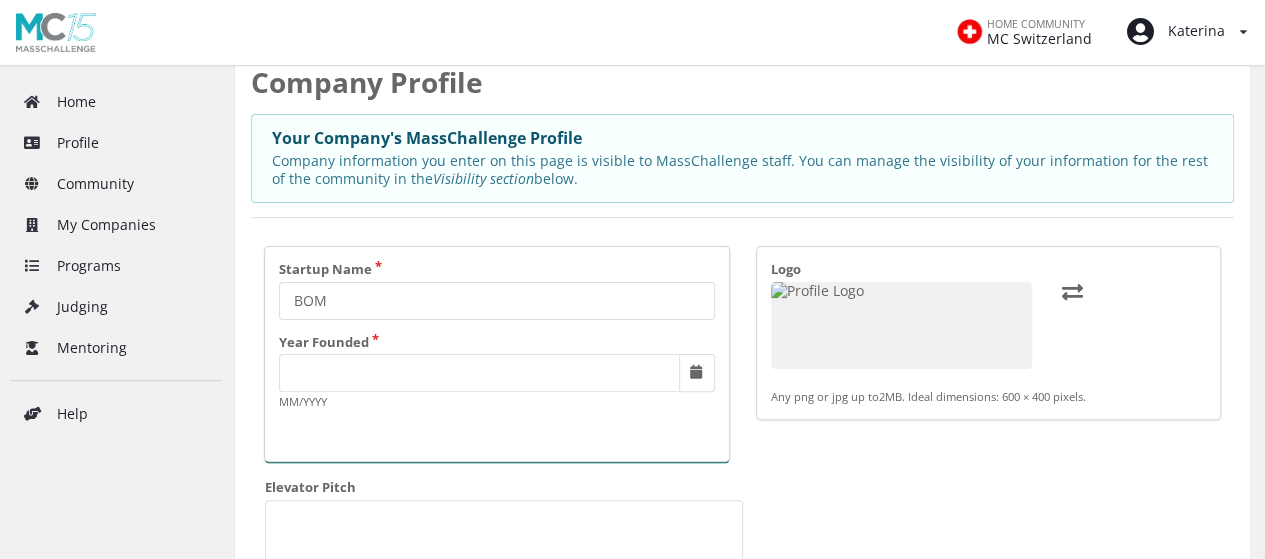 click on "Year Founded MM/YYYY" at bounding box center (497, 372) 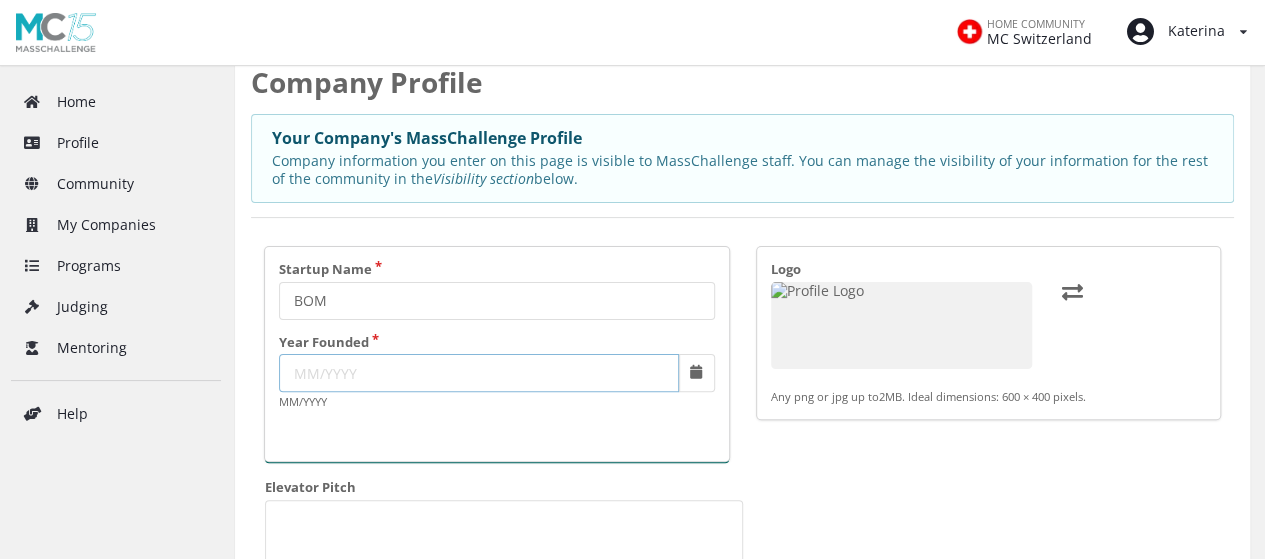 click on "Year Founded" at bounding box center (479, 373) 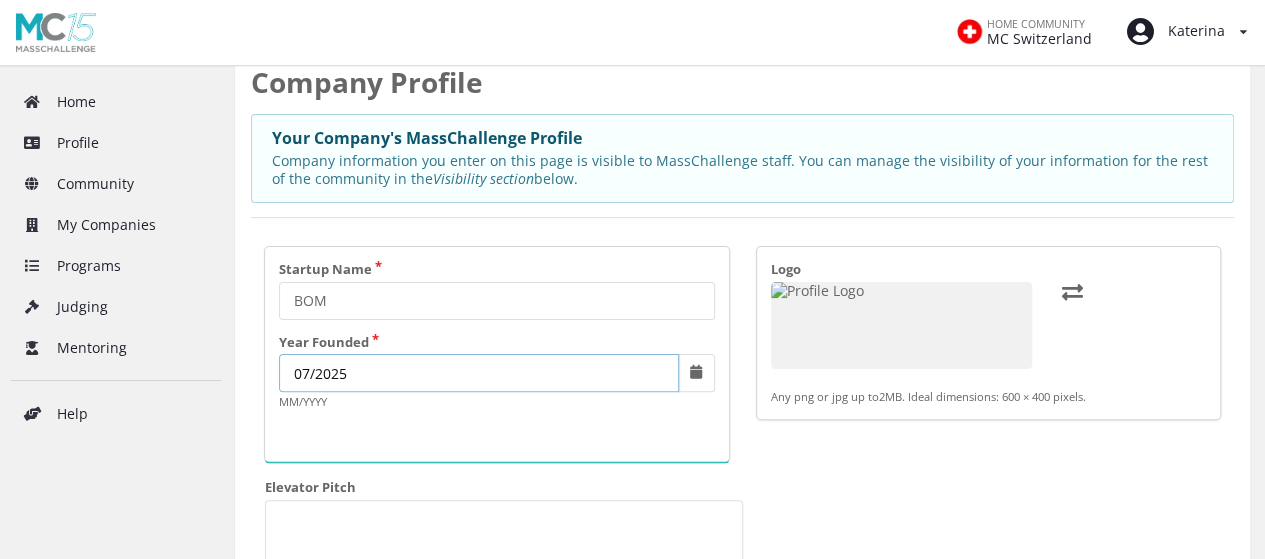 type on "07/2025" 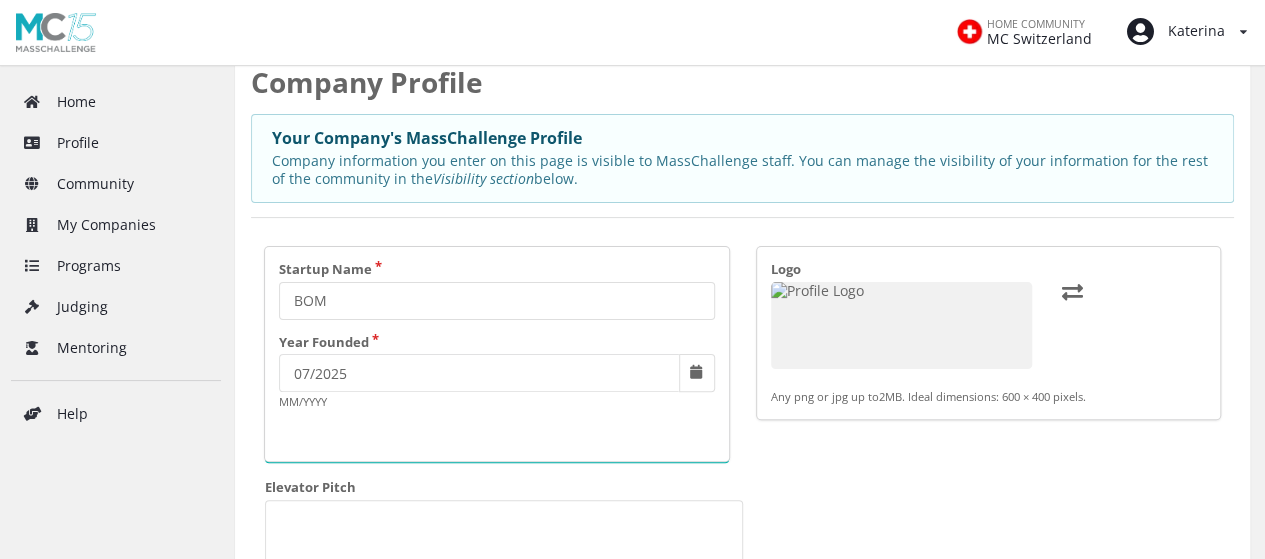 click on "Startup Name BOM Year Founded 07/2025 MM/YYYY" at bounding box center [497, 354] 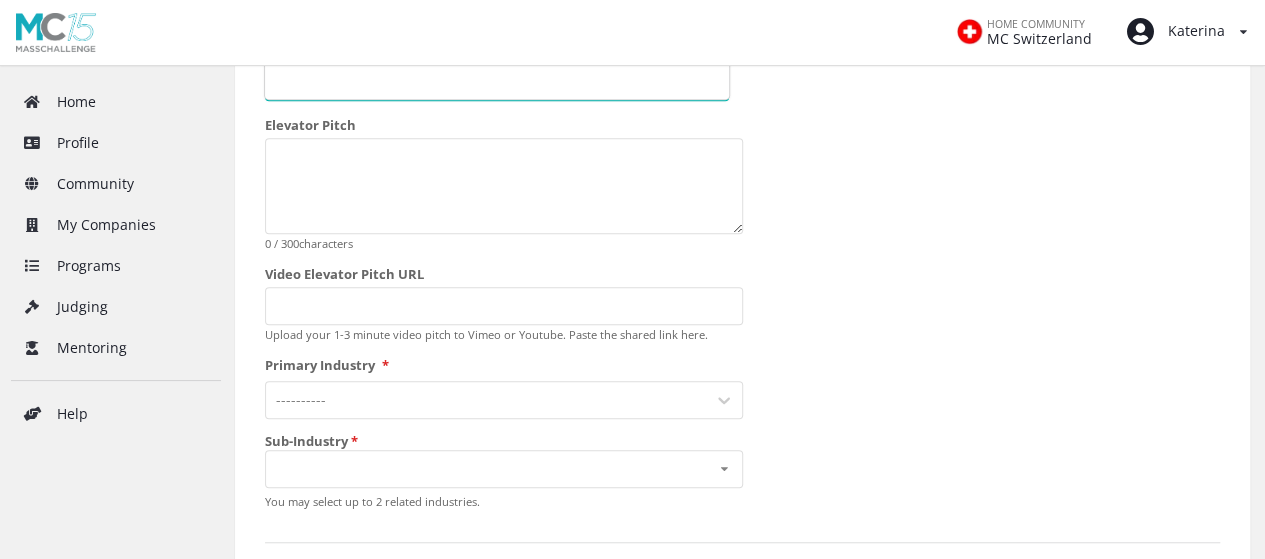 scroll, scrollTop: 500, scrollLeft: 0, axis: vertical 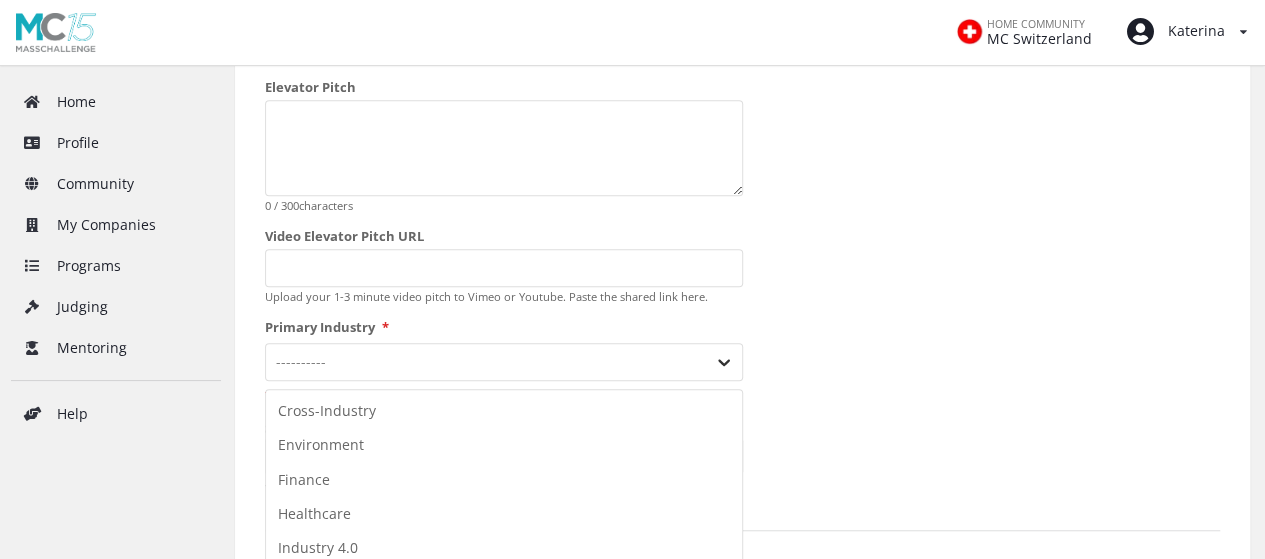 click on "7 results available. Use Up and Down to choose options, press Enter to select the currently focused option, press Escape to exit the menu, press Tab to select the option and exit the menu. ---------- Cross-Industry Environment Finance Healthcare Industry 4.0 Security and Resiliency Sustainable Food" at bounding box center [504, 362] 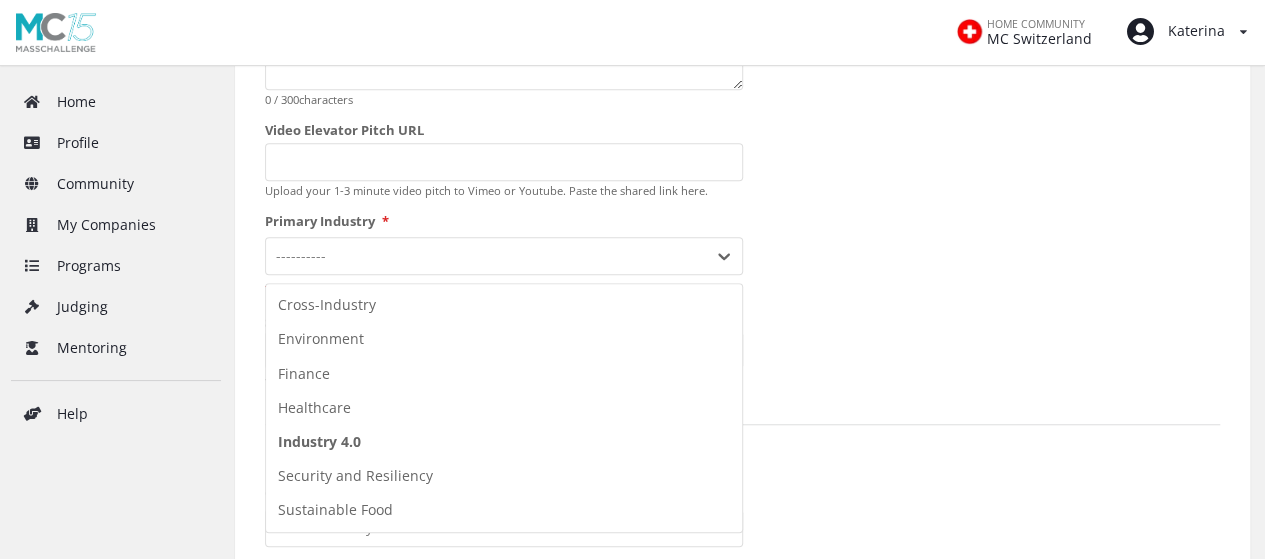 click on "Industry 4.0" at bounding box center [504, 442] 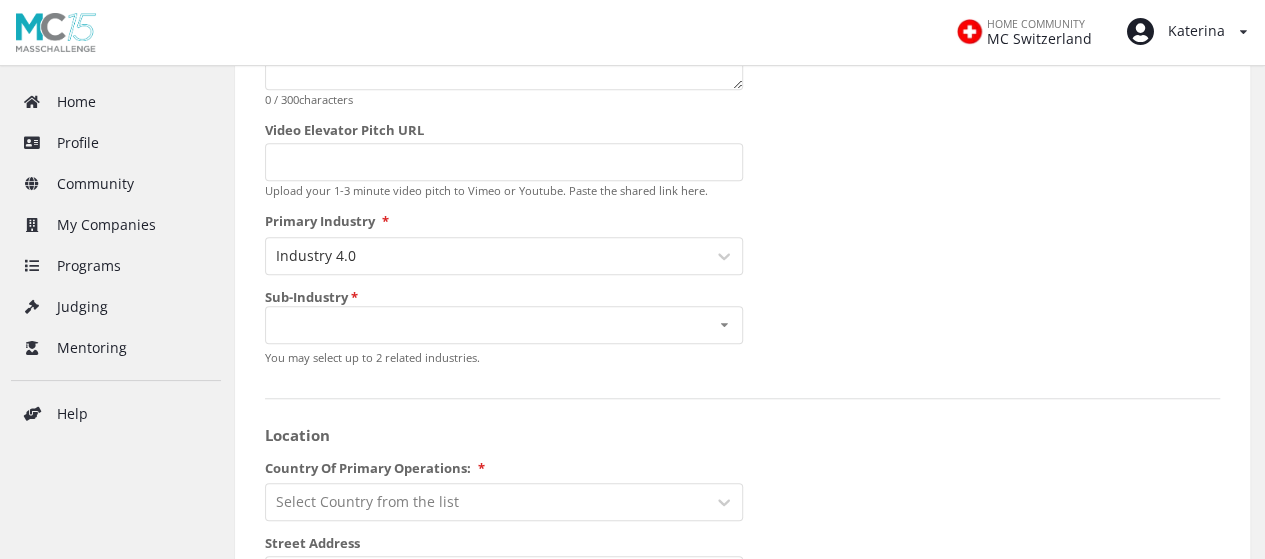 click on "Startup Name BOM Year Founded 07/2025 MM/YYYY Logo   Any png or jpg up to  2MB . Ideal dimensions: 600 × 400 pixels. Elevator Pitch 0   /   300  characters Video Elevator Pitch URL Upload your 1-3 minute video pitch to Vimeo or Youtube. Paste the shared link here. Primary Industry *   Industry 4.0 Sub-Industry   * Advanced Manufacturing Deeptech Enterprise Software Industrial and Manufacturing New Materials & Packaging (non-food) Robotics & Automation Semiconductors Supply Chain & Logistics You may select up to 2 related industries. Location Country Of Primary Operations:  *   Select Country from the list Street Address State/Region/Province   Select State/Region/Province from the list City   Select City from the list Postal/Zip Code VISIBILITY Public Your startup profile will be published to the entire MassChallenge community and publicly at   masschallenge.org/startups Stealth Only confirmed members of the MassChallenge community will see your startup profile. It will not be published to   FOUNDERS   * @" at bounding box center [742, 750] 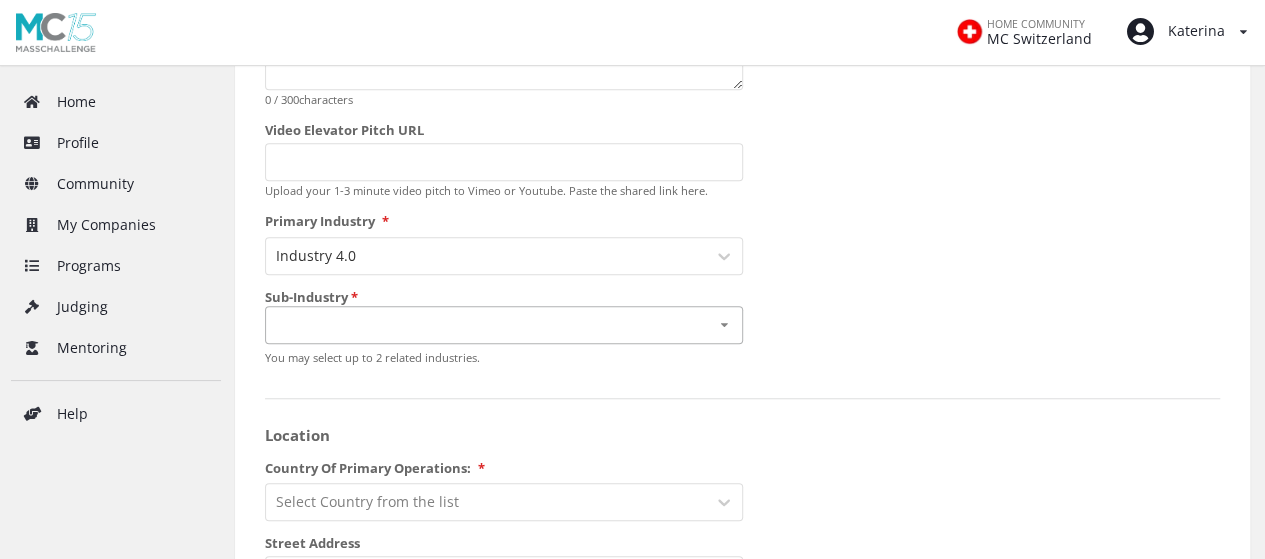 click on "Advanced Manufacturing Deeptech Enterprise Software Industrial and Manufacturing New Materials & Packaging (non-food) Robotics & Automation Semiconductors Supply Chain & Logistics" at bounding box center (504, 325) 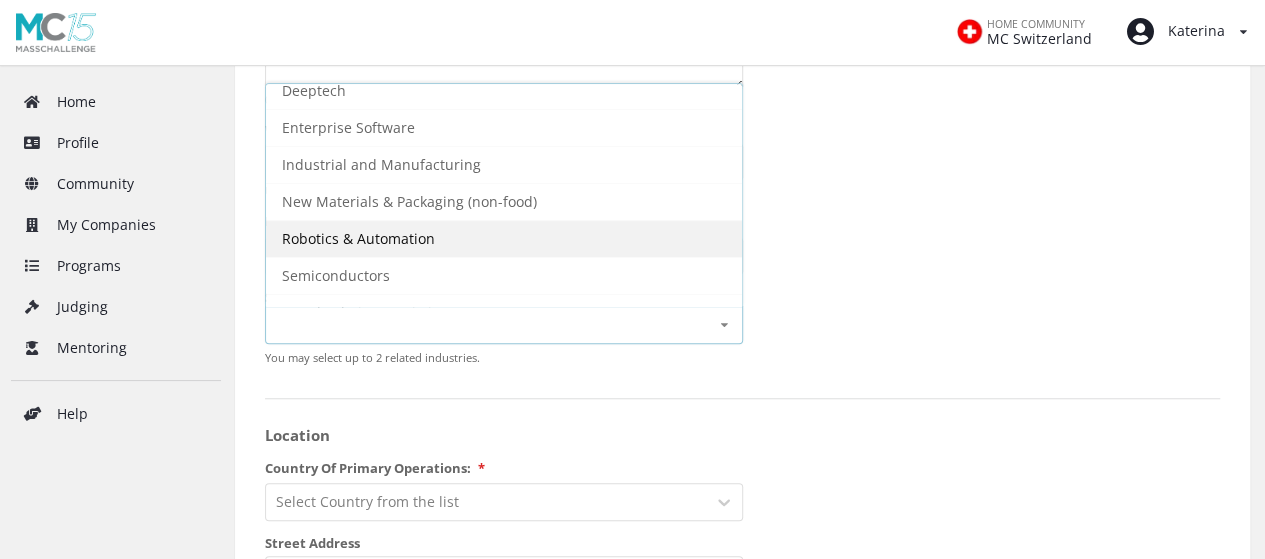 scroll, scrollTop: 69, scrollLeft: 0, axis: vertical 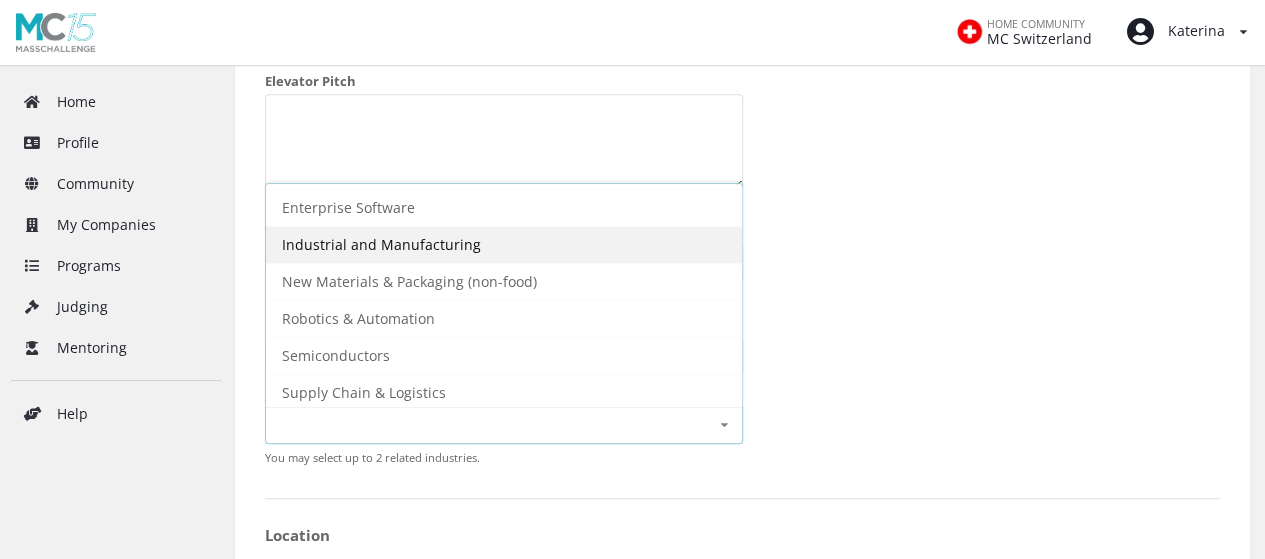 click on "Industrial and Manufacturing" at bounding box center [367, 133] 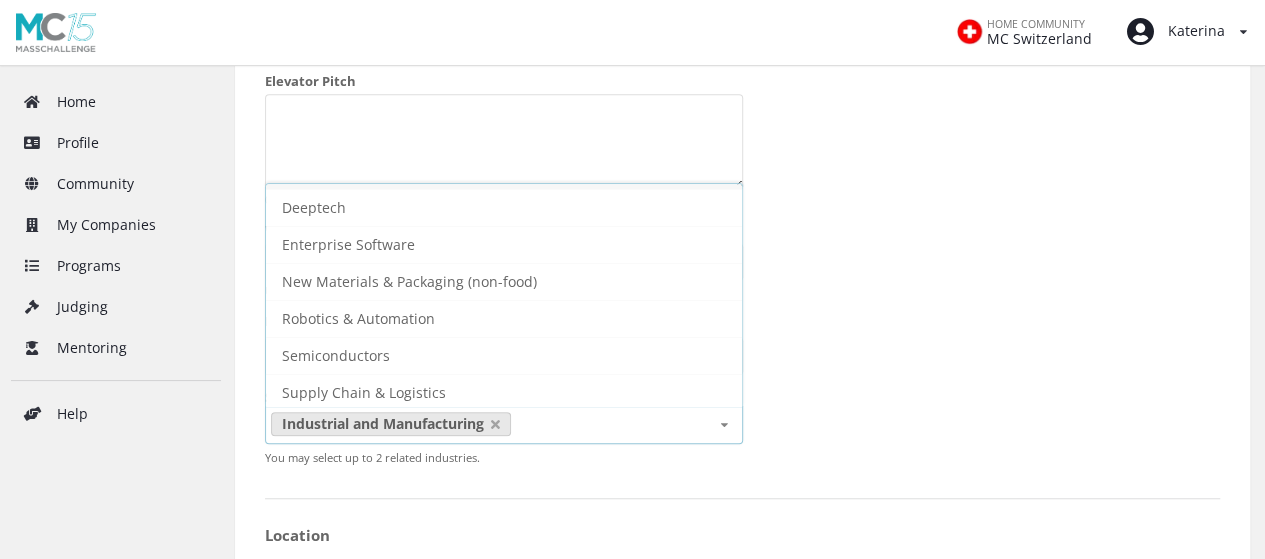click on "Startup Name BOM Year Founded 07/2025 MM/YYYY Logo   Any png or jpg up to  2MB . Ideal dimensions: 600 × 400 pixels. Elevator Pitch 0   /   300  characters Video Elevator Pitch URL Upload your 1-3 minute video pitch to Vimeo or Youtube. Paste the shared link here. Primary Industry *   Industry 4.0 Sub-Industry   * Industrial and Manufacturing Advanced Manufacturing Deeptech Enterprise Software New Materials & Packaging (non-food) Robotics & Automation Semiconductors Supply Chain & Logistics You may select up to 2 related industries. Location Country Of Primary Operations:  *   Select Country from the list Street Address State/Region/Province   Select State/Region/Province from the list City   Select City from the list Postal/Zip Code VISIBILITY Public Your startup profile will be published to the entire MassChallenge community and publicly at   masschallenge.org/startups Stealth Only confirmed members of the MassChallenge community will see your startup profile. It will not be published to   FOUNDERS   * @" at bounding box center (742, 850) 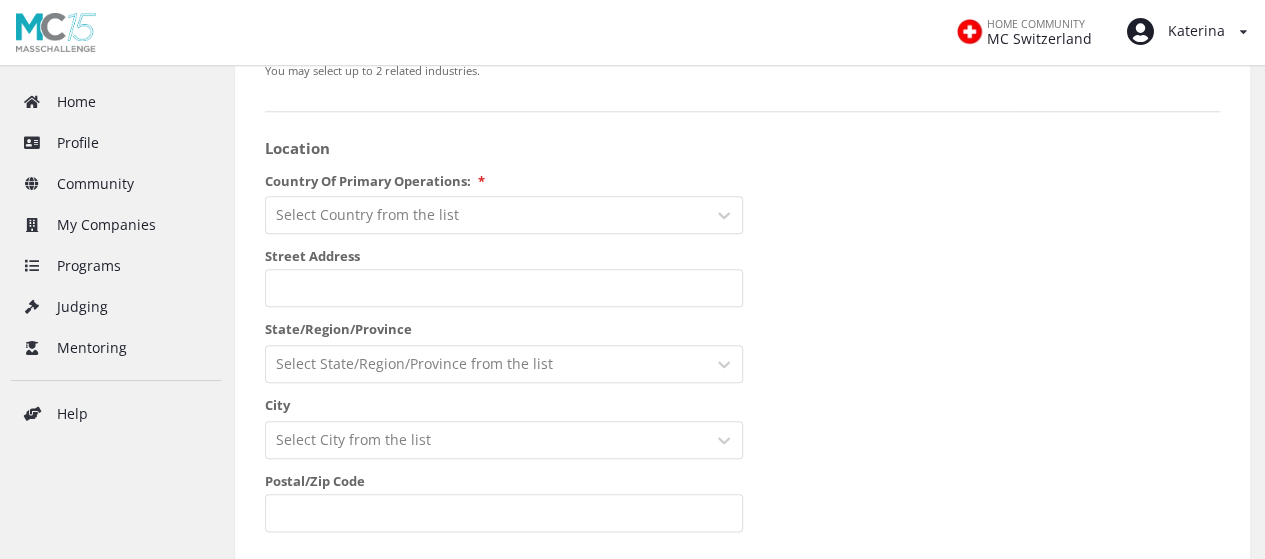 scroll, scrollTop: 906, scrollLeft: 0, axis: vertical 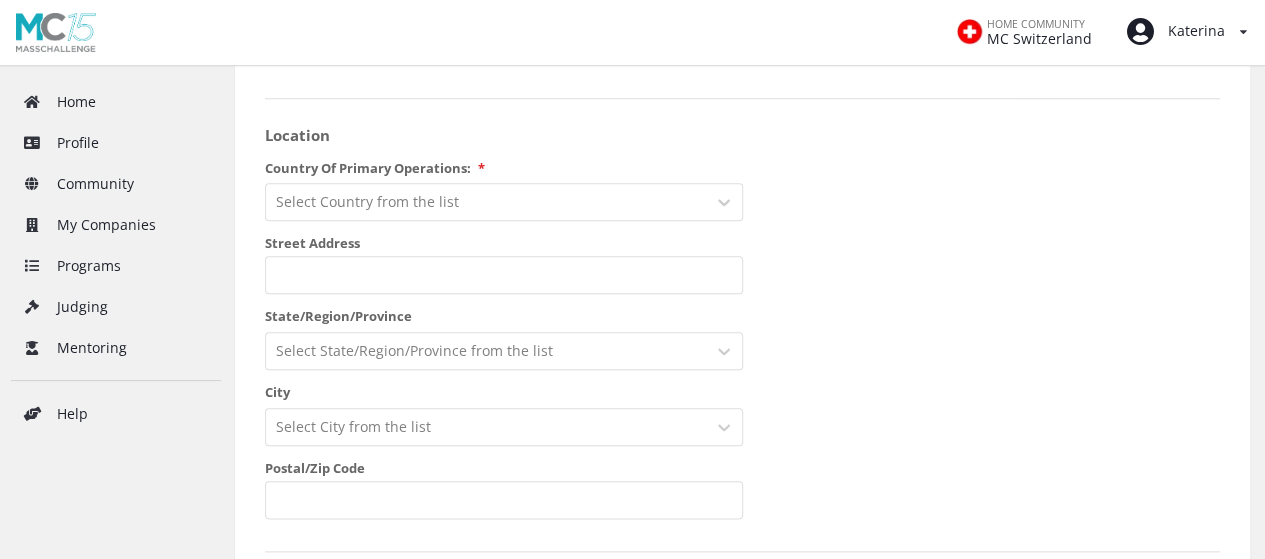 click at bounding box center [486, 202] 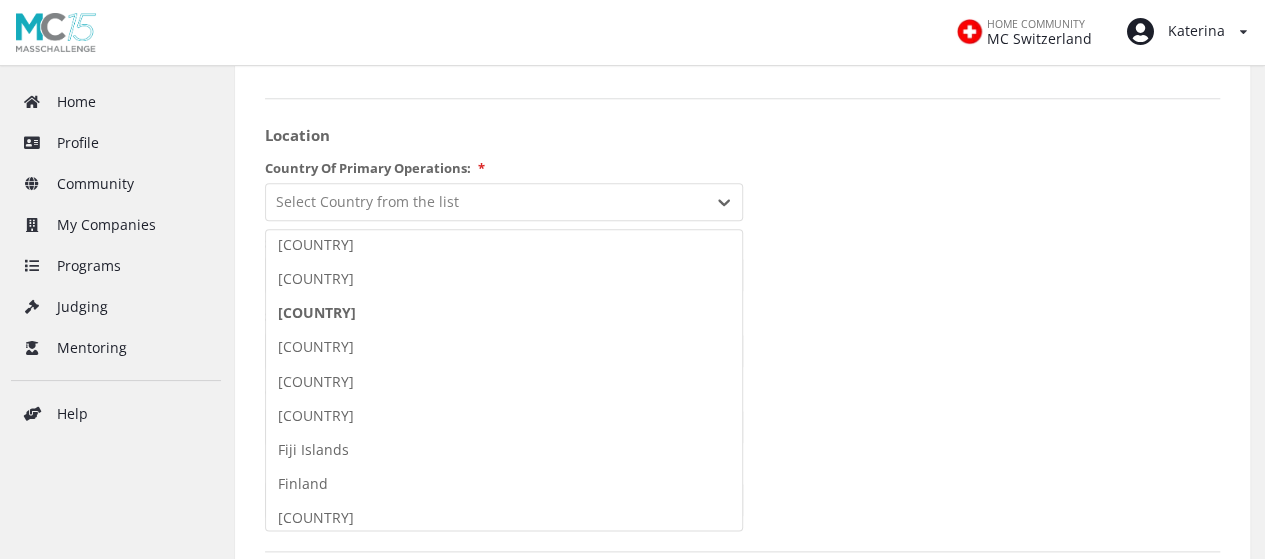 scroll, scrollTop: 2300, scrollLeft: 0, axis: vertical 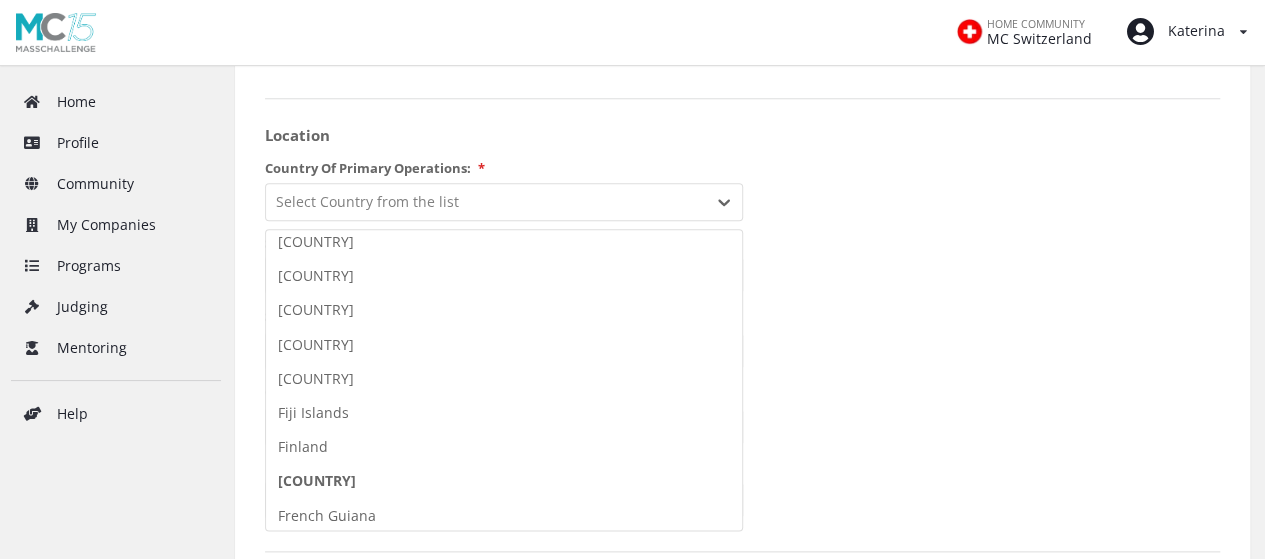 click on "France" at bounding box center [504, 481] 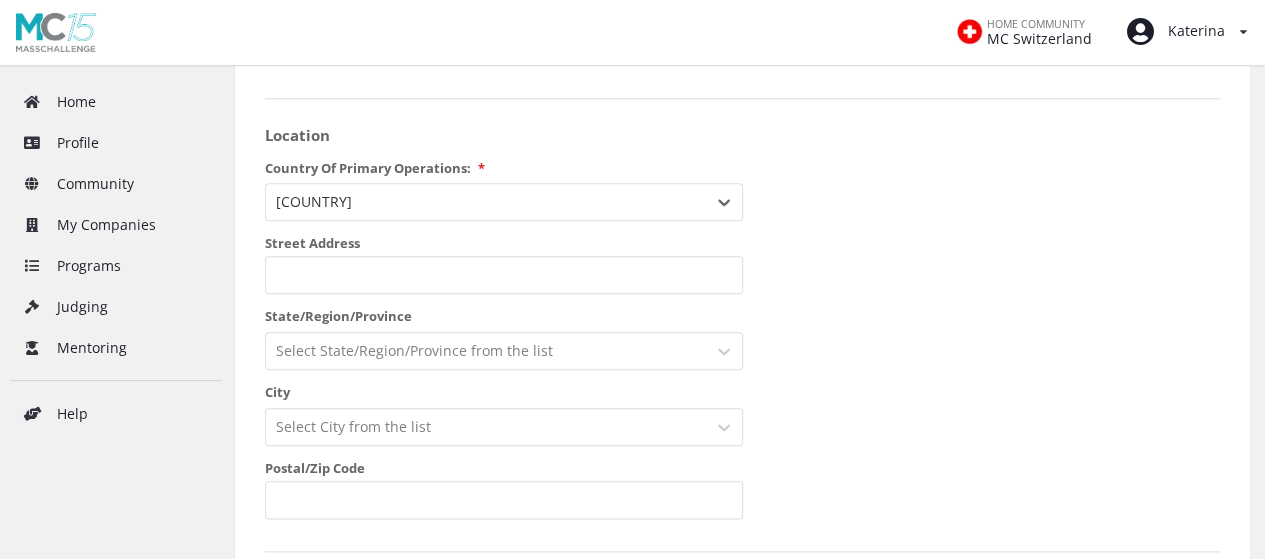 click on "Startup Name BOM Year Founded 07/2025 MM/YYYY Logo   Any png or jpg up to  2MB . Ideal dimensions: 600 × 400 pixels. Elevator Pitch 0   /   300  characters Video Elevator Pitch URL Upload your 1-3 minute video pitch to Vimeo or Youtube. Paste the shared link here. Primary Industry *   Industry 4.0 Sub-Industry   * Industrial and Manufacturing Advanced Manufacturing Deeptech Enterprise Software New Materials & Packaging (non-food) Robotics & Automation Semiconductors Supply Chain & Logistics You may select up to 2 related industries. Location Country Of Primary Operations:  *   option France, selected. France Street Address State/Region/Province   Select State/Region/Province from the list City   Select City from the list Postal/Zip Code VISIBILITY Public Your startup profile will be published to the entire MassChallenge community and publicly at   masschallenge.org/startups Stealth Only confirmed members of the MassChallenge community will see your startup profile. It will not be published to   FOUNDERS   *" at bounding box center (742, 450) 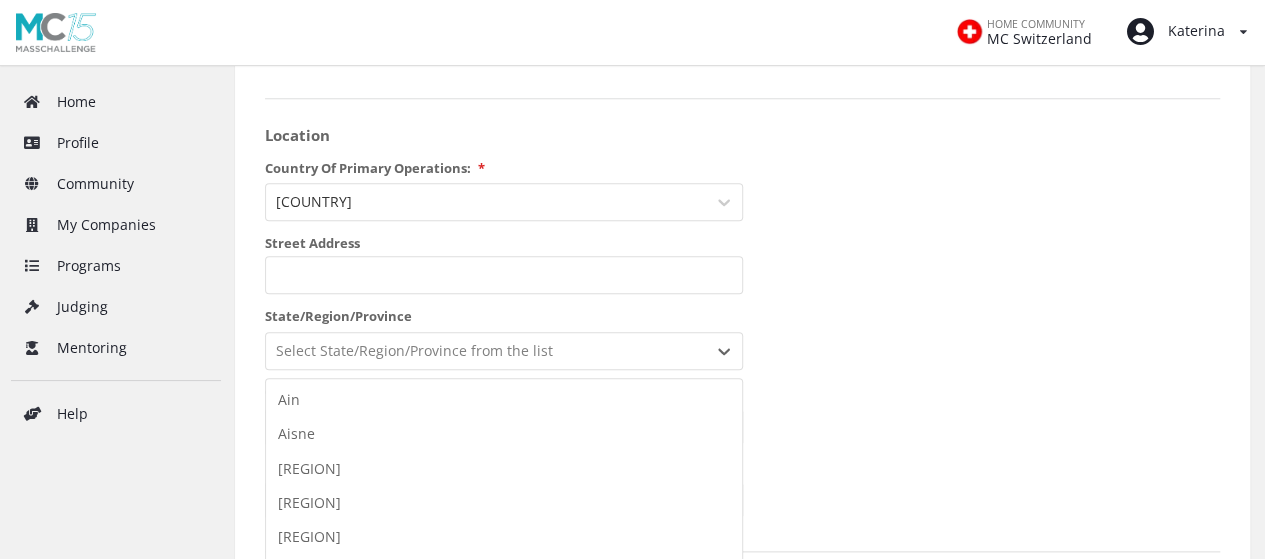 click on "123 results available. Use Up and Down to choose options, press Enter to select the currently focused option, press Escape to exit the menu, press Tab to select the option and exit the menu. Select State/Region/Province from the list Ain Aisne Allier Alpes-Maritimes Alpes-de-Haute-Provence Alsace Ardennes Ardèche Ariège Aube Aude Auvergne-Rhône-Alpes Aveyron Bas-Rhin Bouches-du-Rhône Bourgogne-Franche-Comté Bretagne Calvados Cantal Centre-Val de Loire Charente Charente-Maritime Cher Clipperton Corrèze Corse Corse-du-Sud Creuse Côte-d'Or Côtes-d'Armor Deux-Sèvres Dordogne Doubs Drôme Essonne Eure Eure-et-Loir Finistère French Guiana French Polynesia French Southern and Antarctic Lands Gard Gers Gironde Grand-Est Guadeloupe Haut-Rhin Haute-Corse Haute-Garonne Haute-Loire Haute-Marne Haute-Savoie Haute-Saône Haute-Vienne Hautes-Alpes Hautes-Pyrénées Hauts-de-France Hauts-de-Seine Hérault Ille-et-Vilaine Indre Indre-et-Loire Isère Jura La Réunion Landes Loir-et-Cher Loire Loire-Atlantique Loiret" at bounding box center (504, 351) 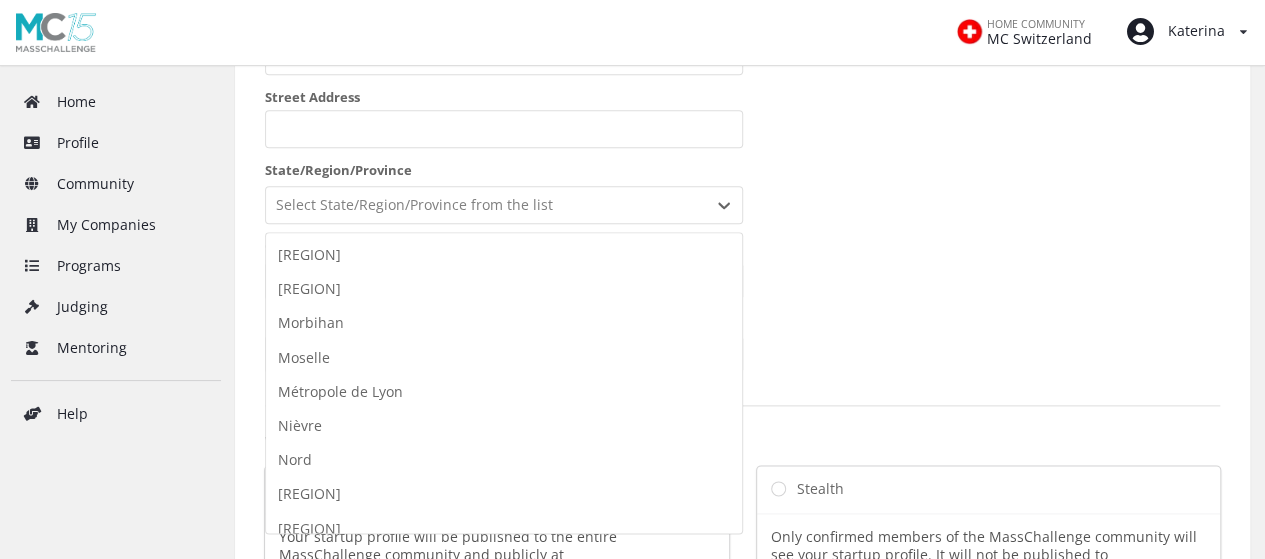 scroll, scrollTop: 2900, scrollLeft: 0, axis: vertical 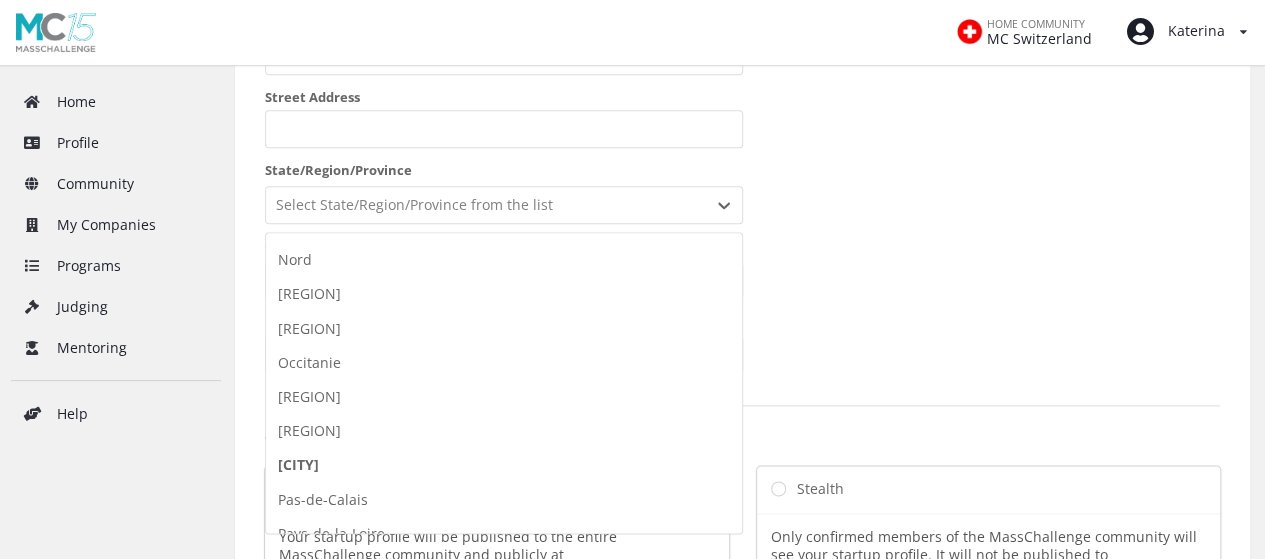 click on "Paris" at bounding box center (504, 465) 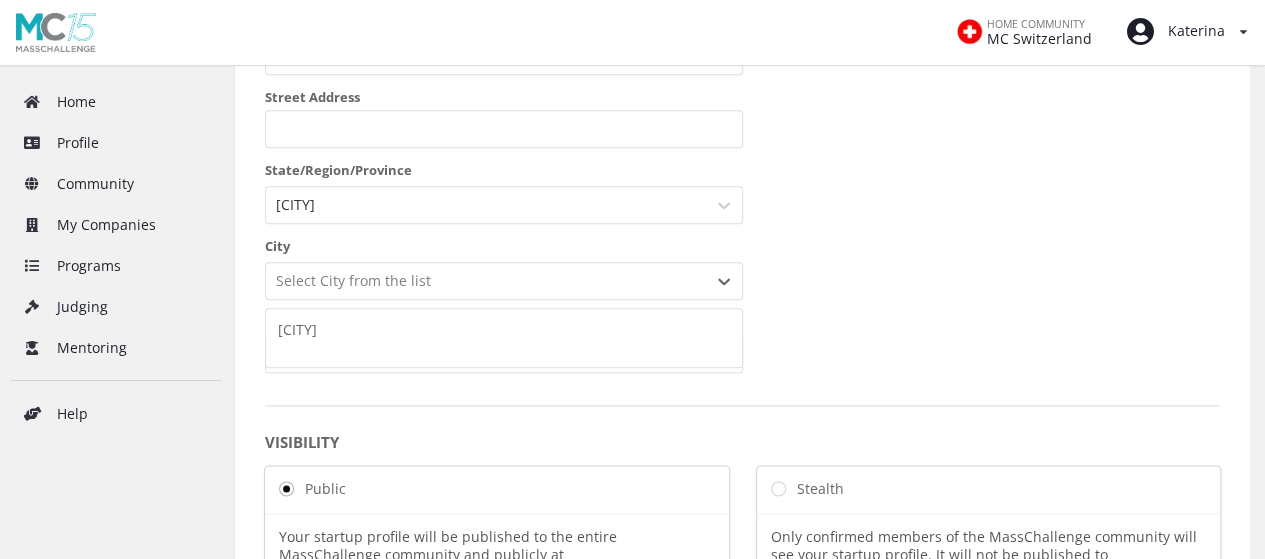 click at bounding box center [486, 281] 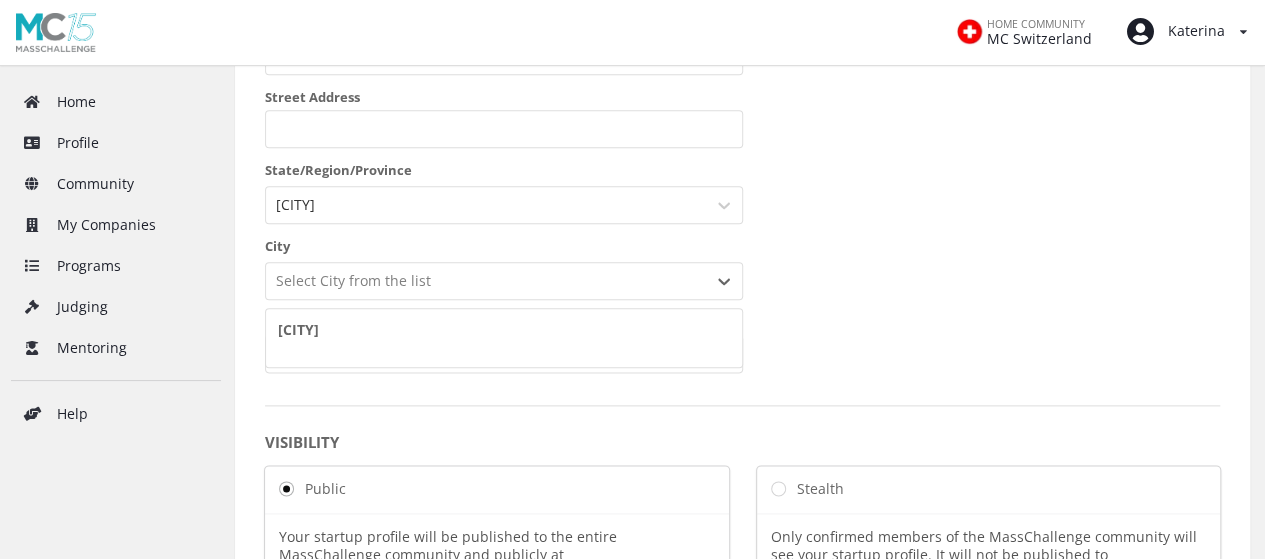 click on "Paris" at bounding box center [504, 330] 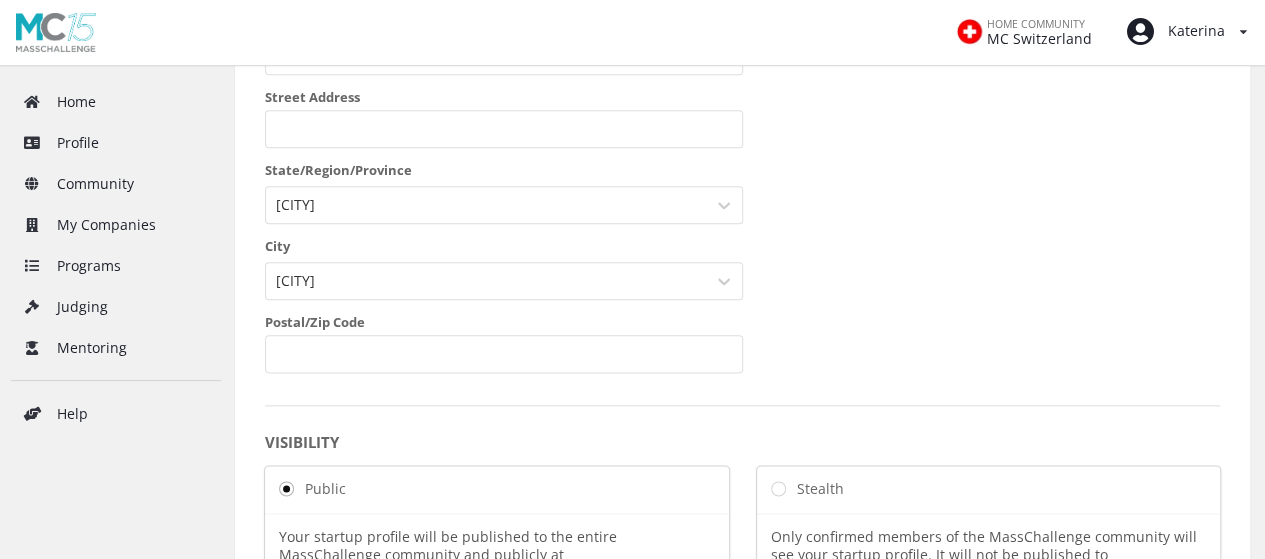 click on "Startup Name BOM Year Founded 07/2025 MM/YYYY Logo   Any png or jpg up to  2MB . Ideal dimensions: 600 × 400 pixels. Elevator Pitch 0   /   300  characters Video Elevator Pitch URL Upload your 1-3 minute video pitch to Vimeo or Youtube. Paste the shared link here. Primary Industry *   Industry 4.0 Sub-Industry   * Industrial and Manufacturing Advanced Manufacturing Deeptech Enterprise Software New Materials & Packaging (non-food) Robotics & Automation Semiconductors Supply Chain & Logistics You may select up to 2 related industries. Location Country Of Primary Operations:  *   France Street Address State/Region/Province   Paris City   Paris Postal/Zip Code VISIBILITY Public Your startup profile will be published to the entire MassChallenge community and publicly at   masschallenge.org/startups Stealth Only confirmed members of the MassChallenge community will see your startup profile. It will not be published to   masschallenge.org/startups FOUNDERS   * This company has a BIPOC Founder I prefer not to say @" at bounding box center [742, 304] 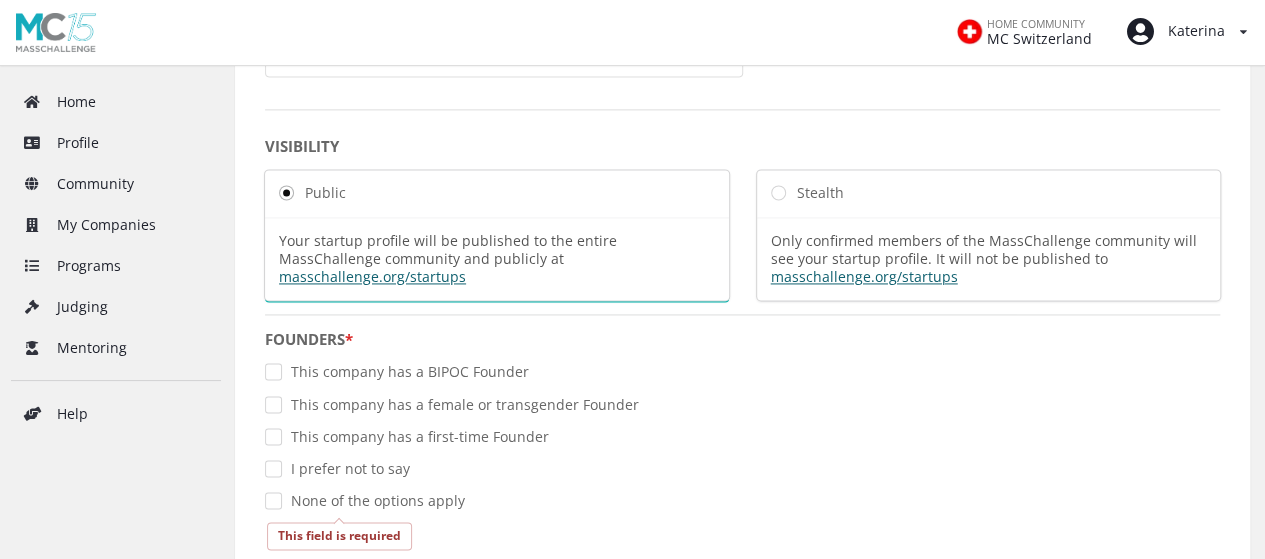 scroll, scrollTop: 1452, scrollLeft: 0, axis: vertical 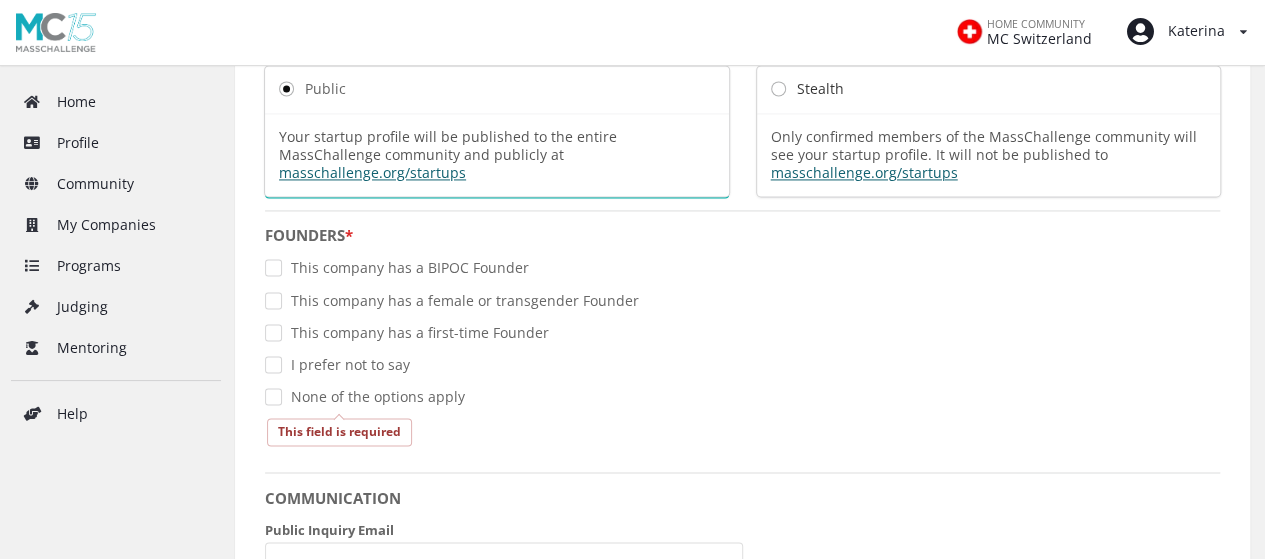 click on "Stealth" at bounding box center [807, 88] 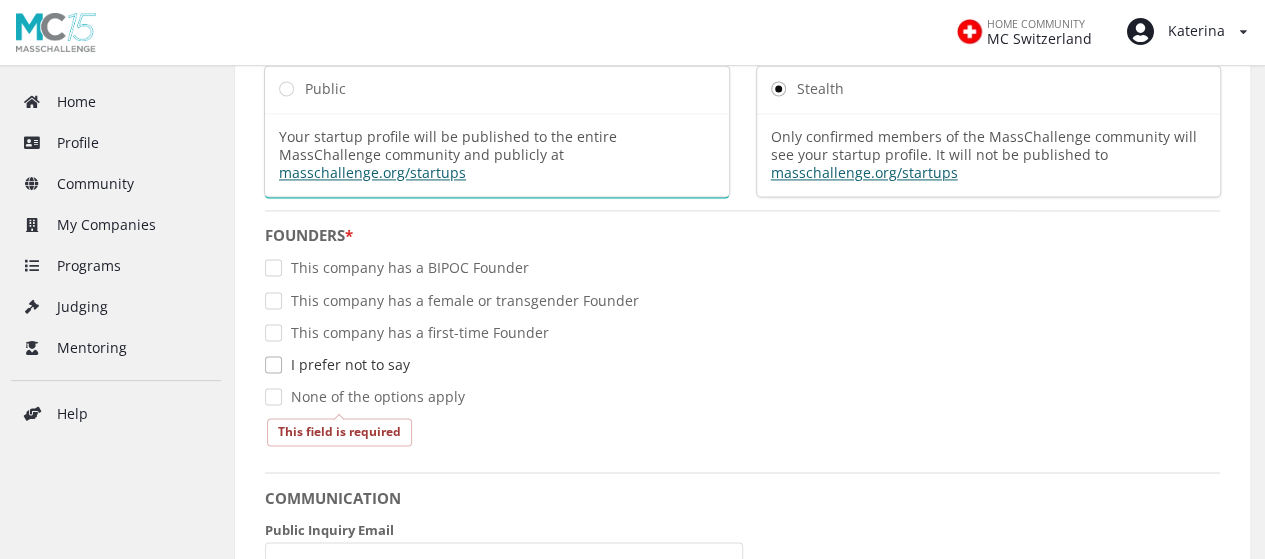 click on "I prefer not to say" at bounding box center [337, 364] 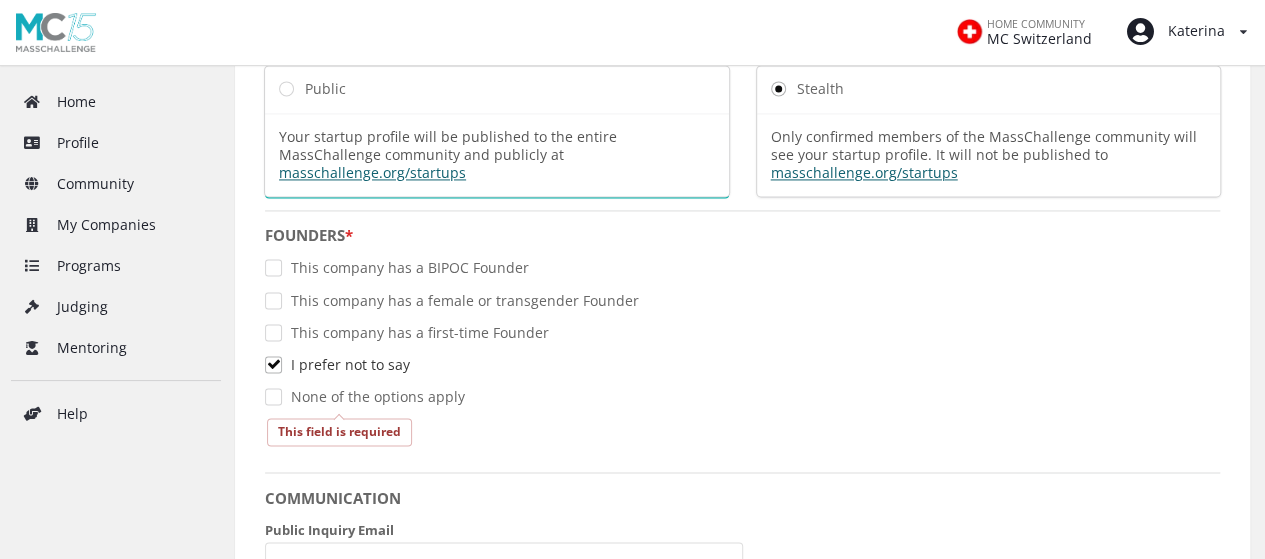 checkbox on "true" 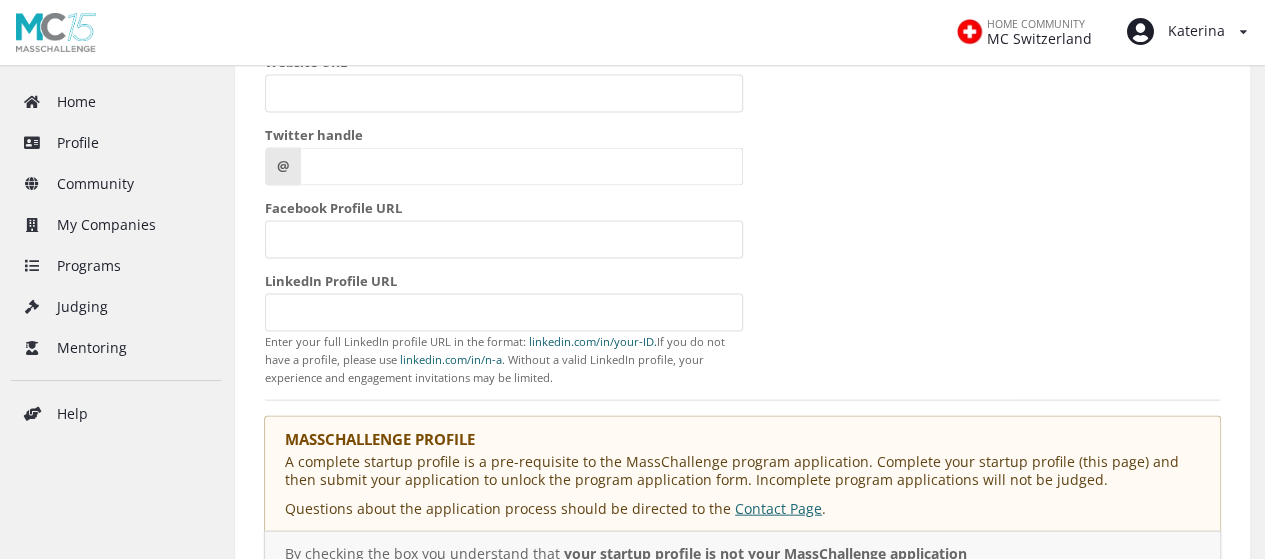 scroll, scrollTop: 2152, scrollLeft: 0, axis: vertical 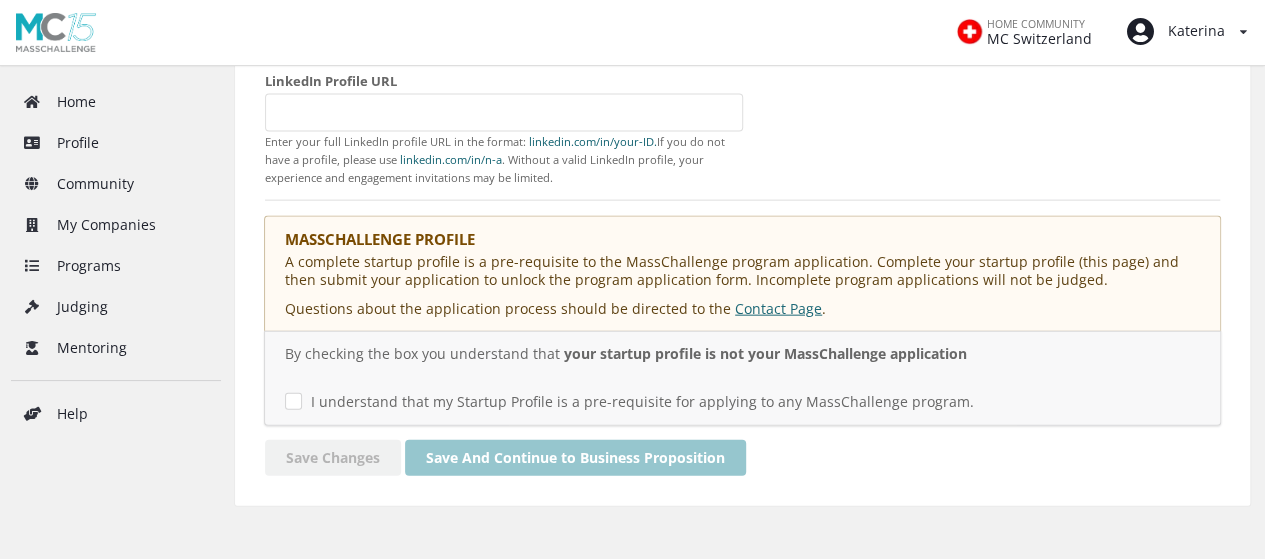 click on "By checking the box you understand that   your startup profile is not your MassChallenge application I understand that my Startup Profile is a pre-requisite for applying to any MassChallenge program." at bounding box center [742, 378] 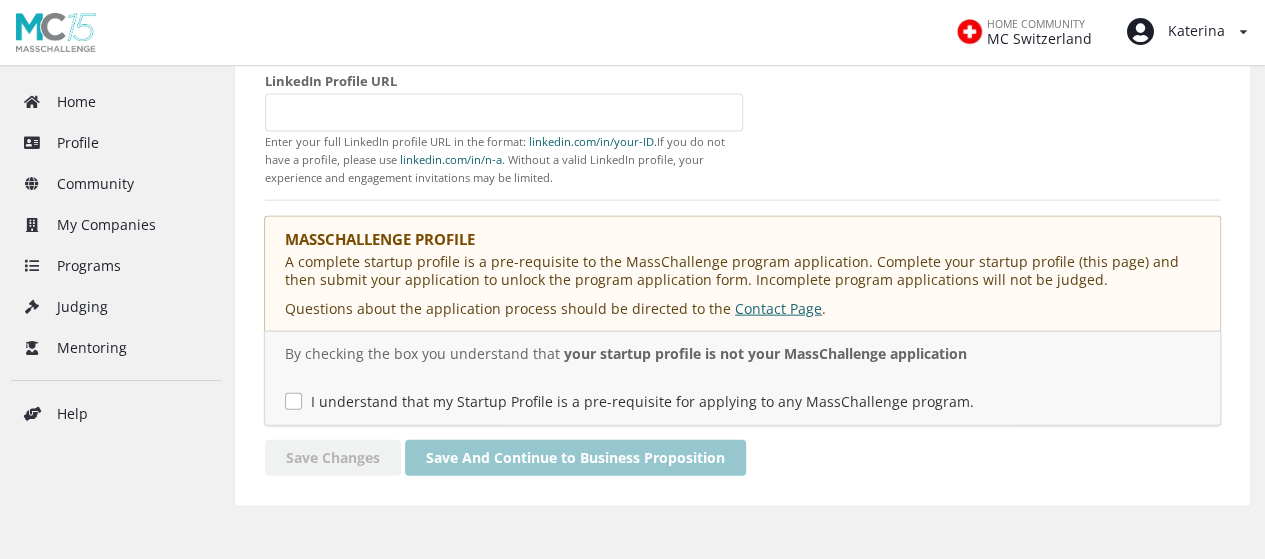 click on "I understand that my Startup Profile is a pre-requisite for applying to any MassChallenge program." at bounding box center [629, 401] 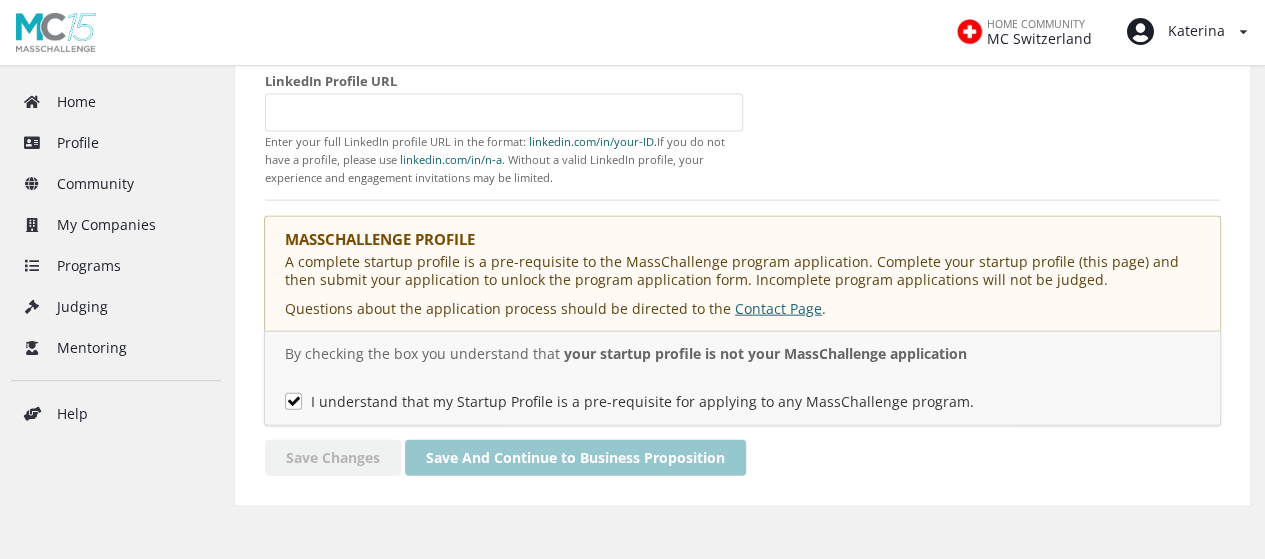 checkbox on "true" 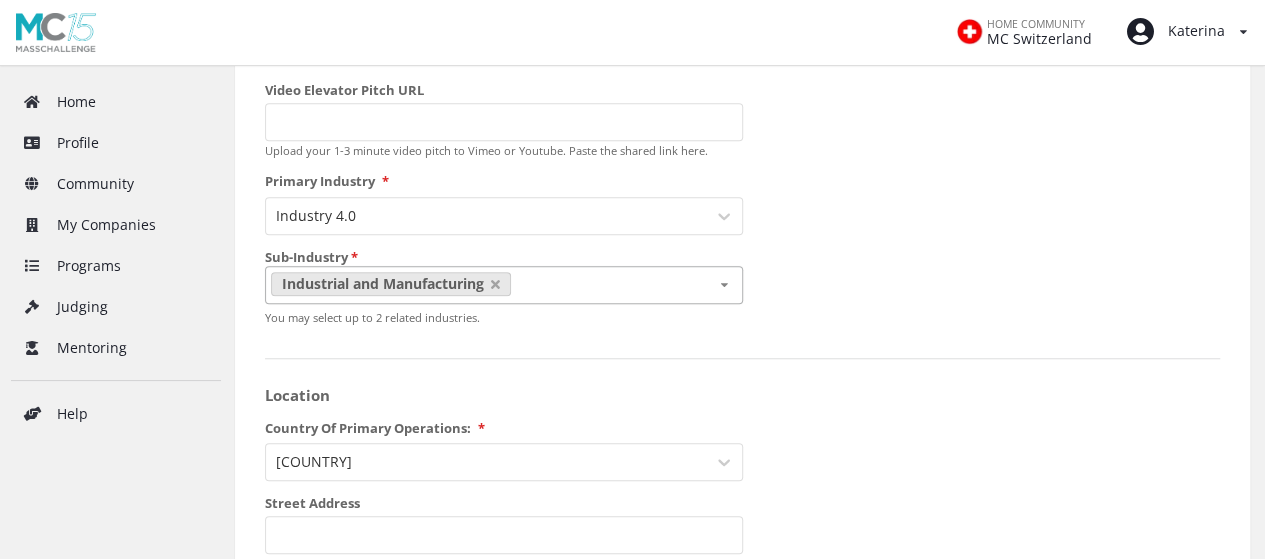 scroll, scrollTop: 652, scrollLeft: 0, axis: vertical 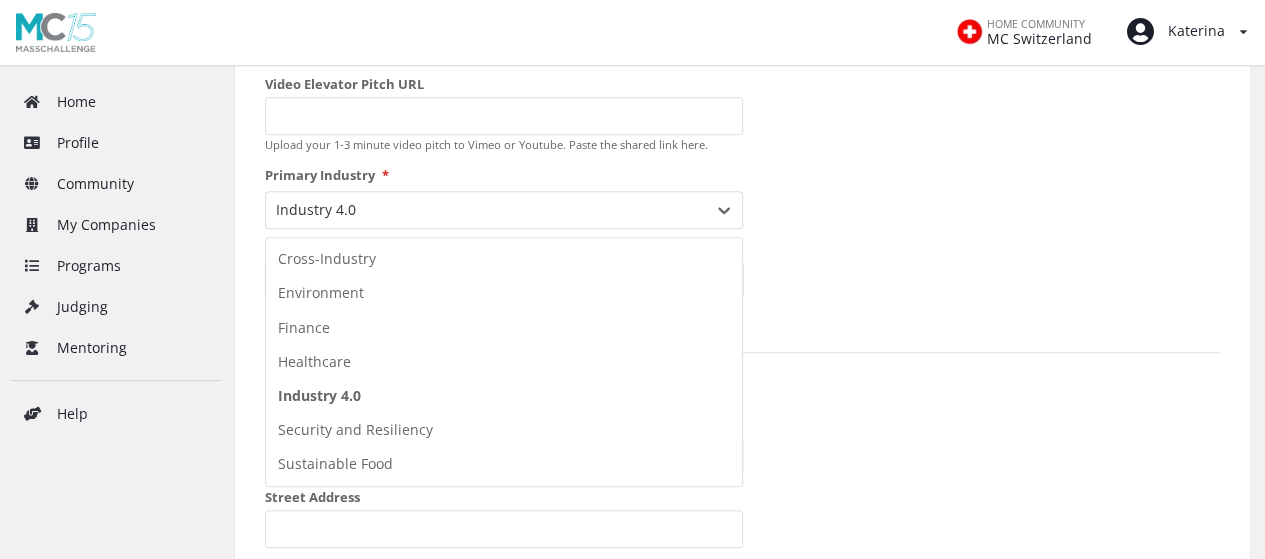 click at bounding box center (486, 210) 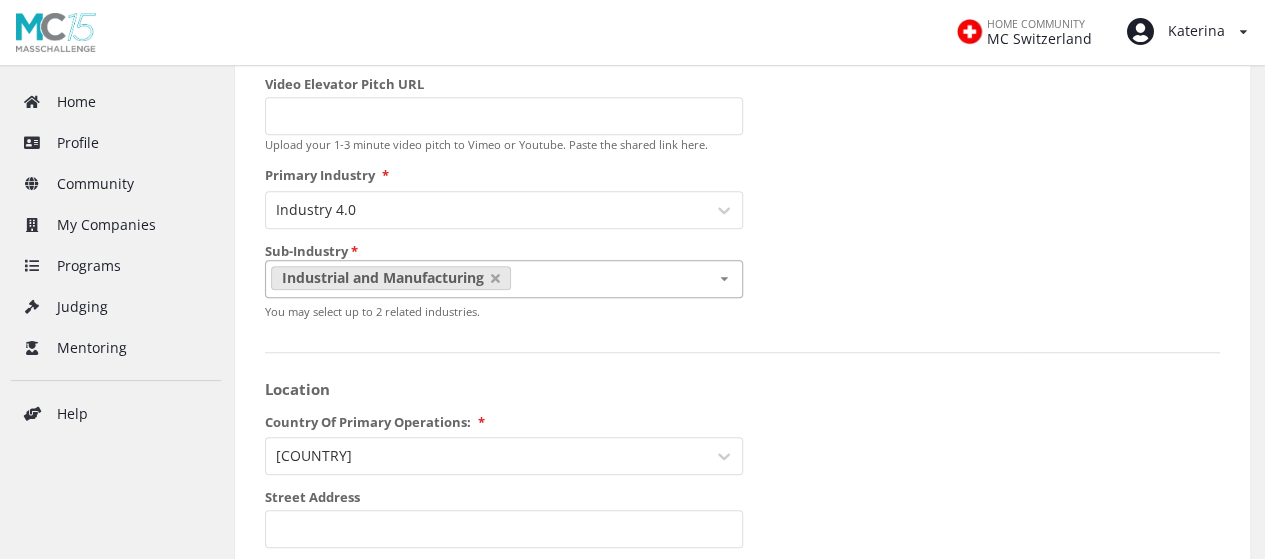 click on "Startup Name BOM Year Founded 07/2025 MM/YYYY Logo   Any png or jpg up to  2MB . Ideal dimensions: 600 × 400 pixels. Elevator Pitch 0   /   300  characters Video Elevator Pitch URL Upload your 1-3 minute video pitch to Vimeo or Youtube. Paste the shared link here. Primary Industry *   Industry 4.0 Sub-Industry   * Industrial and Manufacturing Advanced Manufacturing Deeptech Enterprise Software New Materials & Packaging (non-food) Robotics & Automation Semiconductors Supply Chain & Logistics You may select up to 2 related industries. Location Country Of Primary Operations:  *   France Street Address State/Region/Province   Paris City   Paris Postal/Zip Code VISIBILITY Public Your startup profile will be published to the entire MassChallenge community and publicly at   masschallenge.org/startups Stealth Only confirmed members of the MassChallenge community will see your startup profile. It will not be published to   masschallenge.org/startups FOUNDERS   * This company has a BIPOC Founder I prefer not to say @" at bounding box center [742, 684] 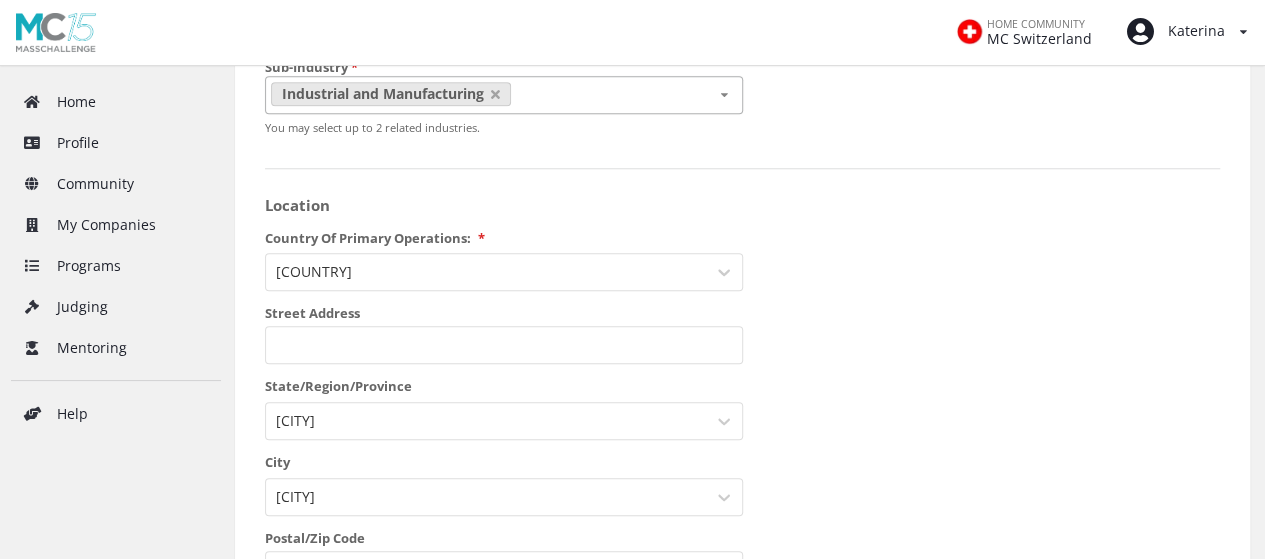 scroll, scrollTop: 852, scrollLeft: 0, axis: vertical 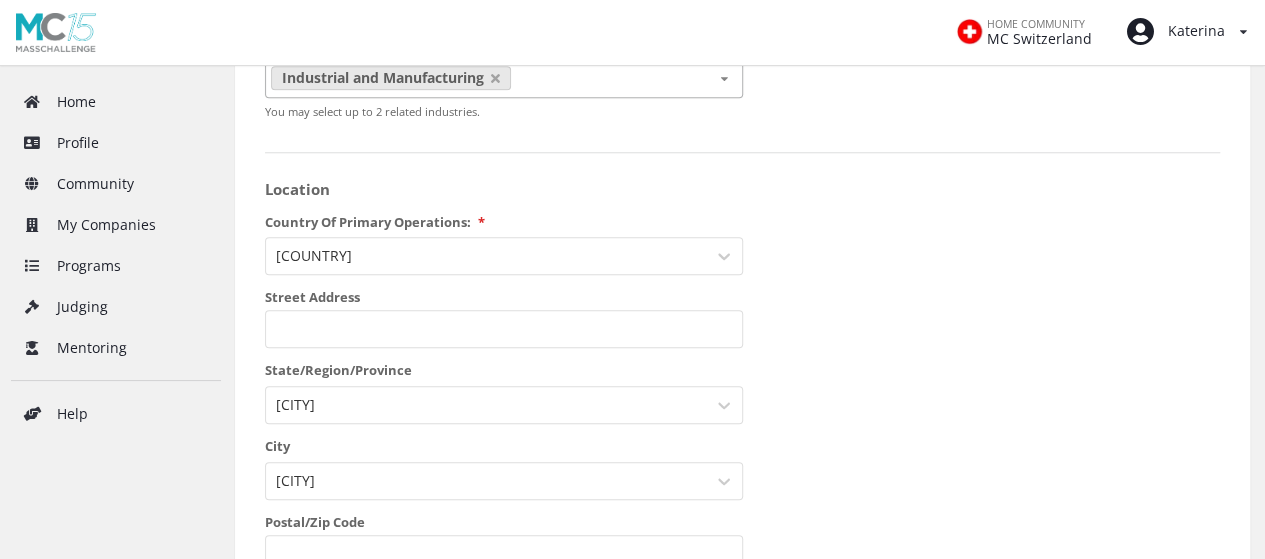 click at bounding box center (724, 79) 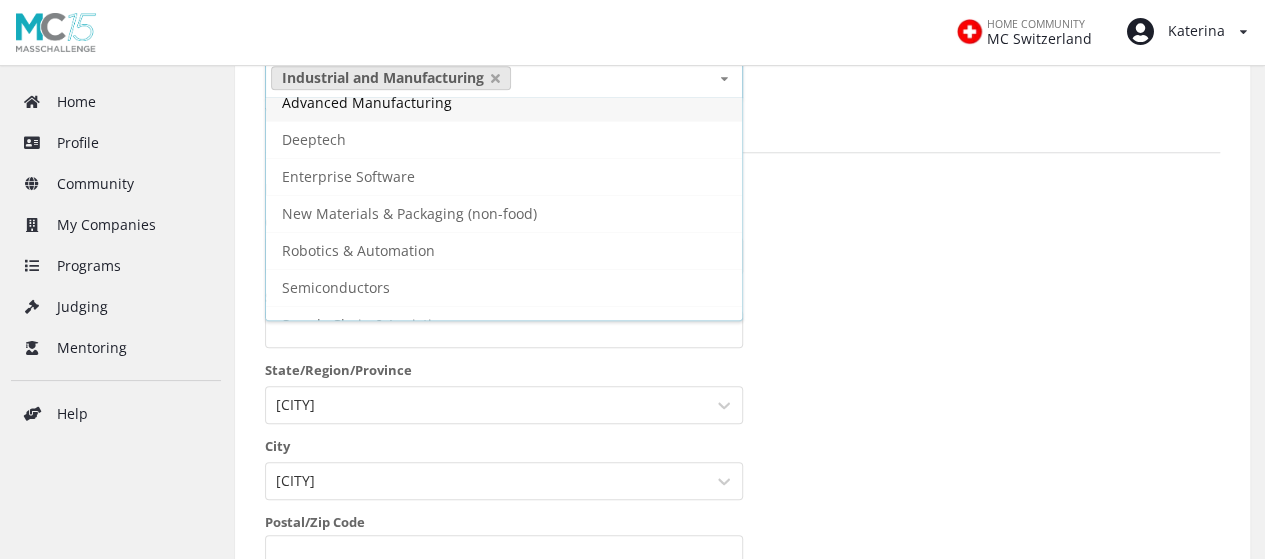 scroll, scrollTop: 0, scrollLeft: 0, axis: both 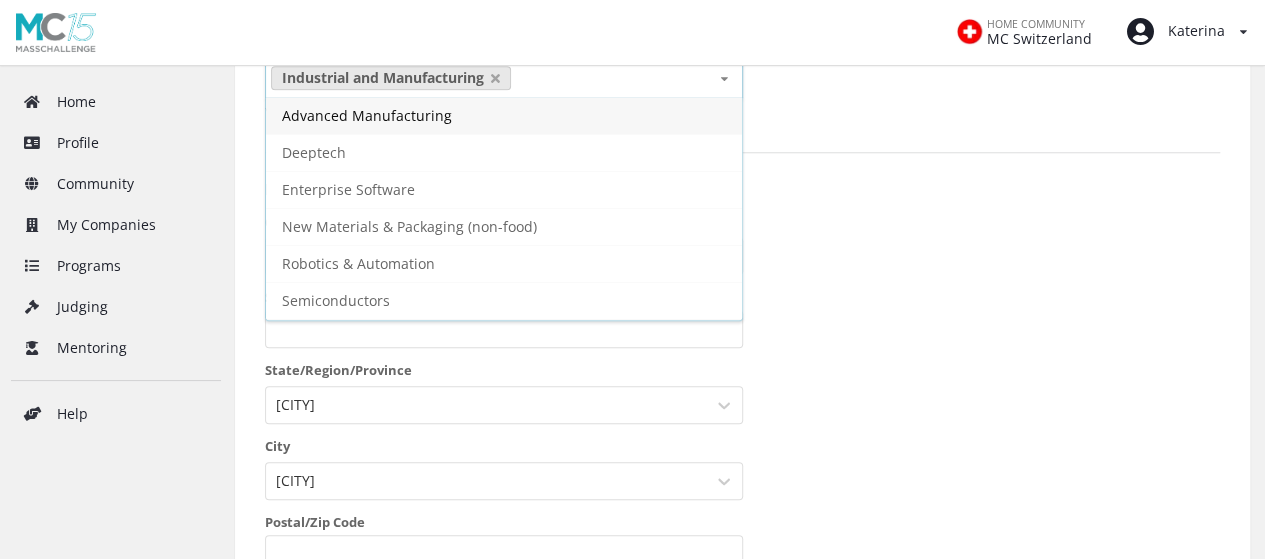 click on "Startup Name BOM Year Founded 07/2025 MM/YYYY Logo   Any png or jpg up to  2MB . Ideal dimensions: 600 × 400 pixels. Elevator Pitch 0   /   300  characters Video Elevator Pitch URL Upload your 1-3 minute video pitch to Vimeo or Youtube. Paste the shared link here. Primary Industry *   Industry 4.0 Sub-Industry   * Industrial and Manufacturing Advanced Manufacturing Deeptech Enterprise Software New Materials & Packaging (non-food) Robotics & Automation Semiconductors Supply Chain & Logistics You may select up to 2 related industries. Location Country Of Primary Operations:  *   France Street Address State/Region/Province   Paris City   Paris Postal/Zip Code VISIBILITY Public Your startup profile will be published to the entire MassChallenge community and publicly at   masschallenge.org/startups Stealth Only confirmed members of the MassChallenge community will see your startup profile. It will not be published to   masschallenge.org/startups FOUNDERS   * This company has a BIPOC Founder I prefer not to say @" at bounding box center (742, 484) 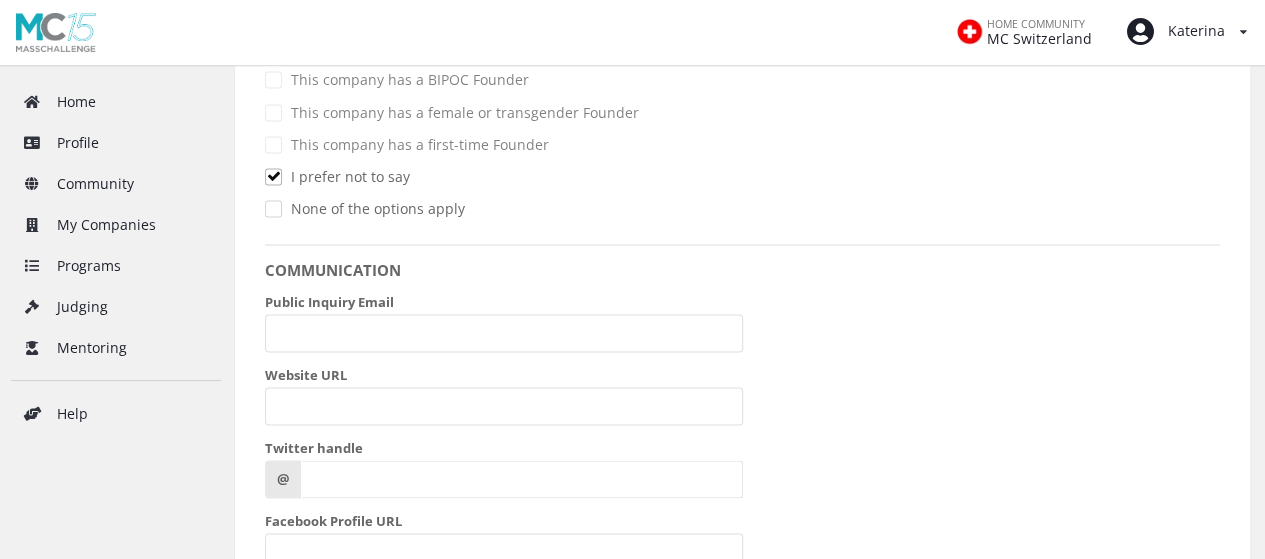 scroll, scrollTop: 1752, scrollLeft: 0, axis: vertical 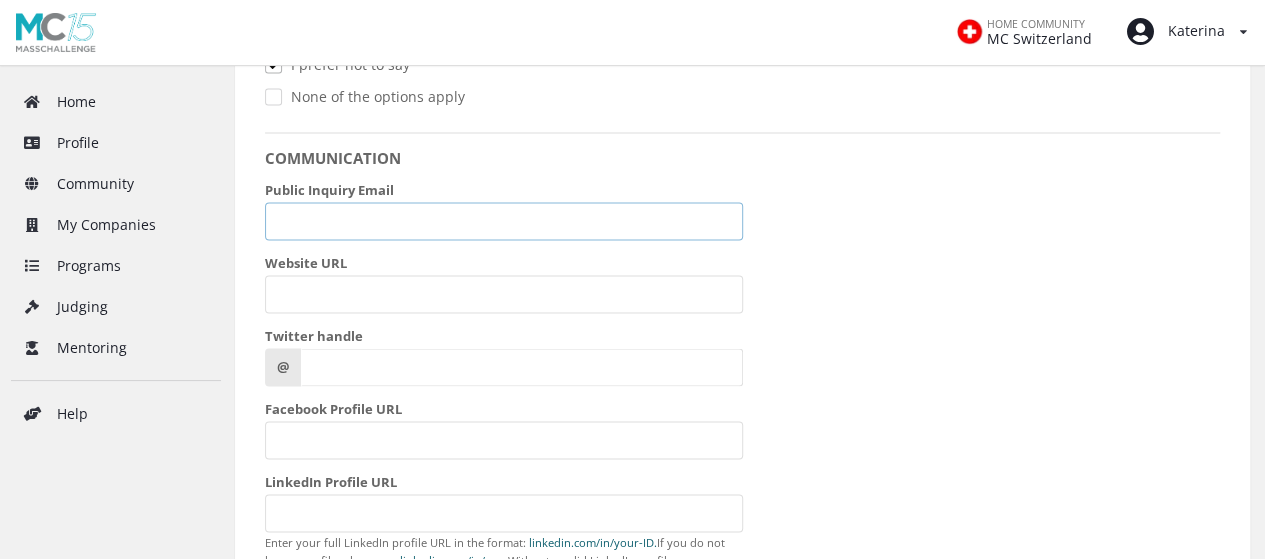 click on "Public Inquiry Email" at bounding box center [504, 221] 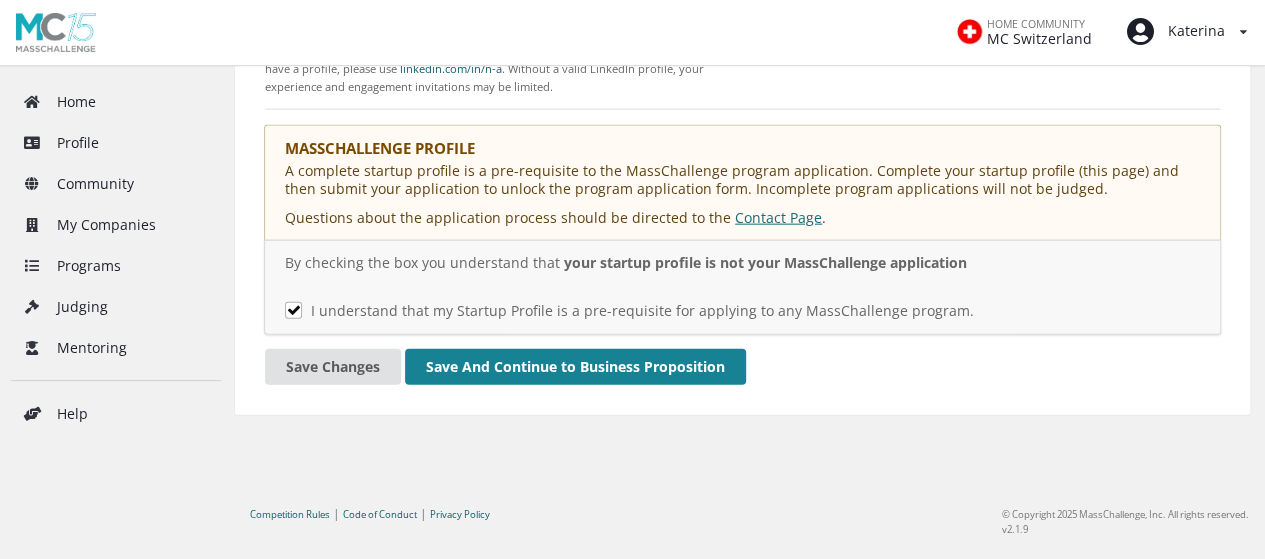 scroll, scrollTop: 2252, scrollLeft: 0, axis: vertical 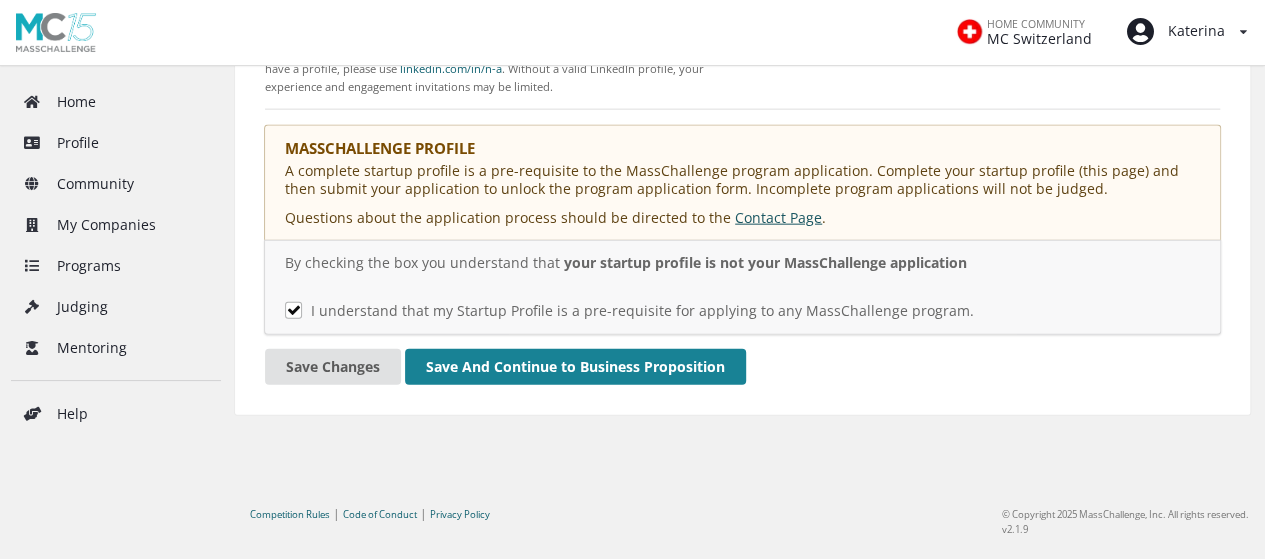 click on "Contact Page" at bounding box center (778, 217) 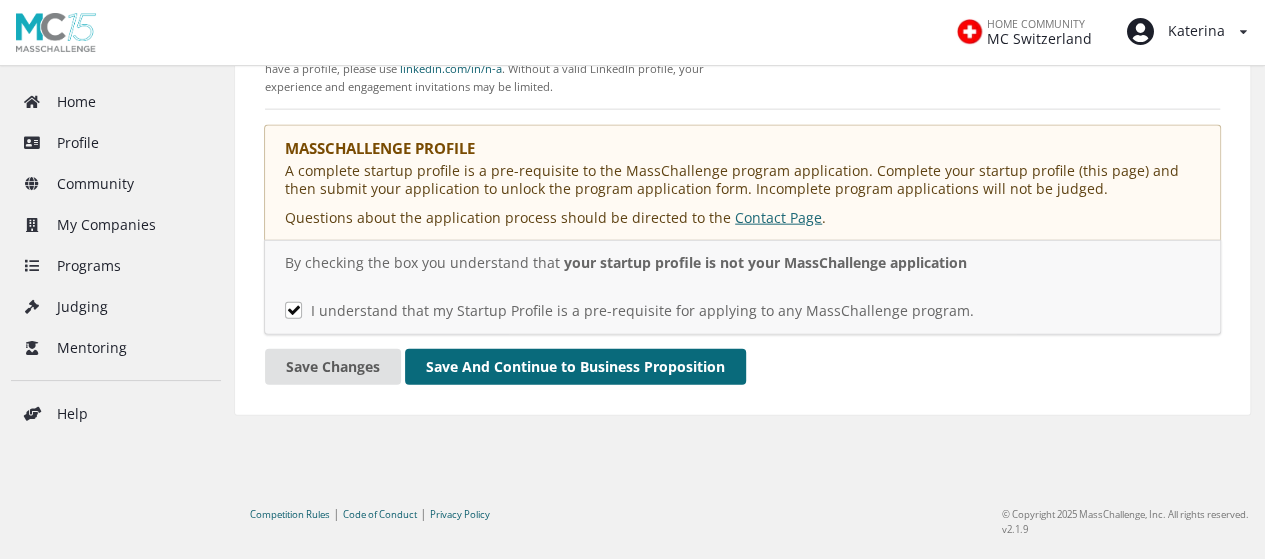 click on "Save And Continue to Business Proposition" at bounding box center (575, 367) 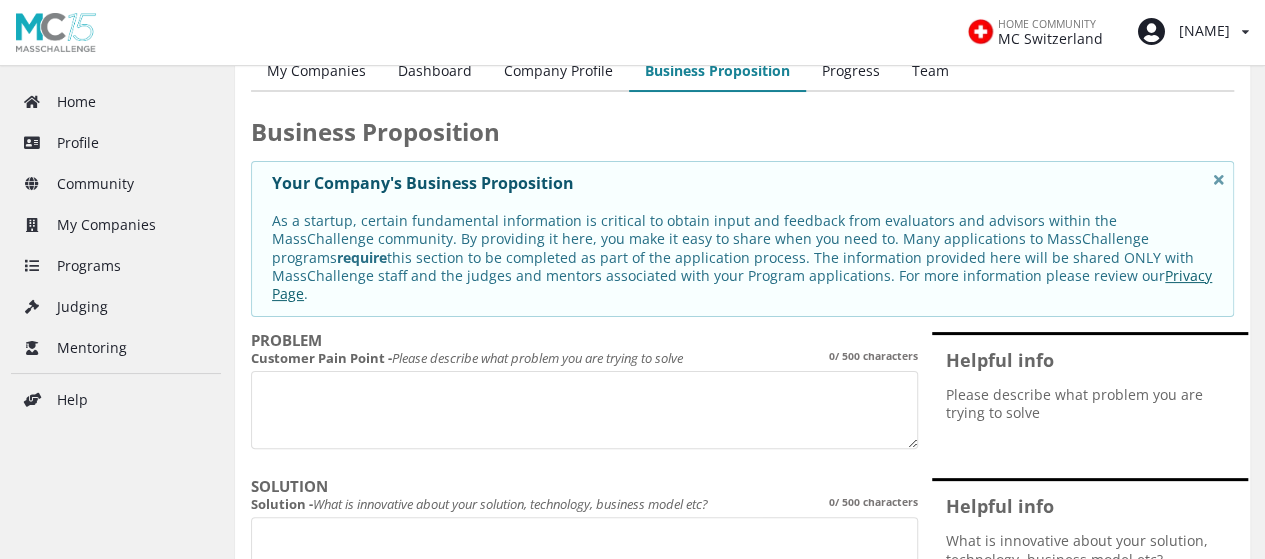 scroll, scrollTop: 100, scrollLeft: 0, axis: vertical 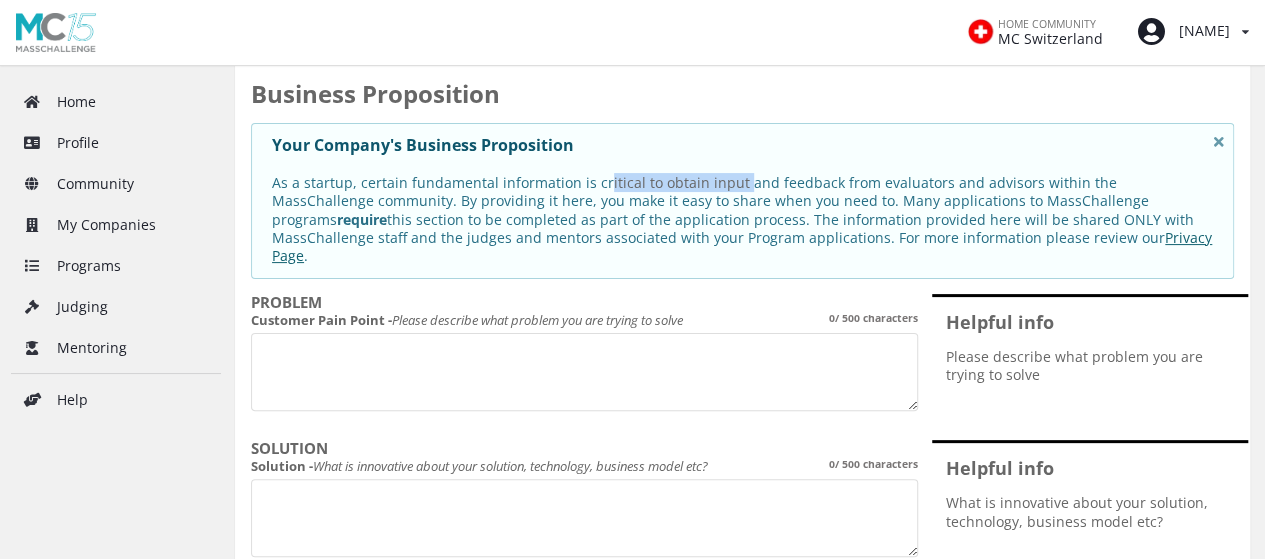 drag, startPoint x: 566, startPoint y: 179, endPoint x: 724, endPoint y: 180, distance: 158.00316 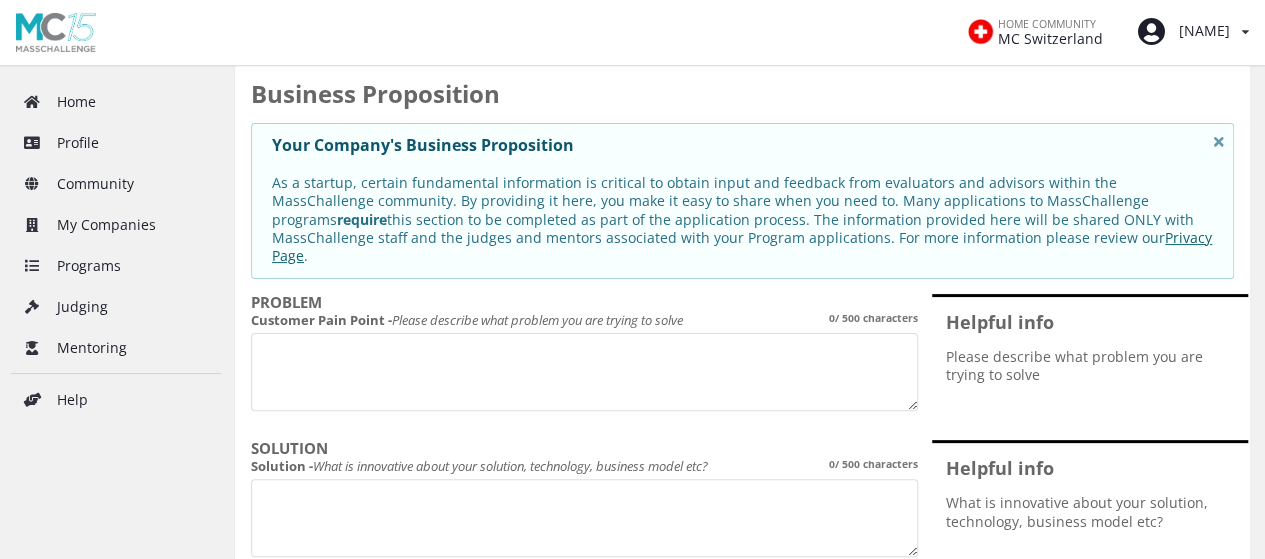 click on "Your Company's Business Proposition
As a startup, certain fundamental information is critical to obtain input
and feedback from evaluators and advisors within the MassChallenge community.
By providing it here, you make it easy to share when you need to. Many applications
to MassChallenge programs  require  this section to be completed as part of the
application process. The information provided here will be shared ONLY with
MassChallenge staff and the judges and mentors associated with your Program applications.
For more information please review our  Privacy Page ." at bounding box center [742, 201] 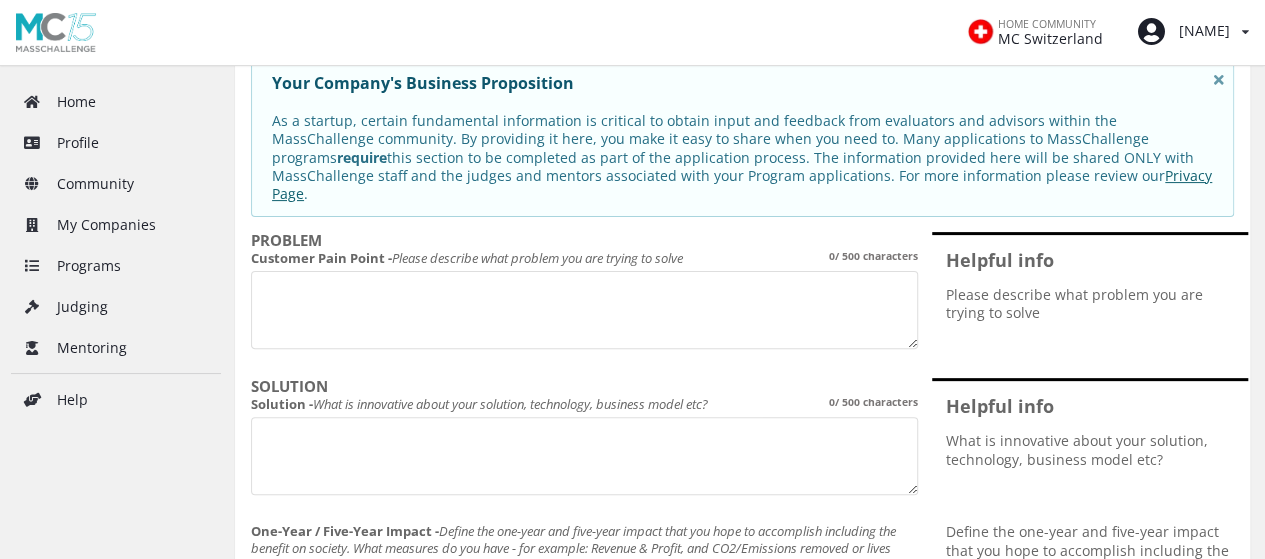 scroll, scrollTop: 200, scrollLeft: 0, axis: vertical 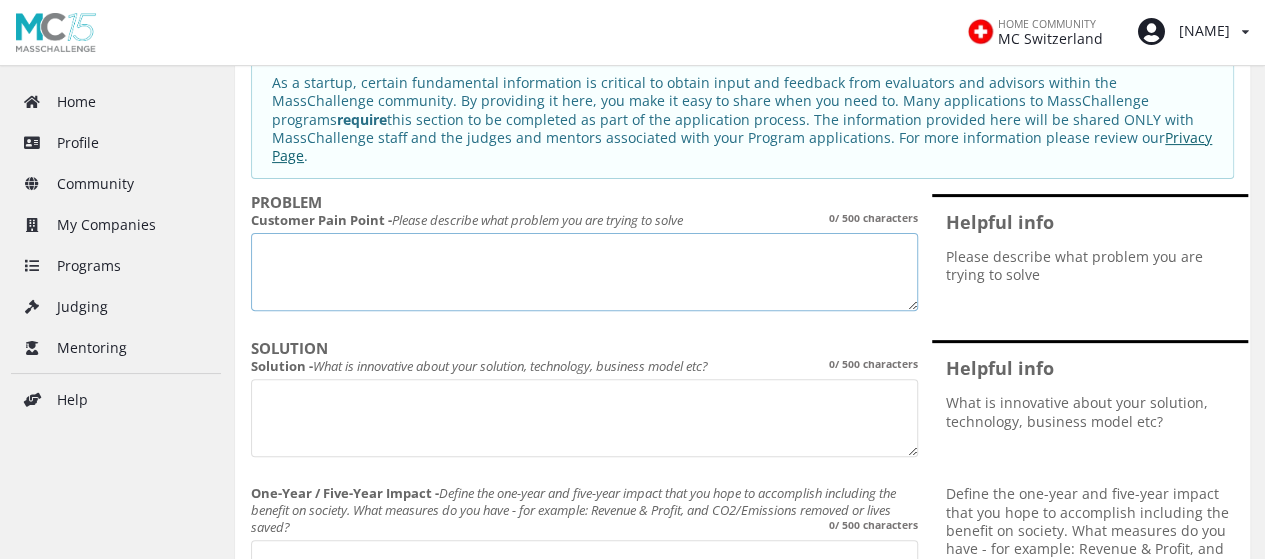 click on "Customer Pain Point -  Please describe what problem you are trying to solve
0  / 500 characters" at bounding box center (584, 272) 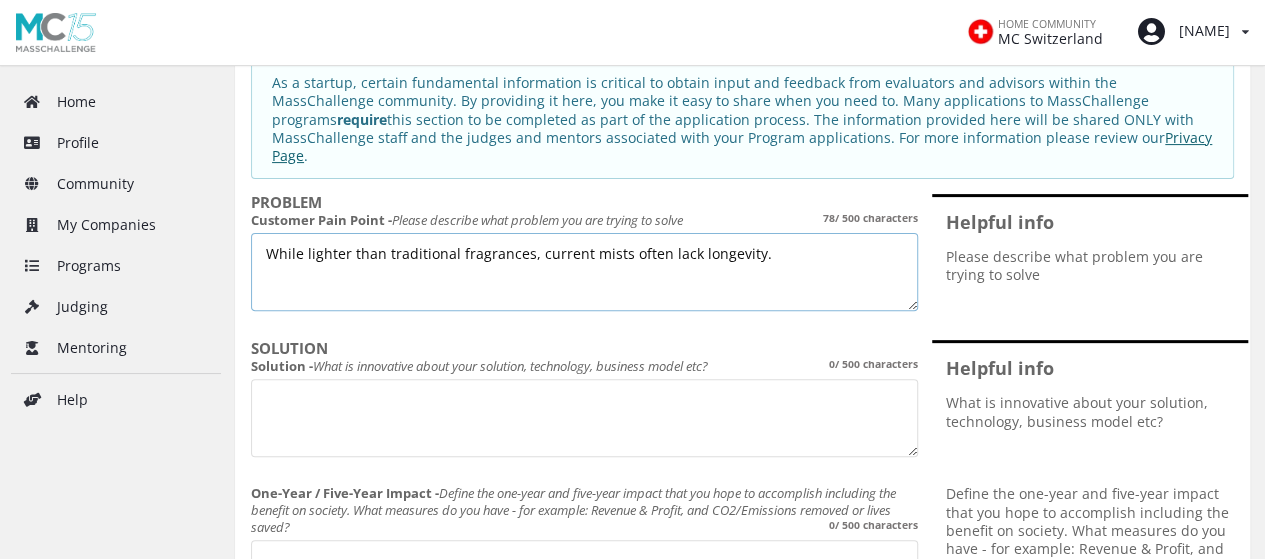 click on "While lighter than traditional fragrances, current mists often lack longevity." at bounding box center (584, 272) 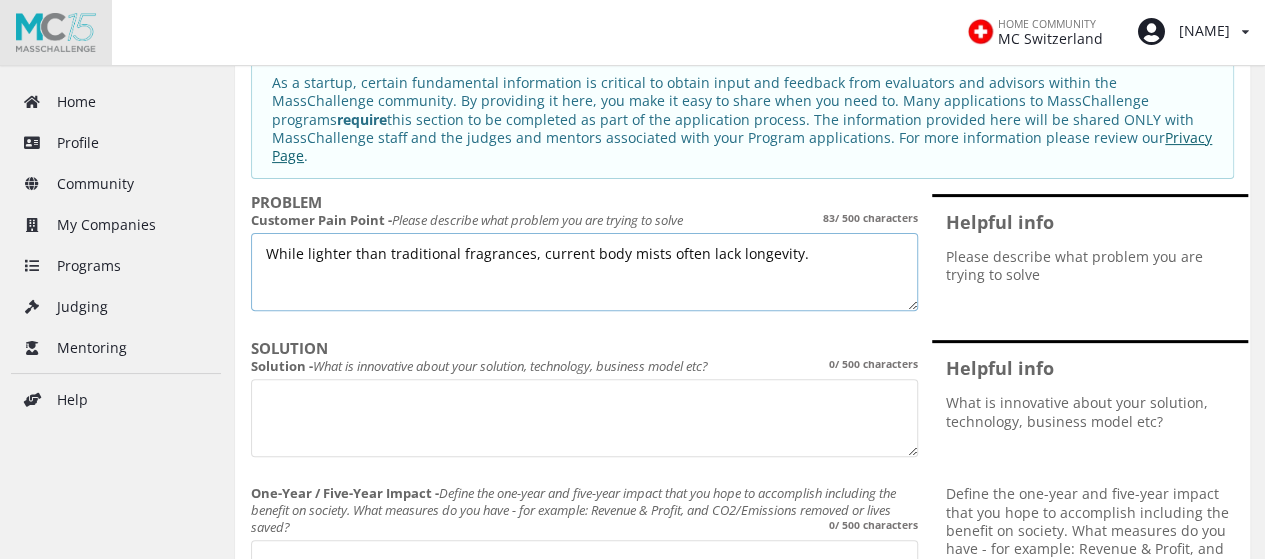 type on "While lighter than traditional fragrances, current body mists often lack longevity." 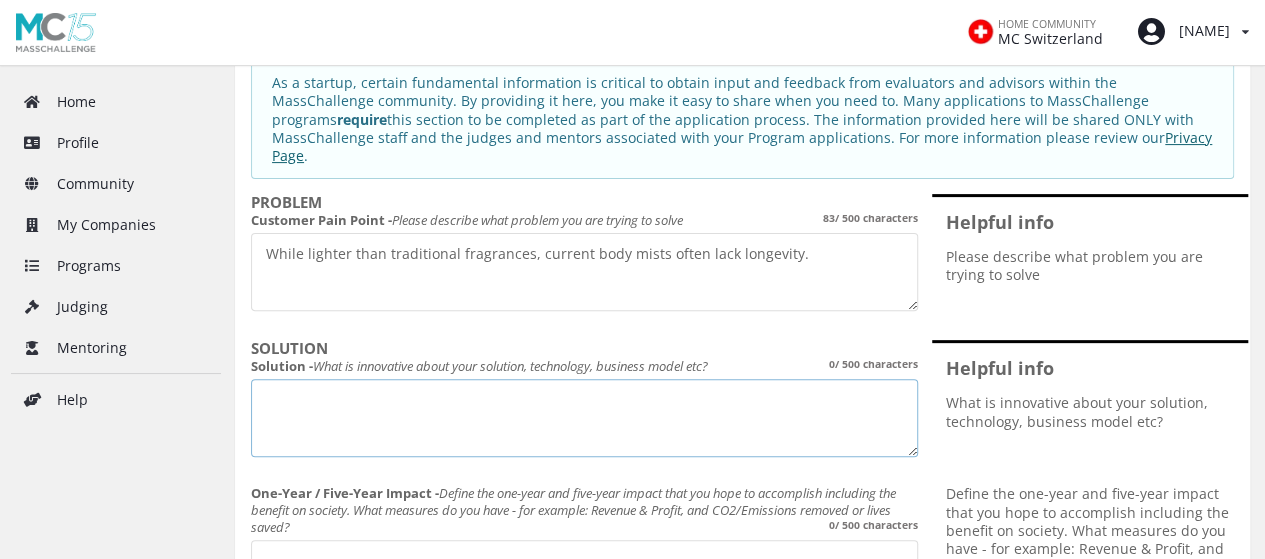 click on "Solution -  What is innovative about your solution, technology, business model etc?
0  / 500 characters" at bounding box center [584, 418] 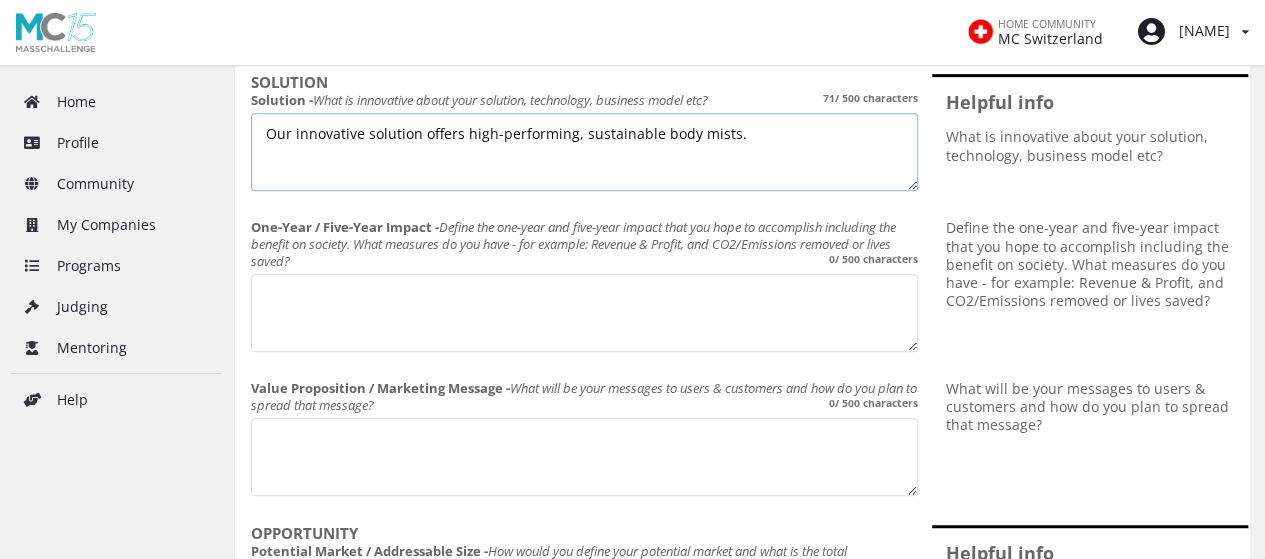 scroll, scrollTop: 500, scrollLeft: 0, axis: vertical 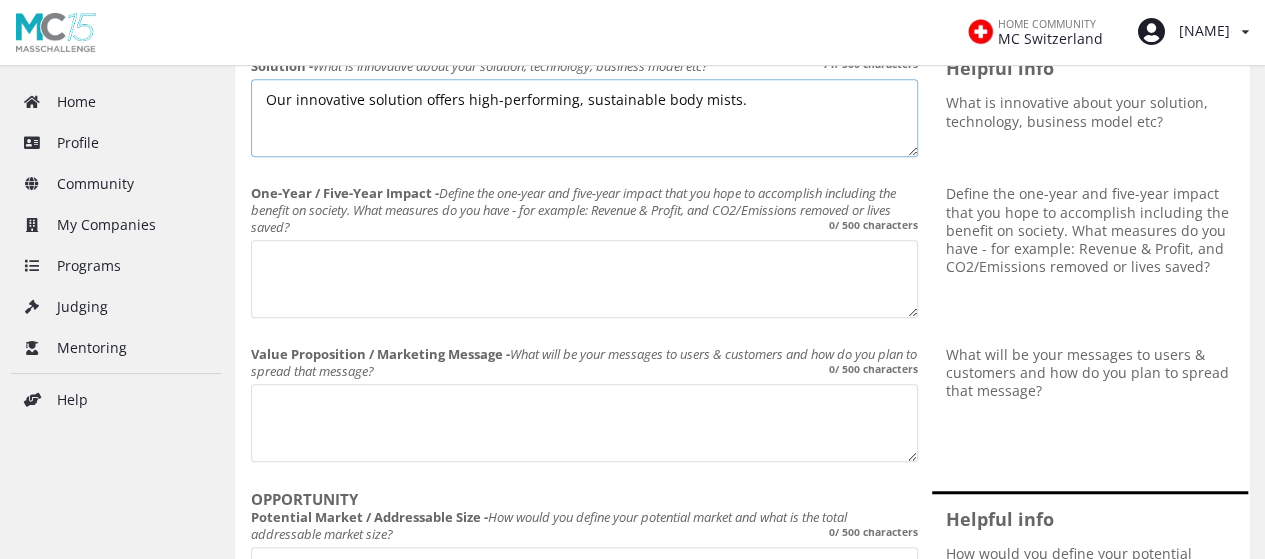type on "Our innovative solution offers high-performing, sustainable body mists." 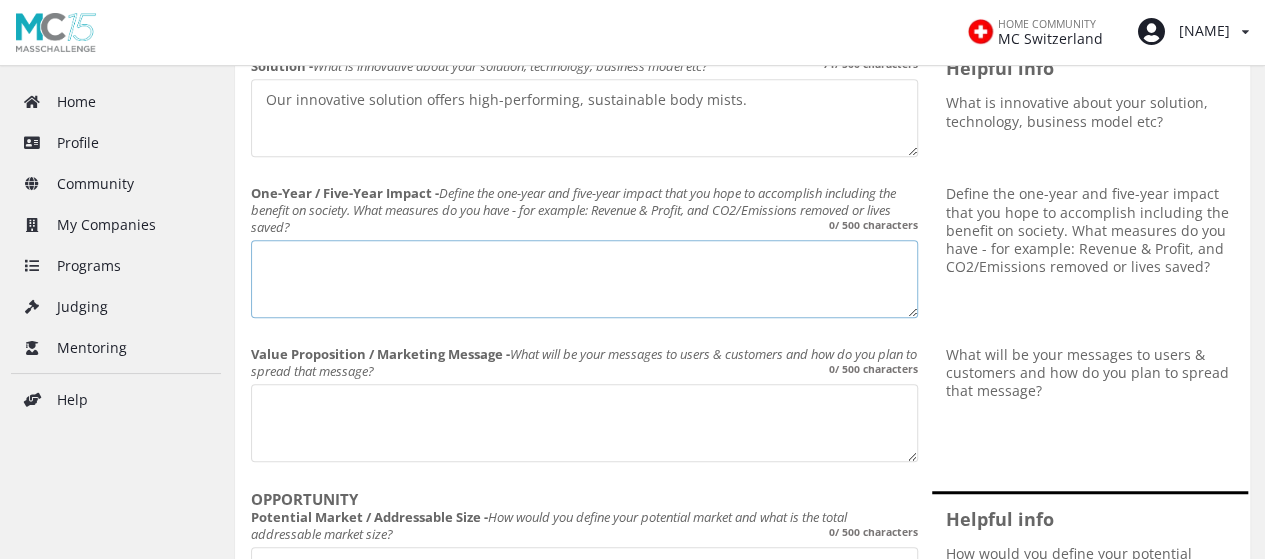 click on "One-Year / Five-Year Impact -  Define the one-year and five-year impact that you hope to accomplish including the benefit on society. What measures do you have - for example: Revenue & Profit, and CO2/Emissions removed or lives saved?
0  / 500 characters" at bounding box center (584, 279) 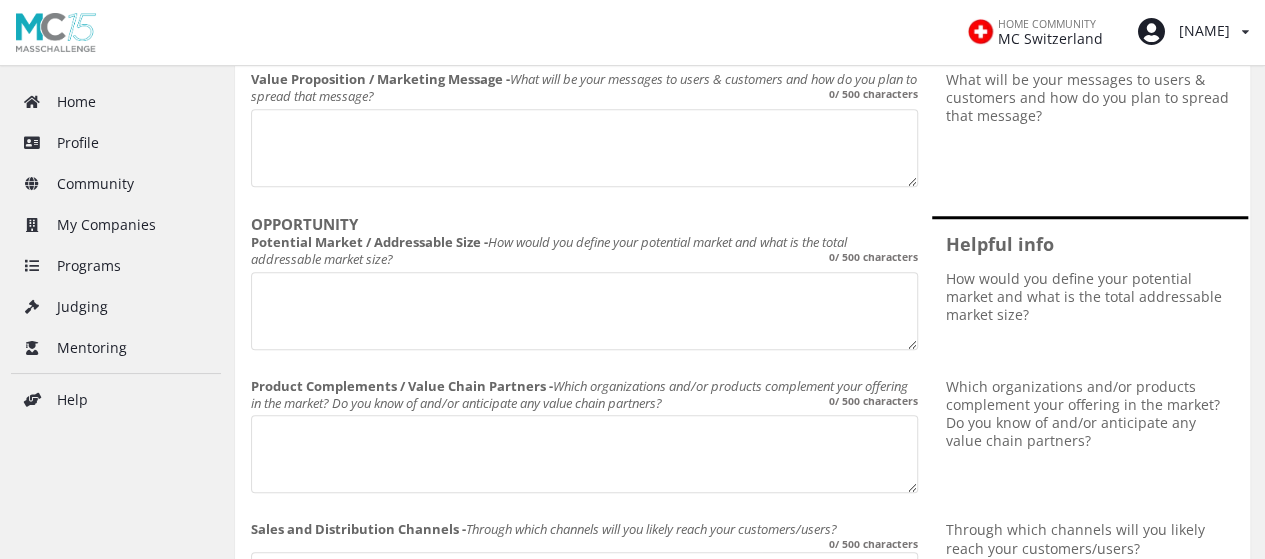 scroll, scrollTop: 800, scrollLeft: 0, axis: vertical 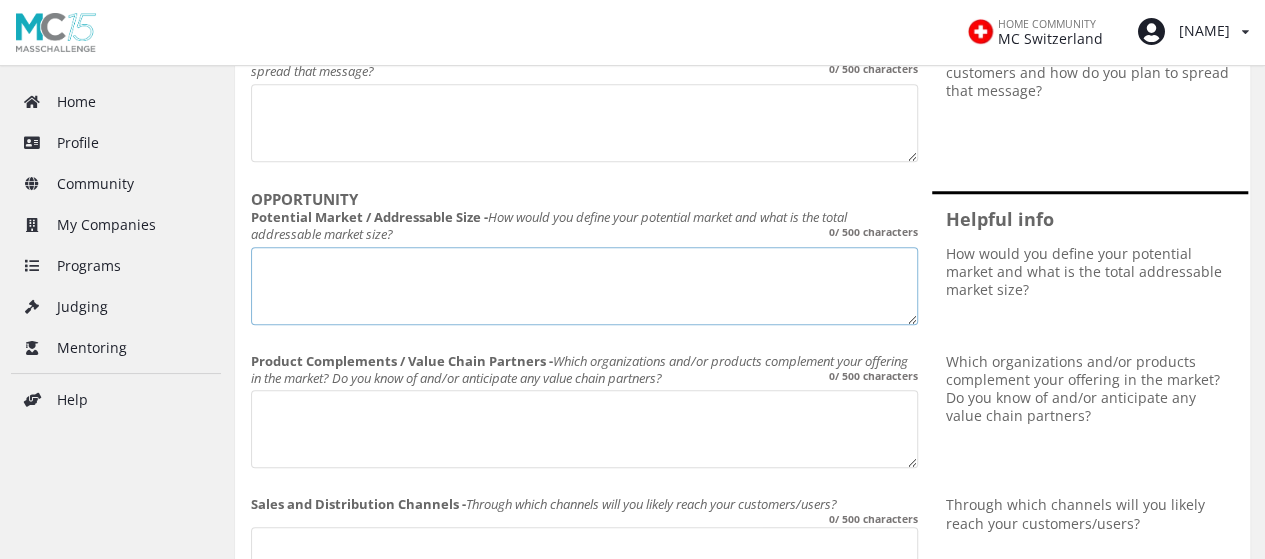 click on "Potential Market / Addressable Size -  How would you define your potential market and what is the total addressable market size?
0  / 500 characters" at bounding box center (584, 286) 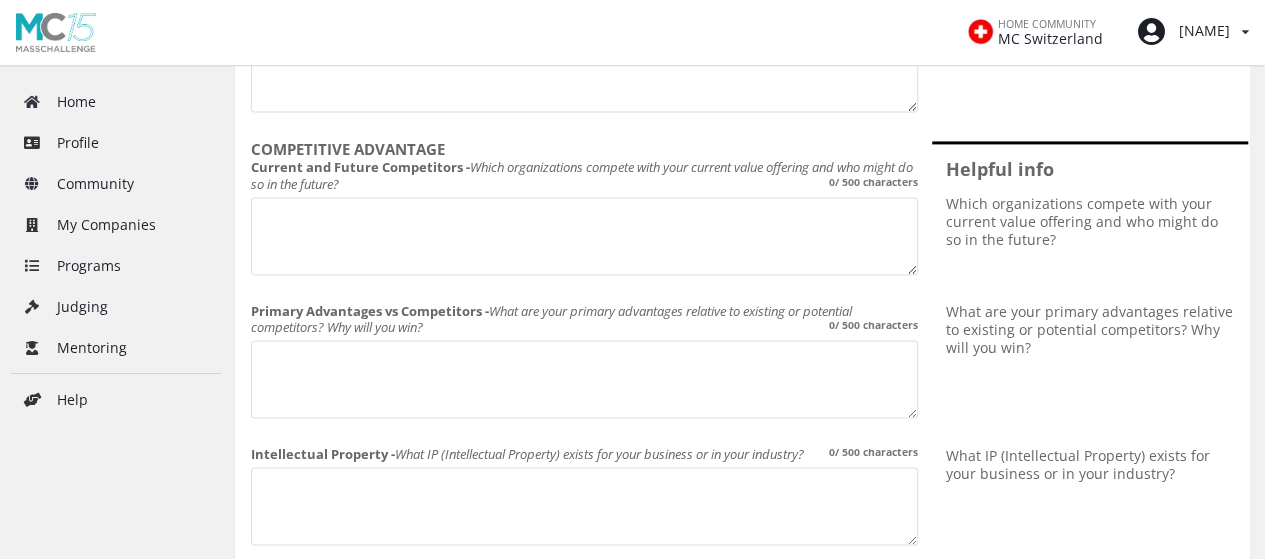 scroll, scrollTop: 1400, scrollLeft: 0, axis: vertical 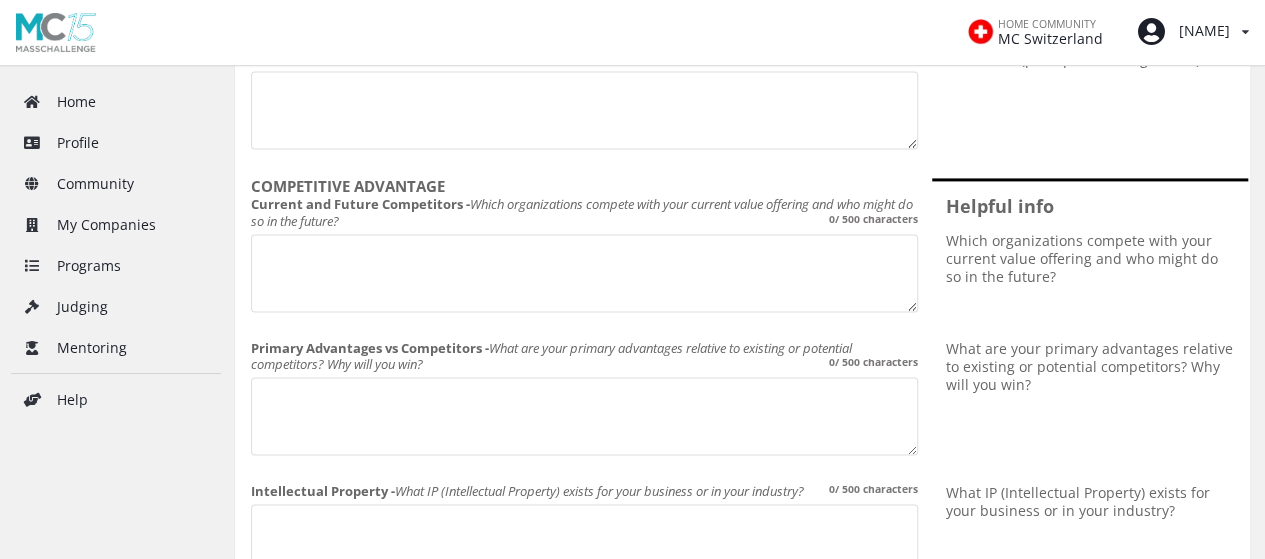 type on "Body fragrance mists are gaining popularity, especially among Gen Z, with a projected market value of $4.4 billion by 2029 and grows at 10% per year." 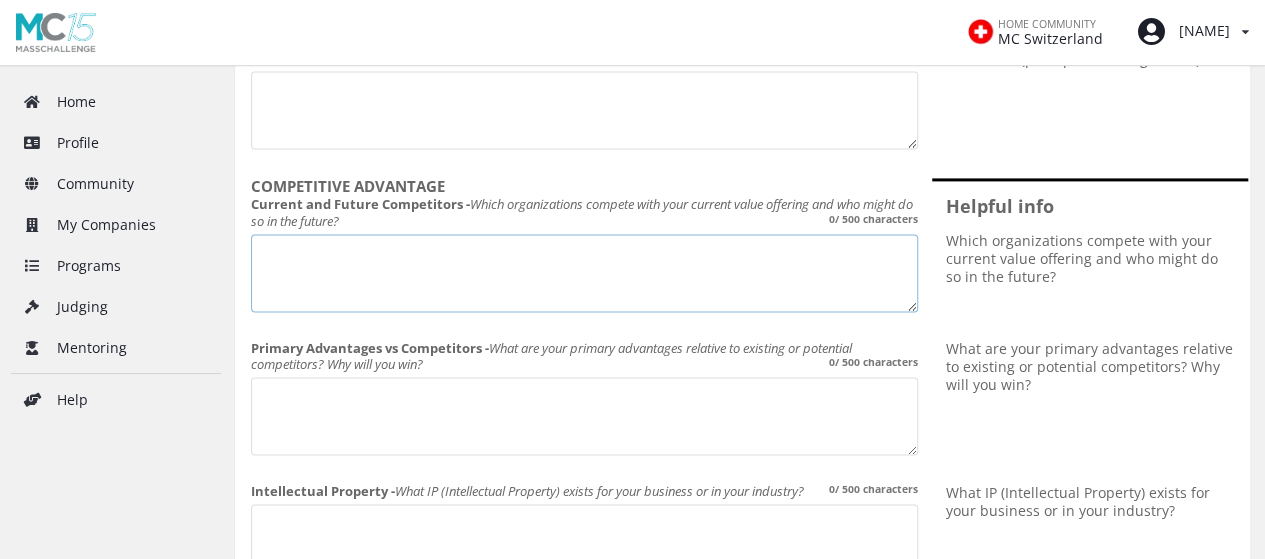 click on "Current and Future Competitors -  Which organizations compete with your current value offering and who might do so in the future?
0  / 500 characters" at bounding box center [584, 273] 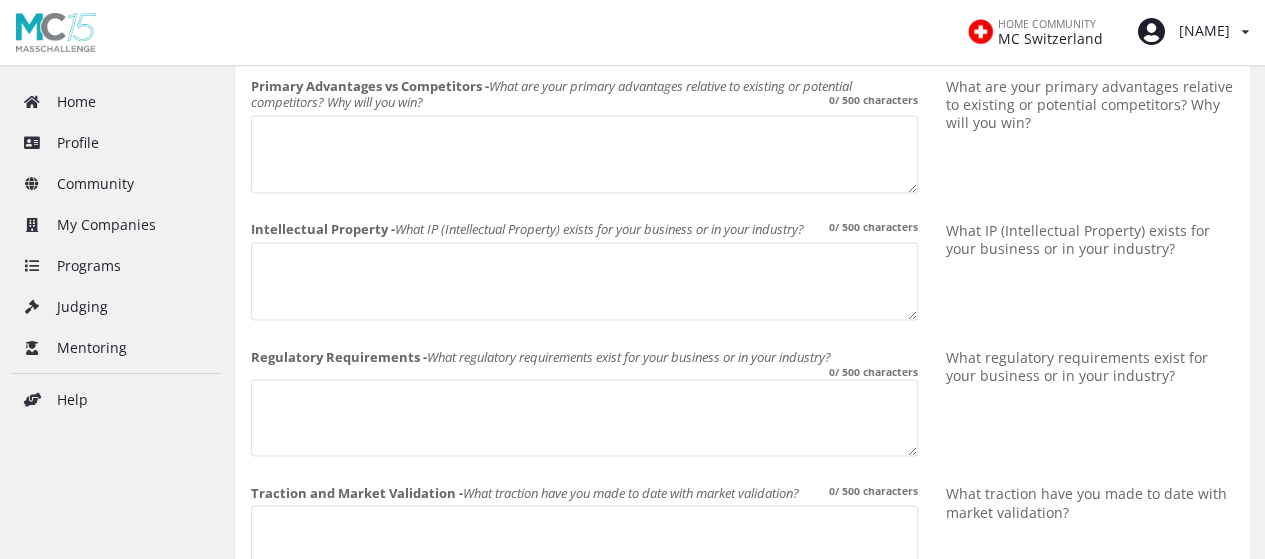 scroll, scrollTop: 1700, scrollLeft: 0, axis: vertical 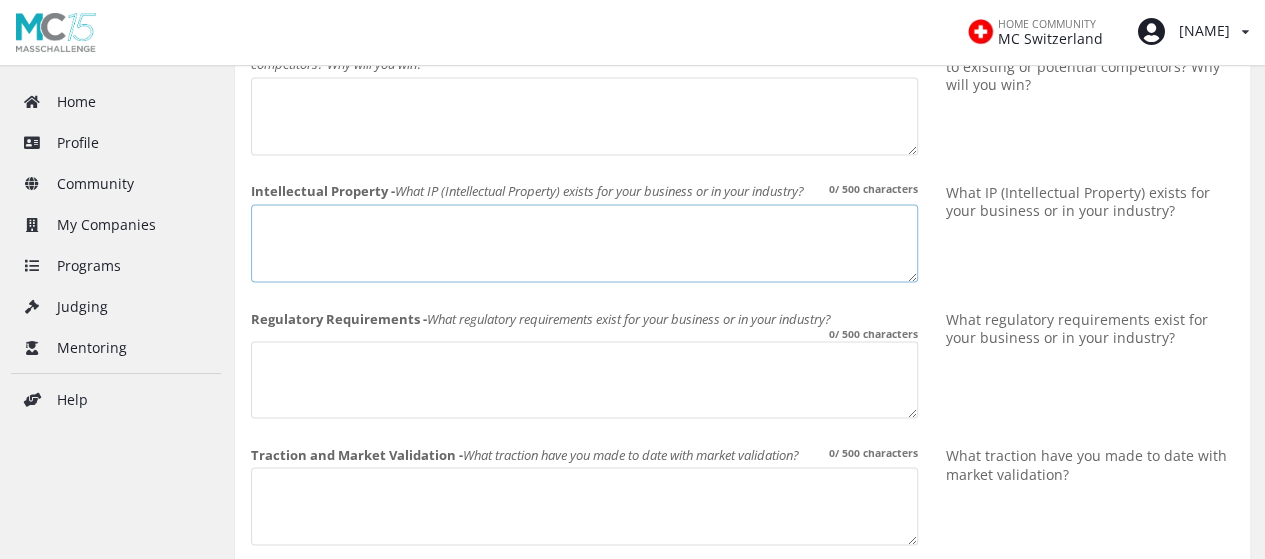 click on "Intellectual Property -  What IP (Intellectual Property) exists for your business or in your industry?
0  / 500 characters" at bounding box center (584, 243) 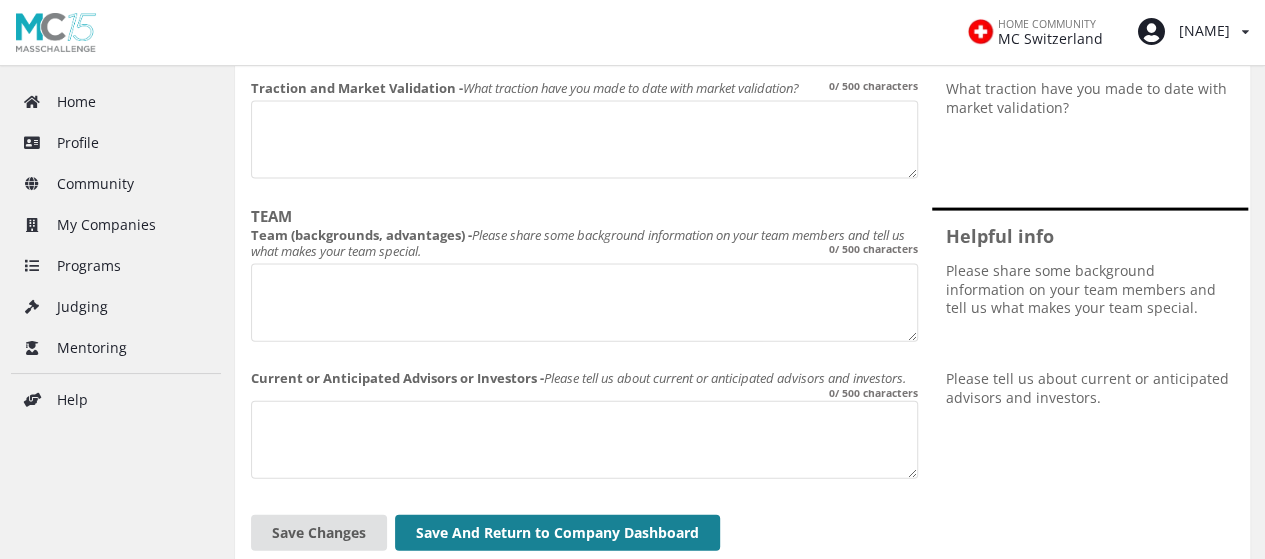 scroll, scrollTop: 2100, scrollLeft: 0, axis: vertical 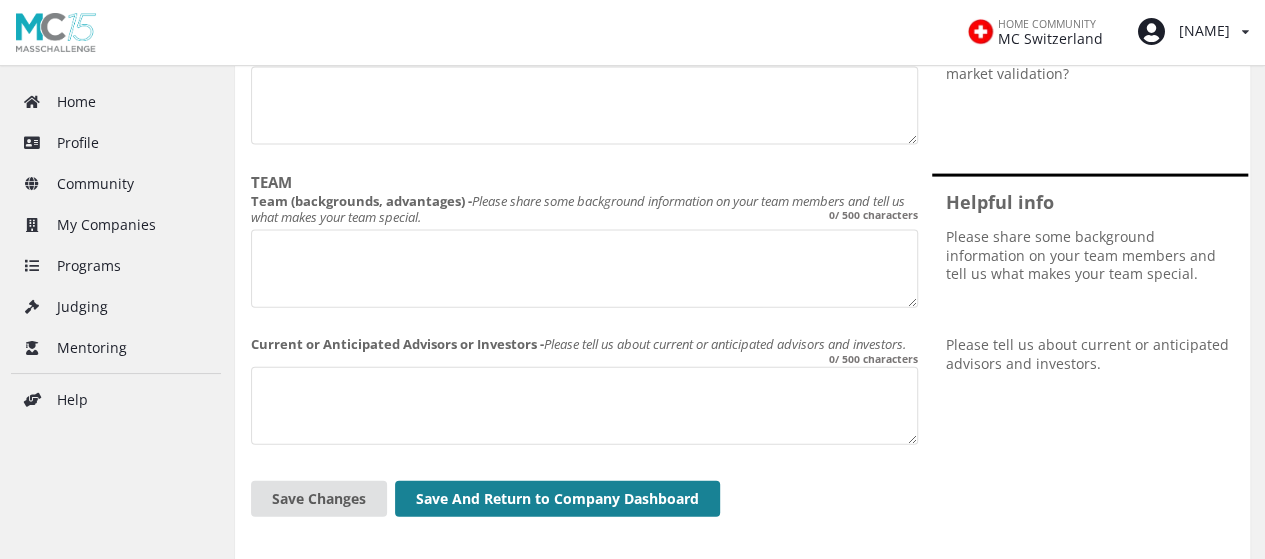 type on "Two pending patents." 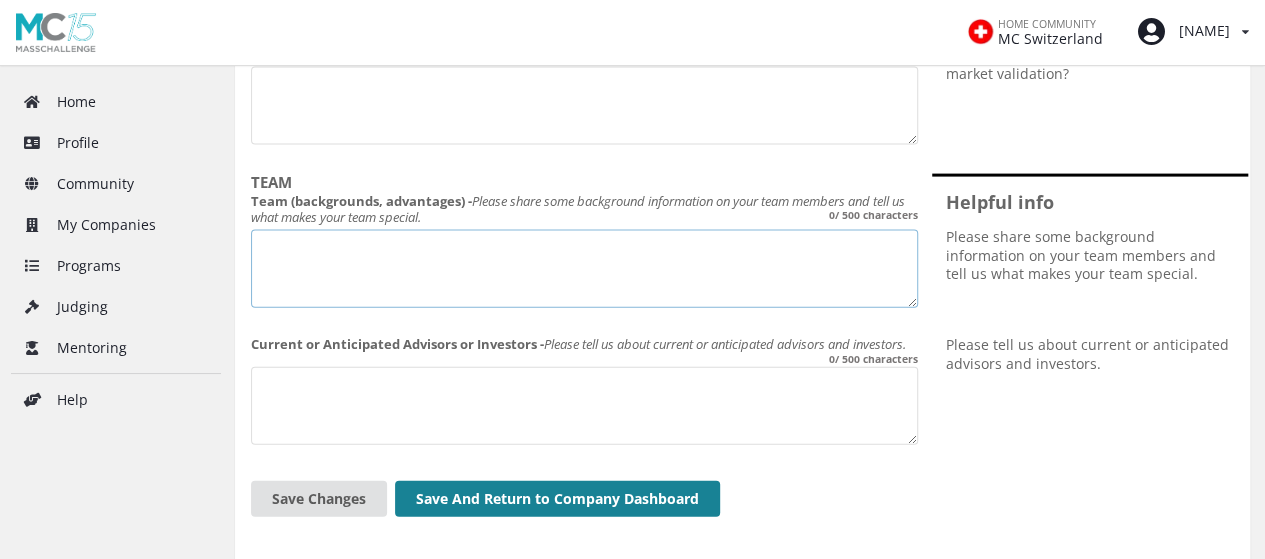 click on "Team (backgrounds, advantages) -  Please share some background information on your team members and tell us what makes your team special.
0  / 500 characters" at bounding box center (584, 269) 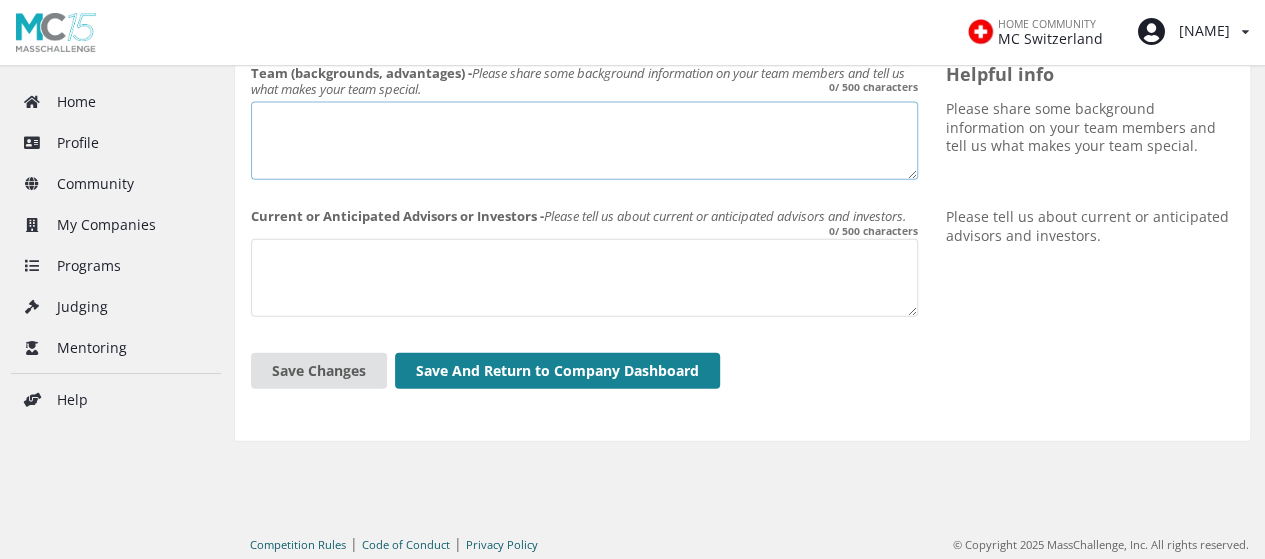 scroll, scrollTop: 2242, scrollLeft: 0, axis: vertical 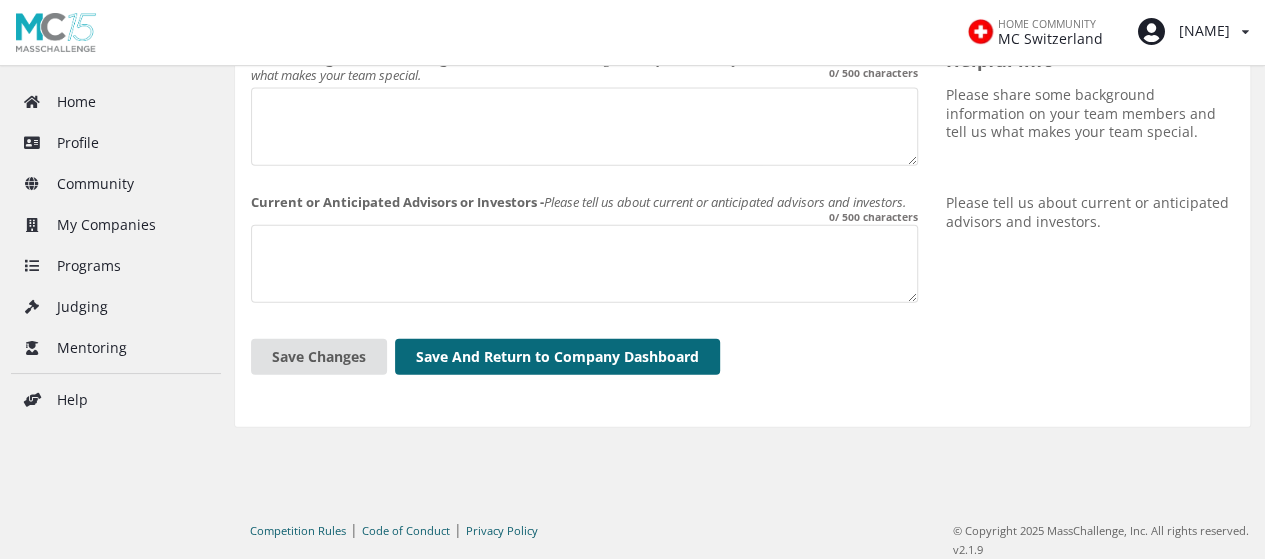 click on "Save And Return to Company Dashboard" at bounding box center [557, 357] 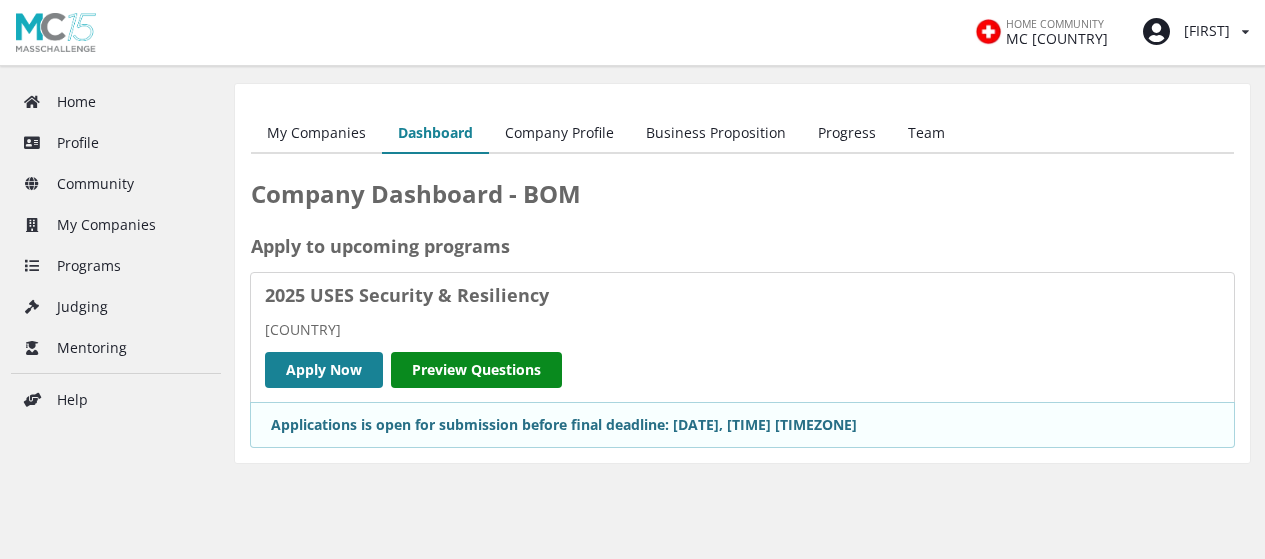 scroll, scrollTop: 0, scrollLeft: 0, axis: both 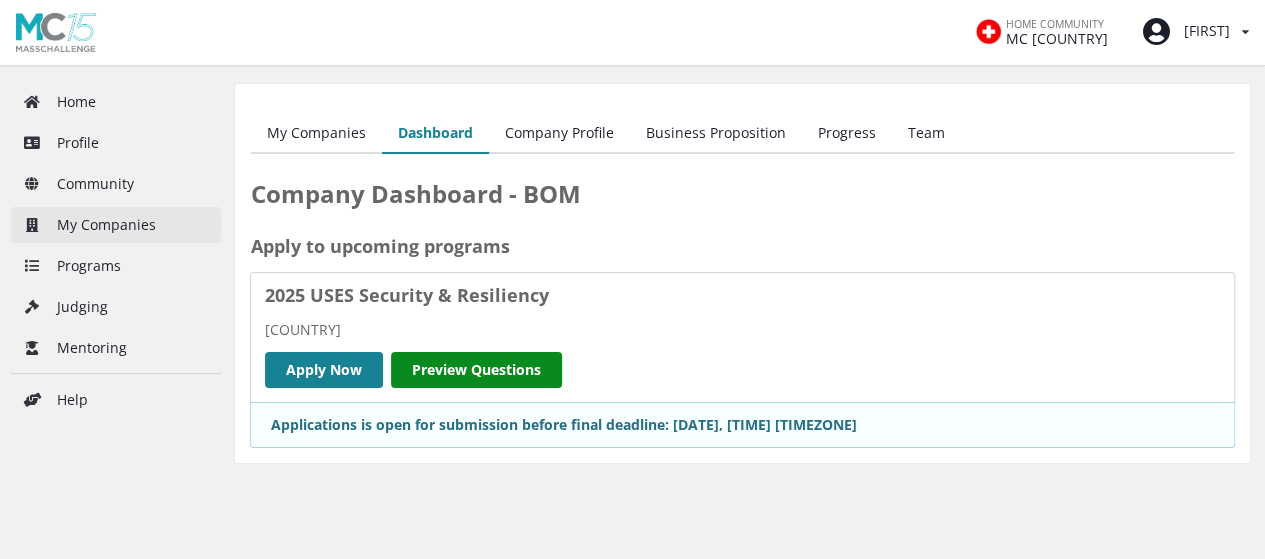 click on "My Companies" at bounding box center [116, 225] 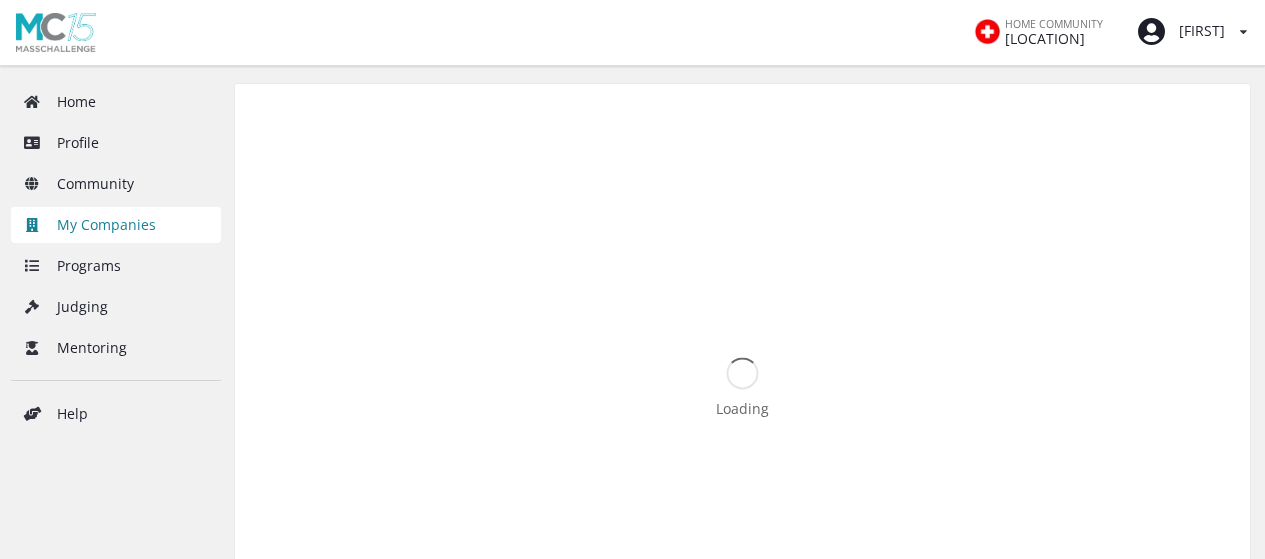 scroll, scrollTop: 0, scrollLeft: 0, axis: both 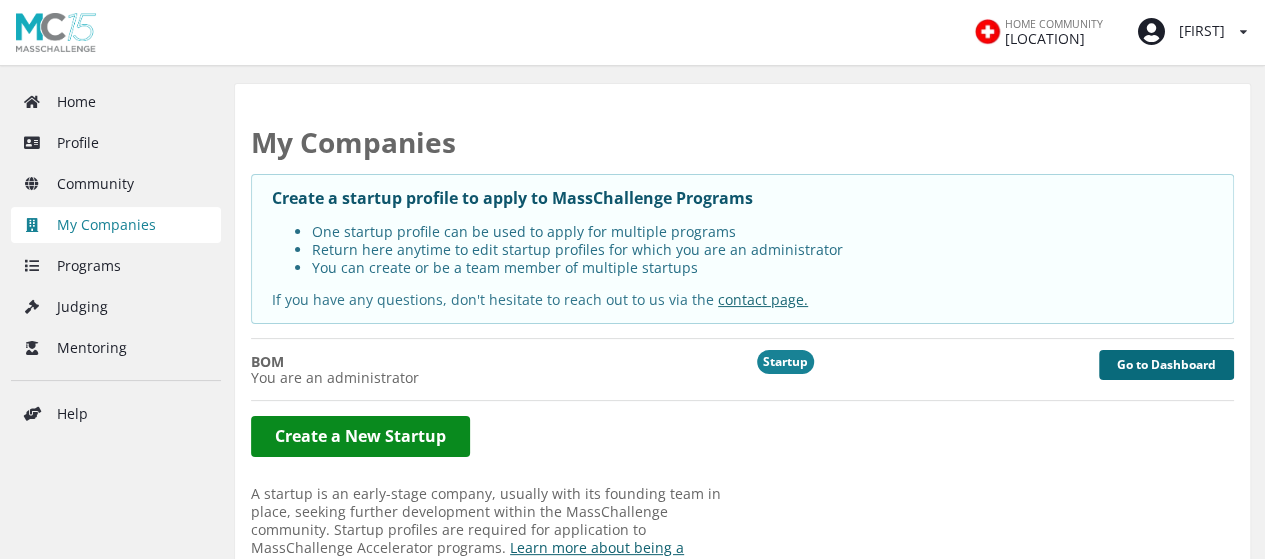 click on "Go to Dashboard" at bounding box center [1166, 365] 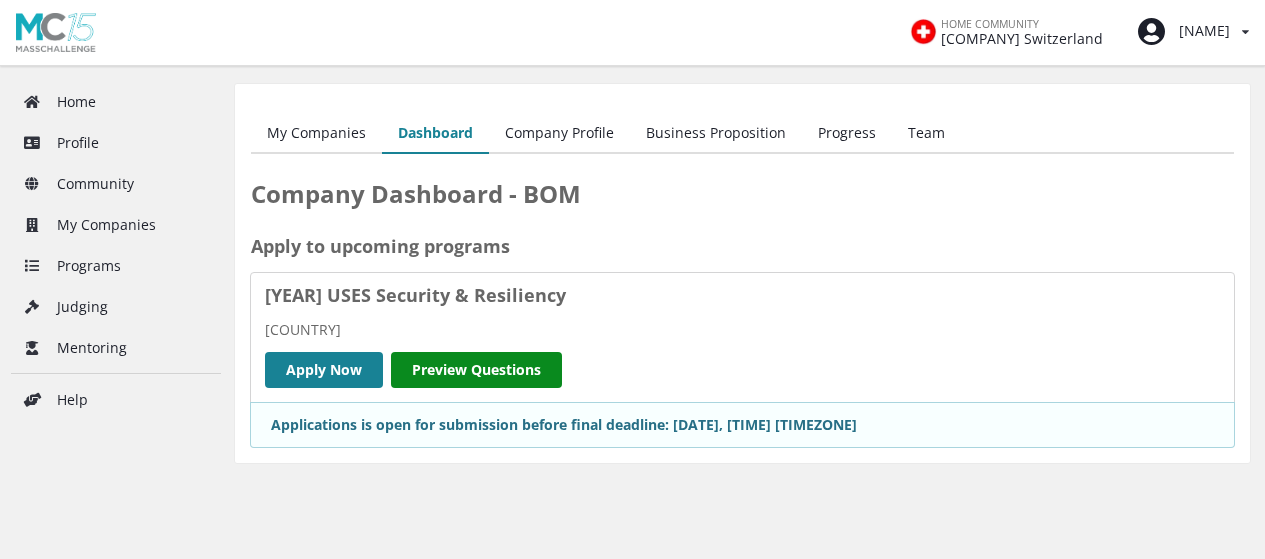 scroll, scrollTop: 0, scrollLeft: 0, axis: both 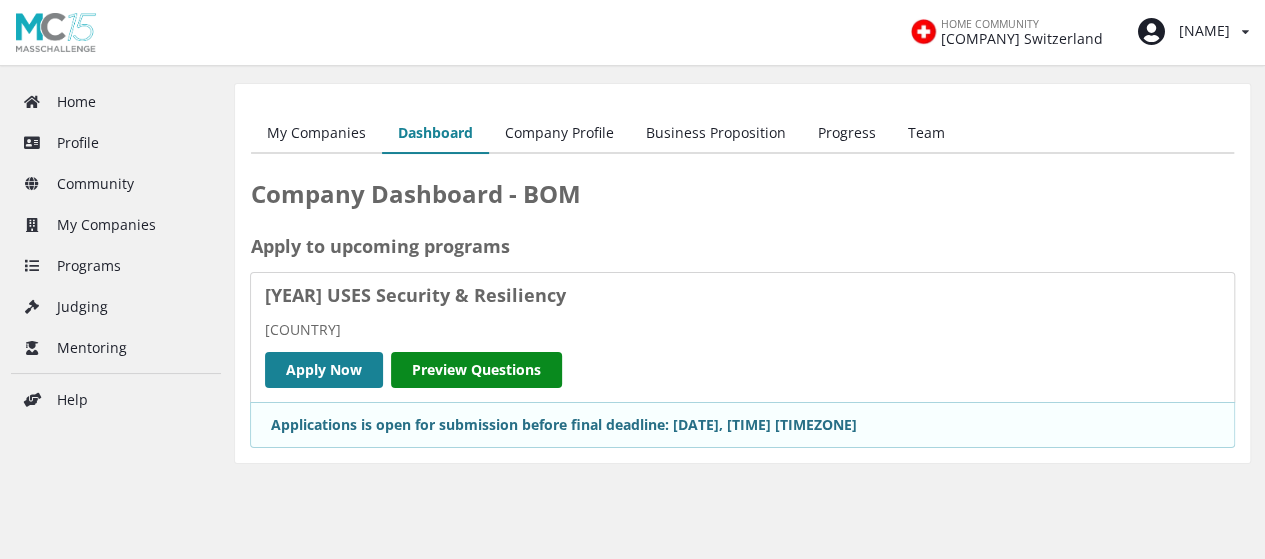 click on "Team" at bounding box center [926, 134] 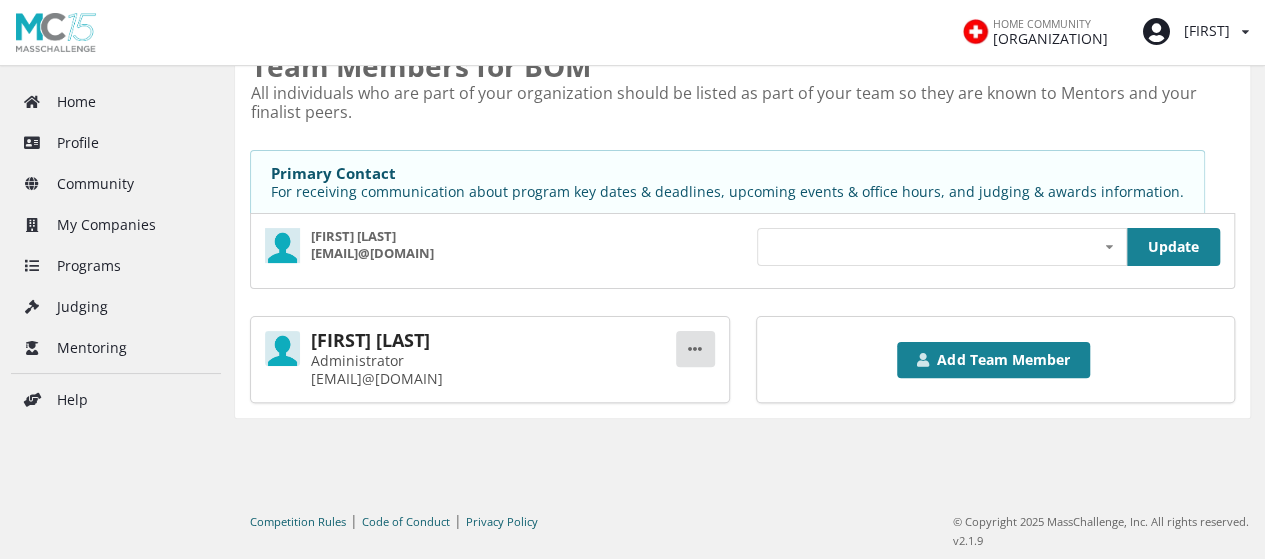 scroll, scrollTop: 141, scrollLeft: 0, axis: vertical 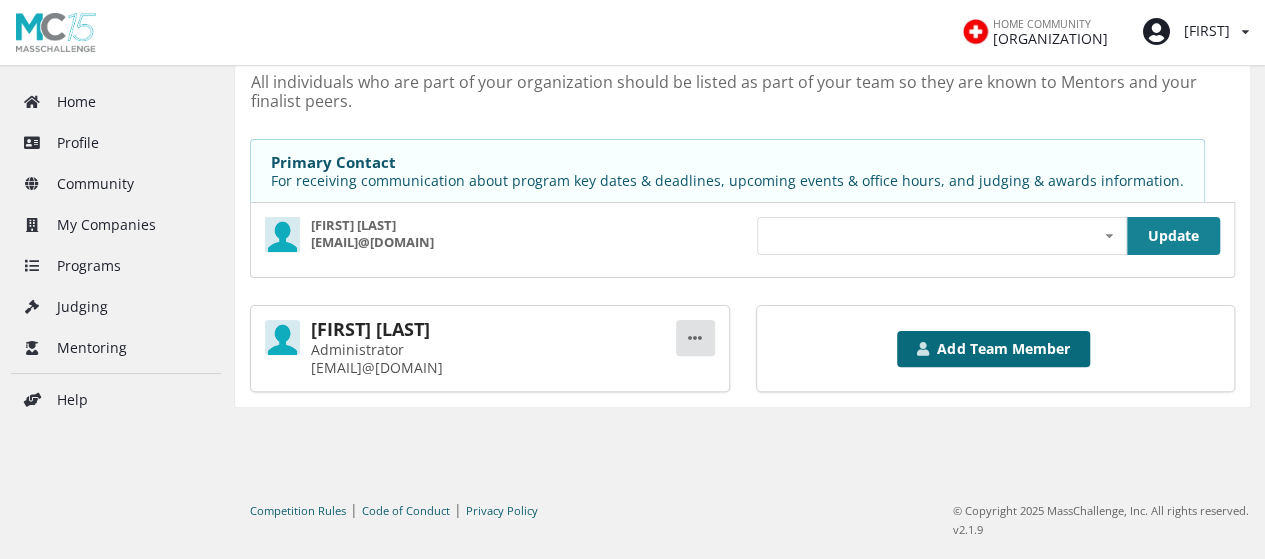 click on "Add Team Member" at bounding box center [994, 349] 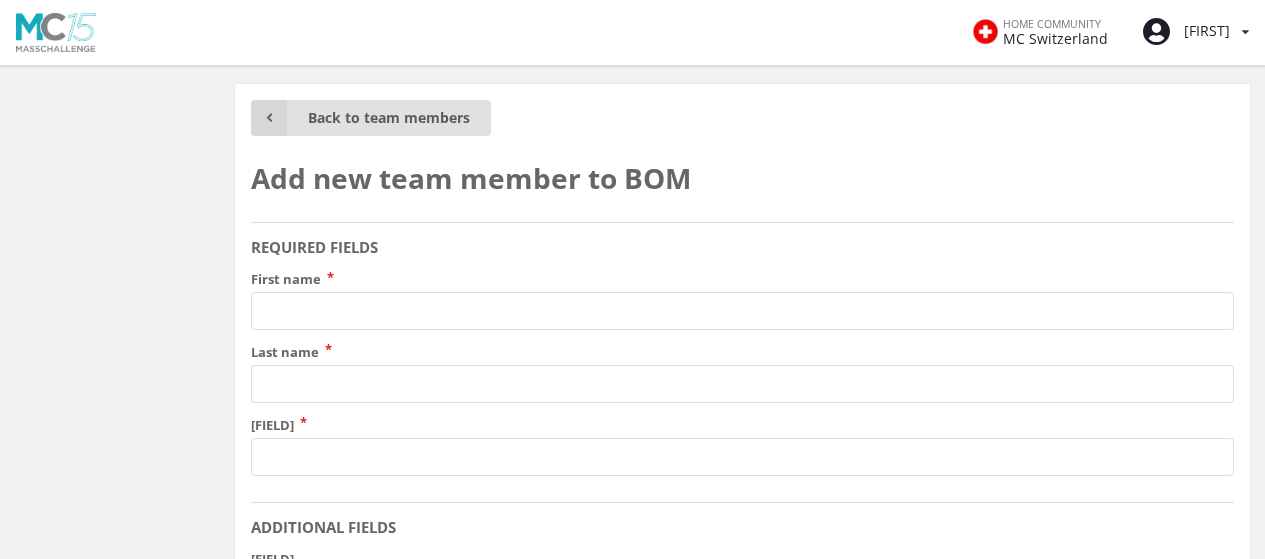 scroll, scrollTop: 0, scrollLeft: 0, axis: both 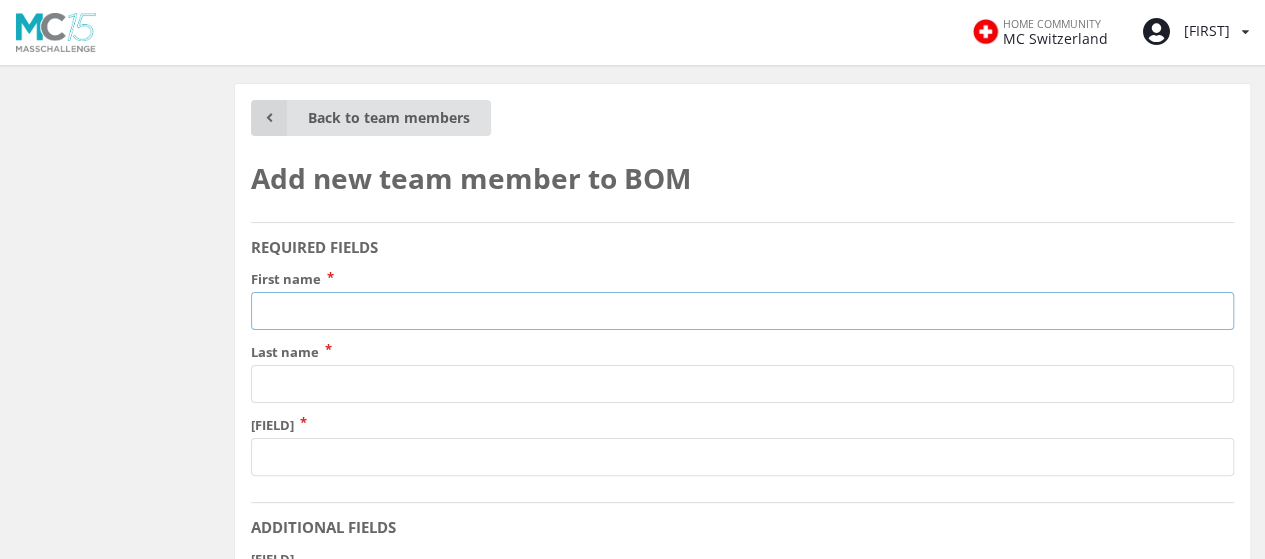 click on "First name" at bounding box center [742, 311] 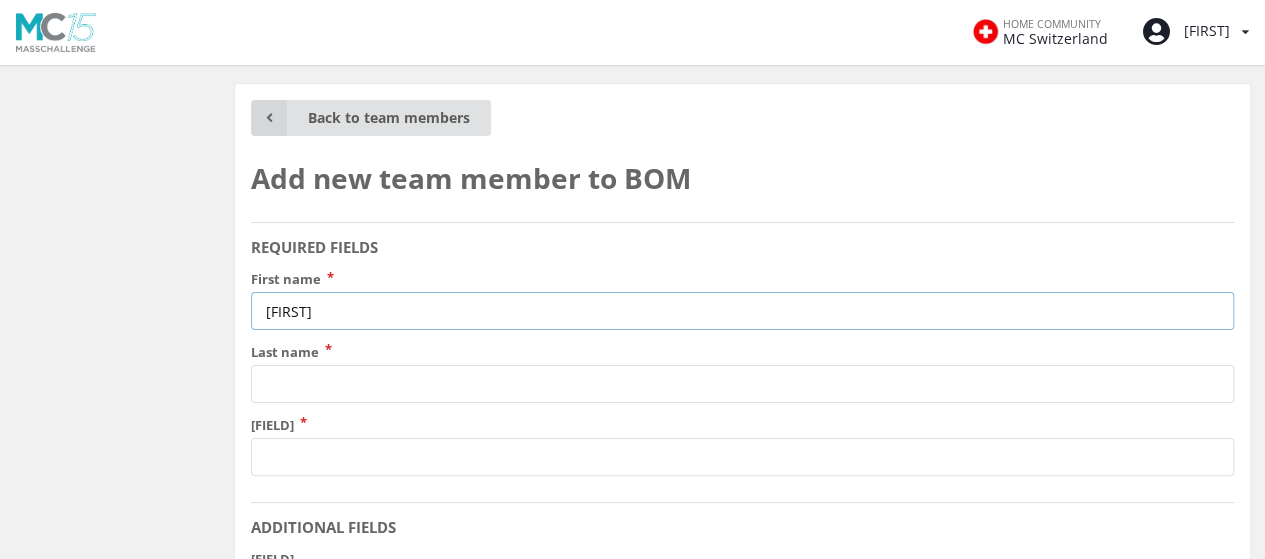 type on "[FIRST]" 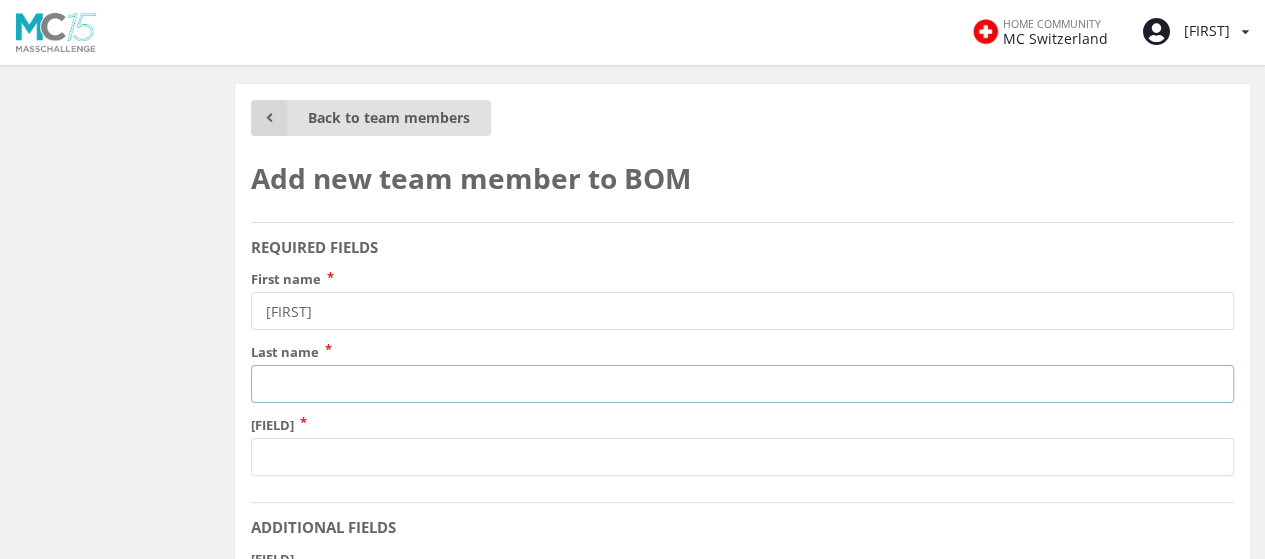 click on "Last name" at bounding box center [742, 384] 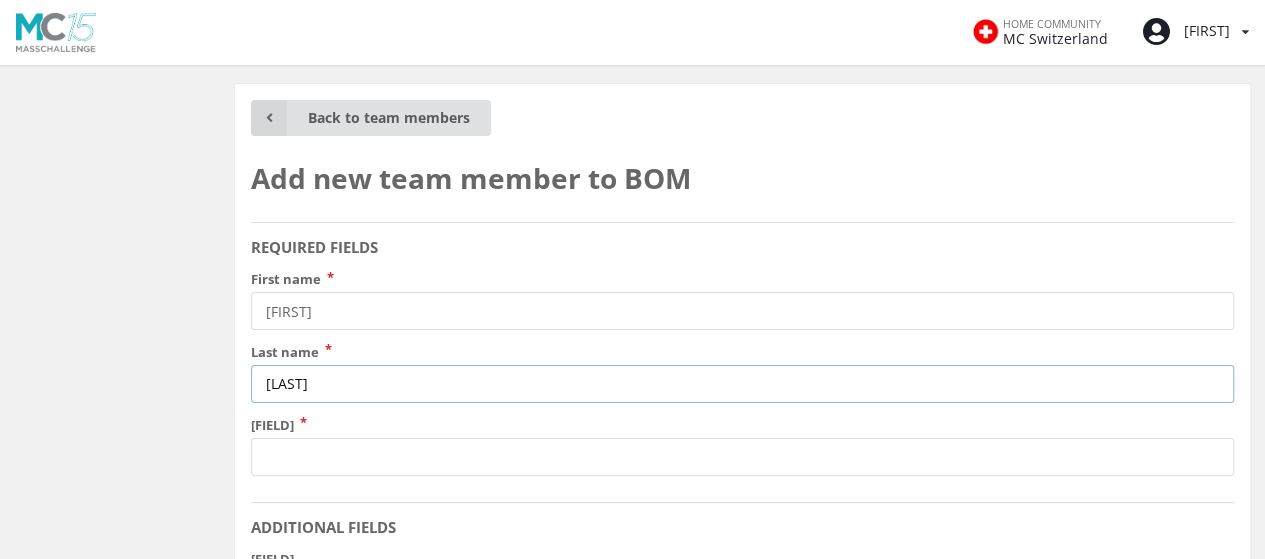 type on "Aussant" 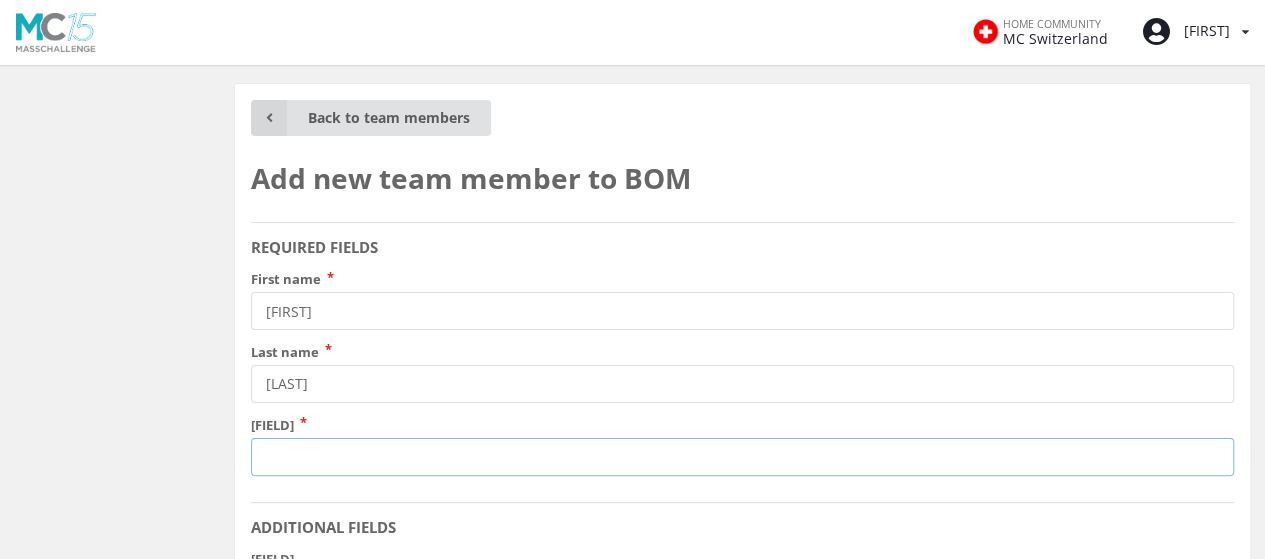 click on "Email" at bounding box center (742, 457) 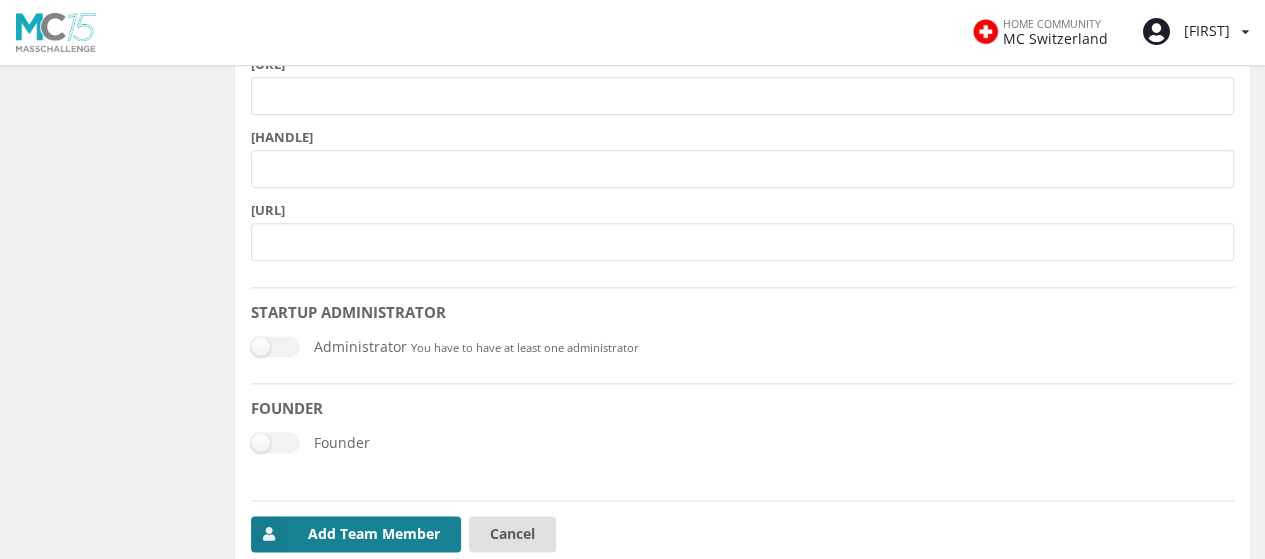 scroll, scrollTop: 1151, scrollLeft: 0, axis: vertical 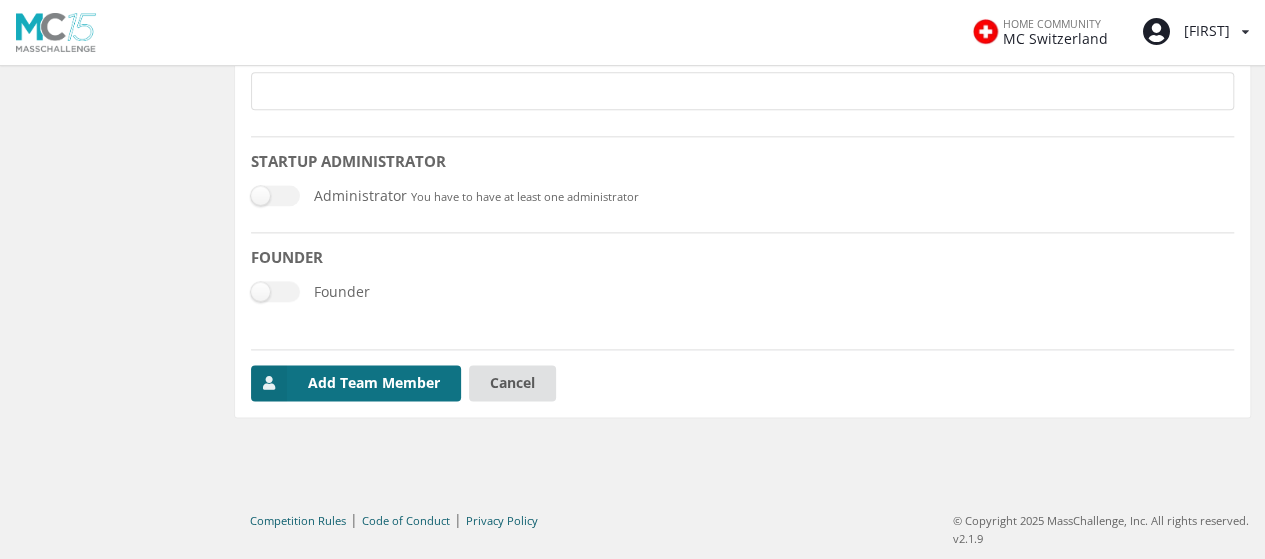 type on "emmanuel.aussant@givaudan.com" 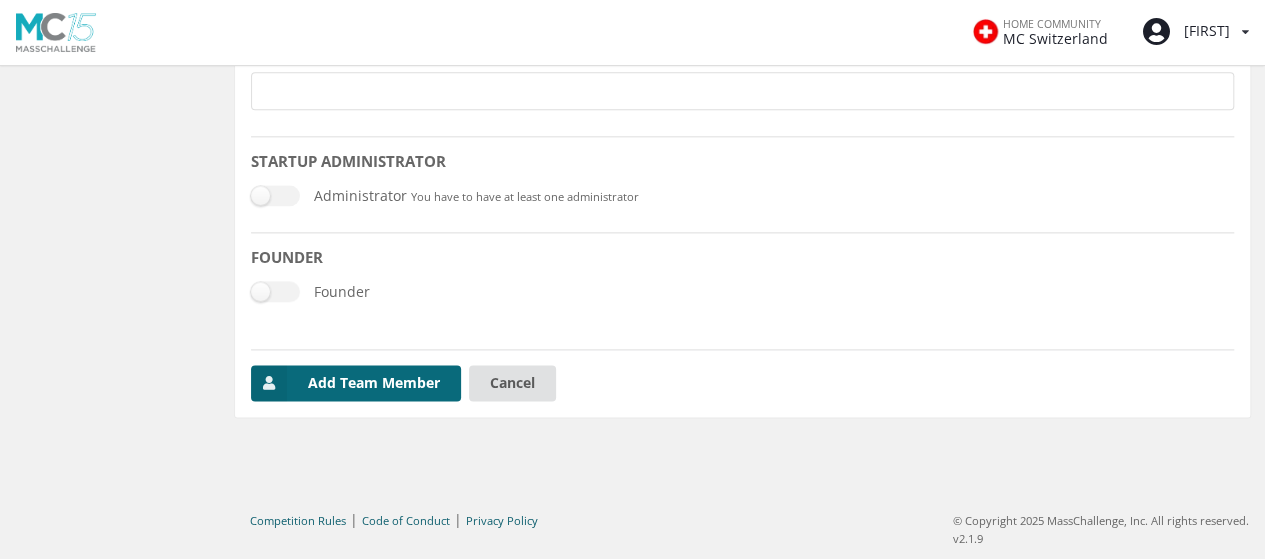 click on "Add Team Member" at bounding box center [356, 383] 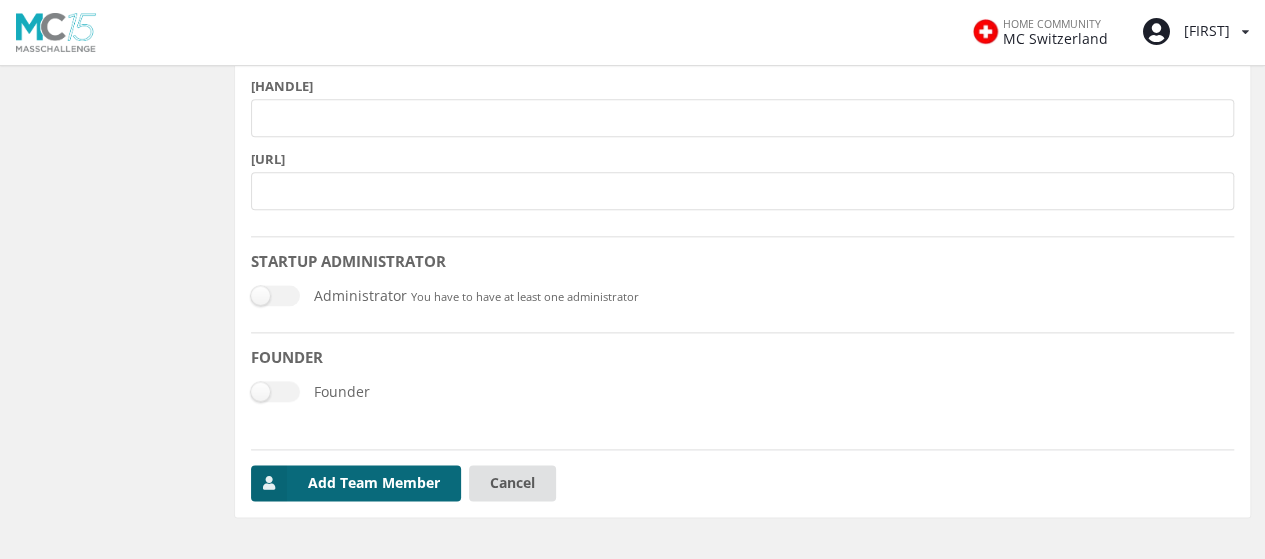 scroll, scrollTop: 976, scrollLeft: 0, axis: vertical 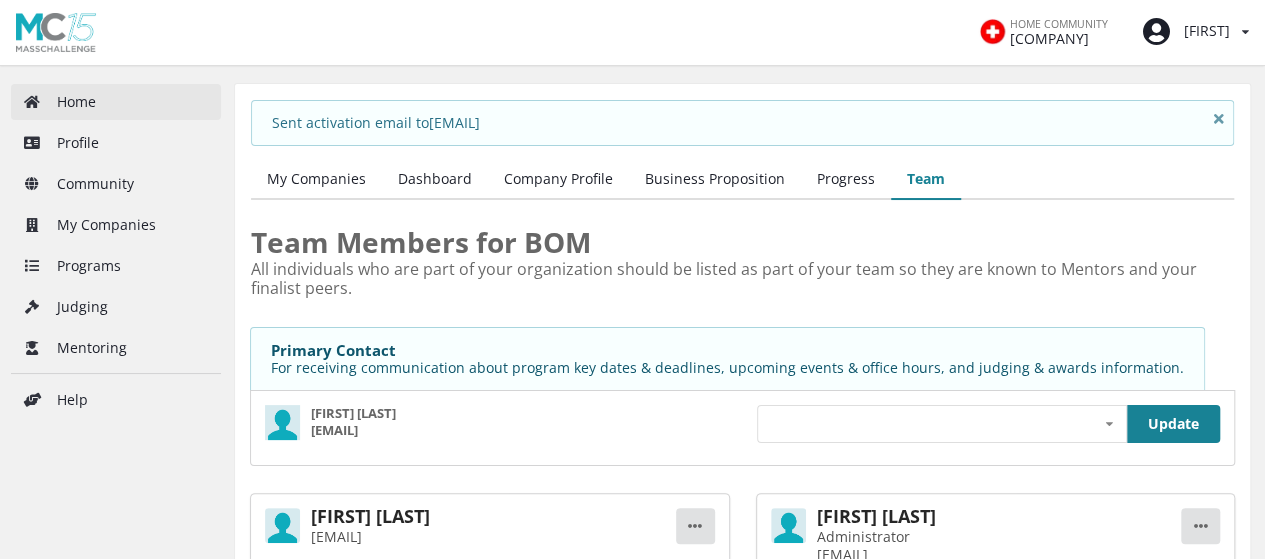 click on "Home" at bounding box center (116, 102) 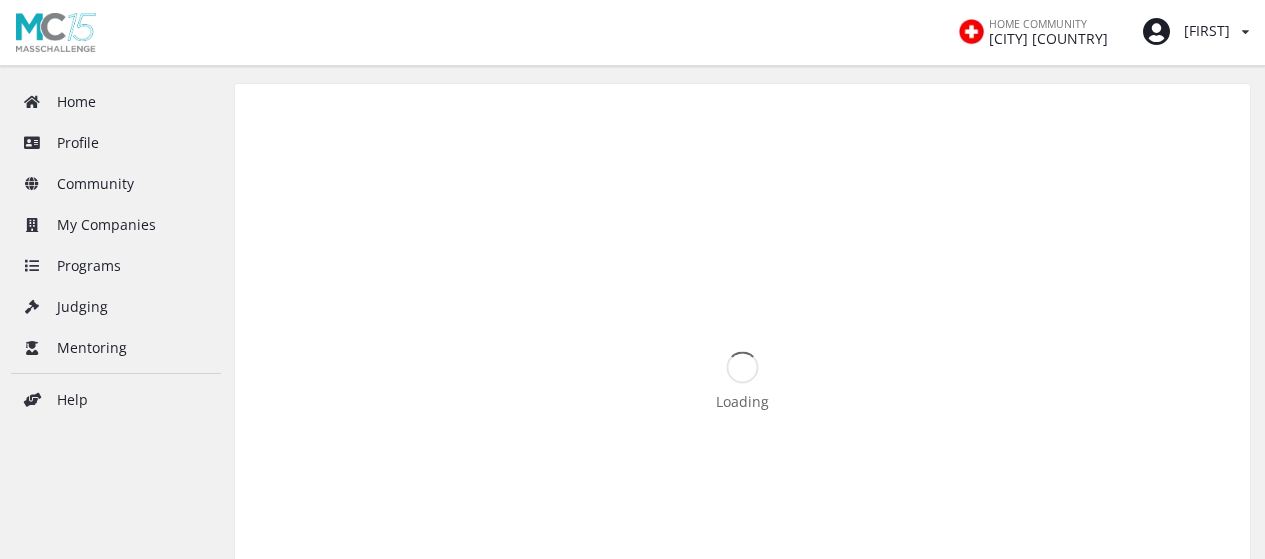 scroll, scrollTop: 0, scrollLeft: 0, axis: both 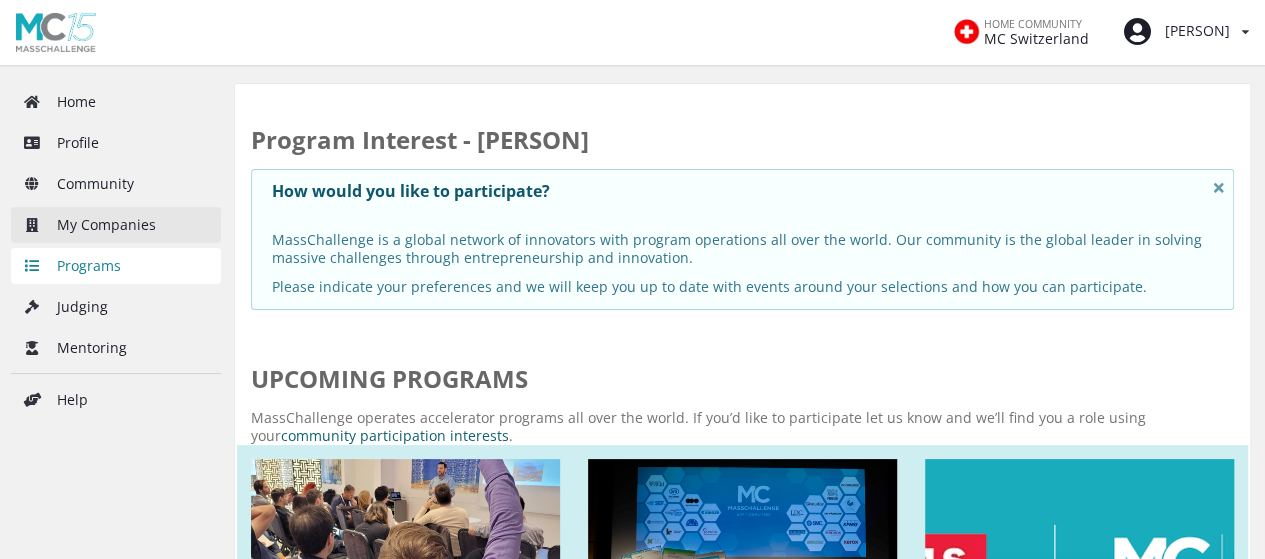 click on "My Companies" at bounding box center (116, 225) 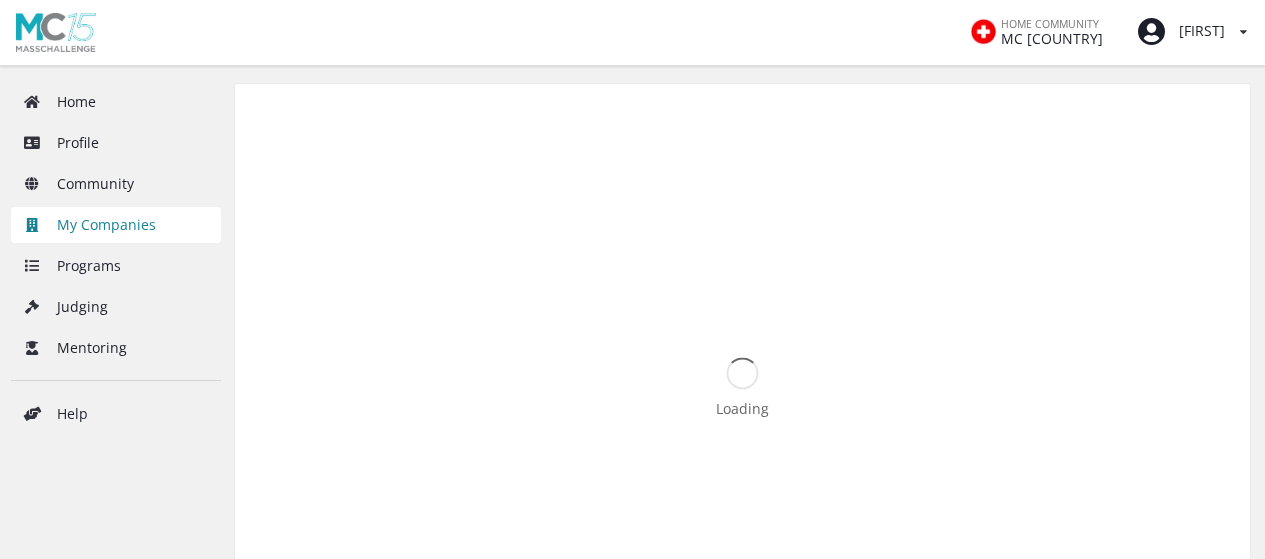 scroll, scrollTop: 0, scrollLeft: 0, axis: both 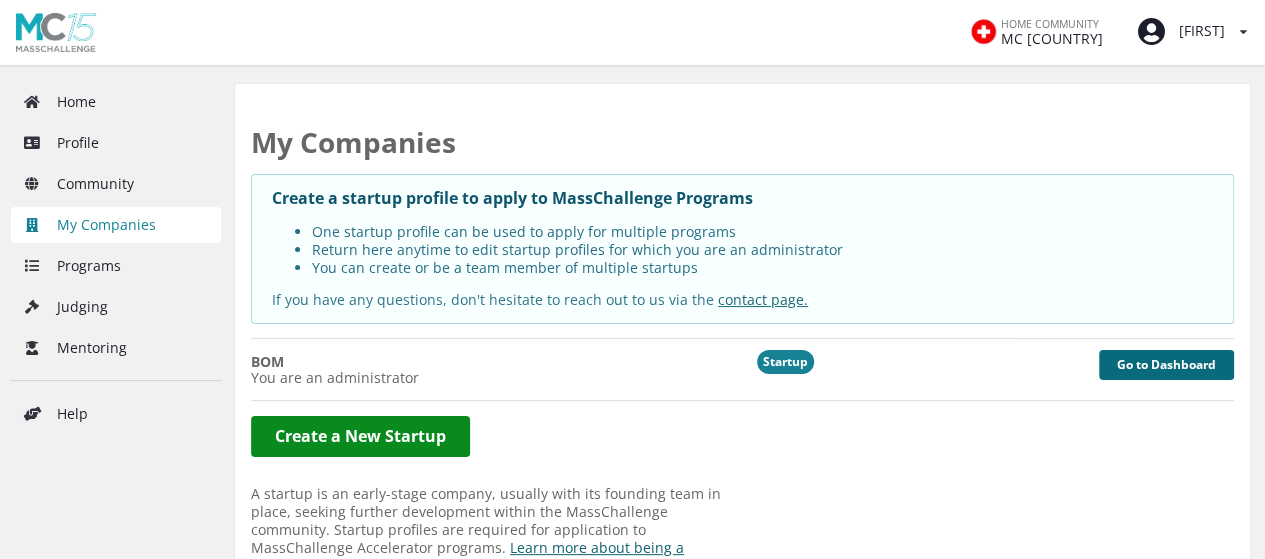 click on "Go to Dashboard" at bounding box center [1166, 365] 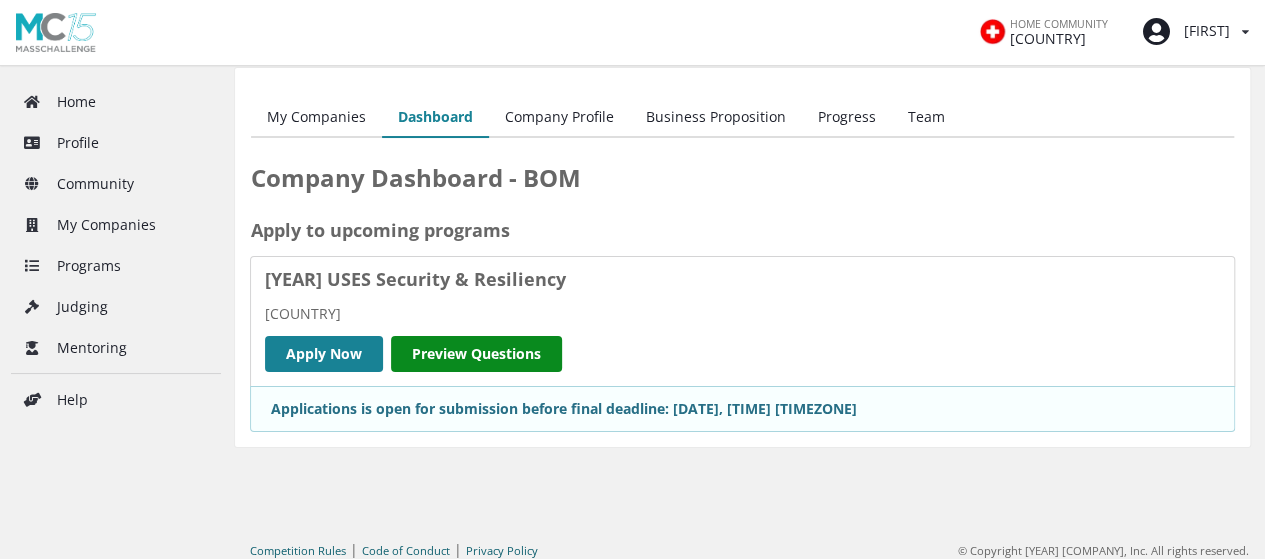 scroll, scrollTop: 0, scrollLeft: 0, axis: both 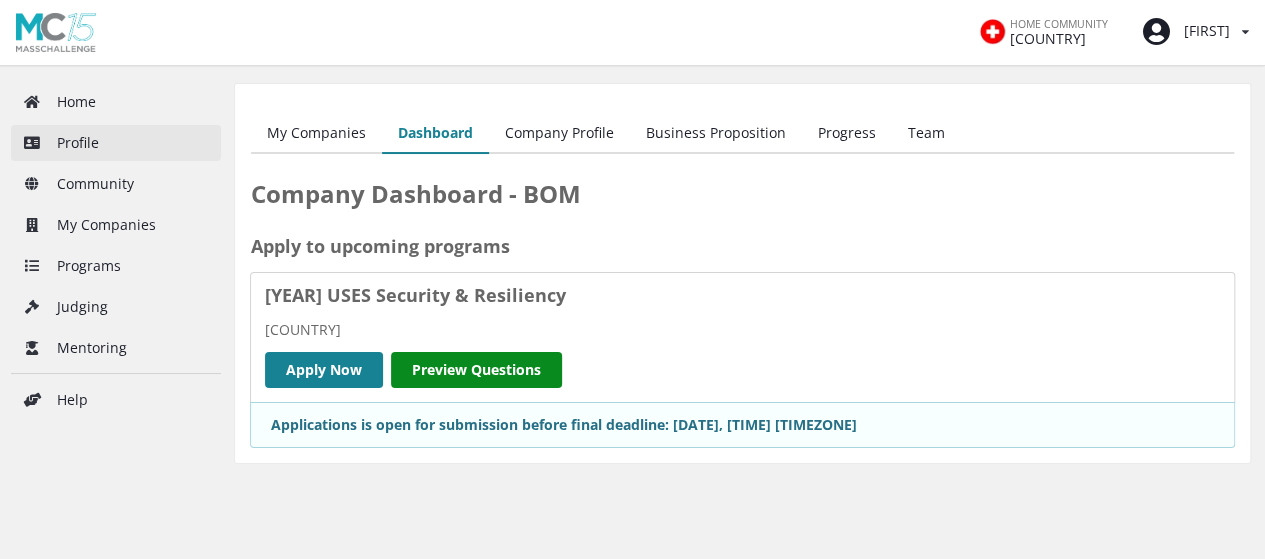 click on "Profile" at bounding box center [116, 143] 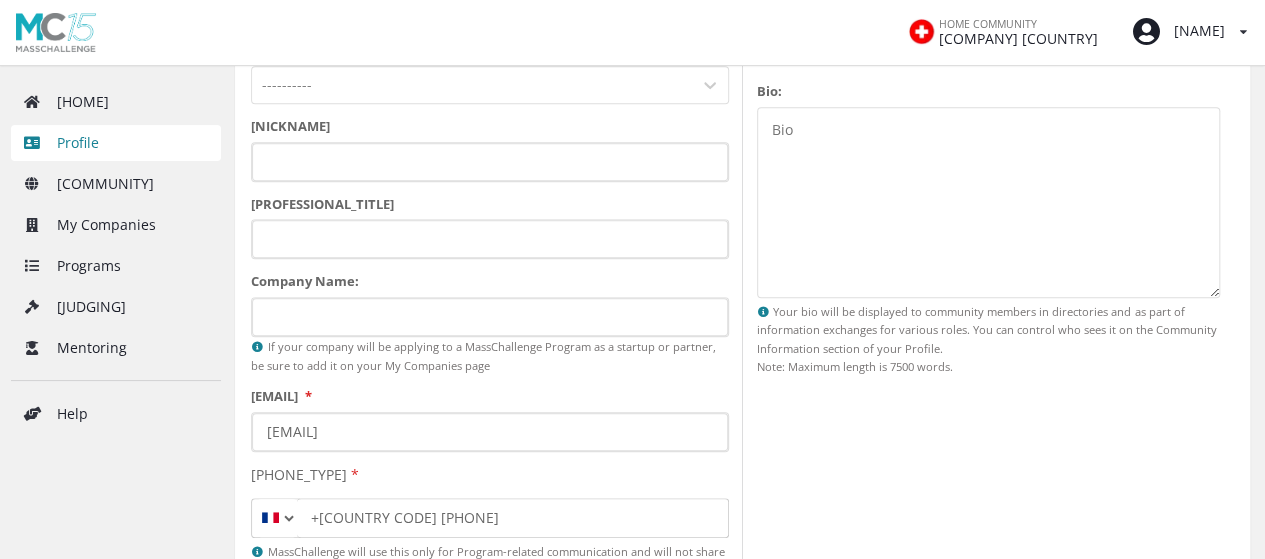 scroll, scrollTop: 600, scrollLeft: 0, axis: vertical 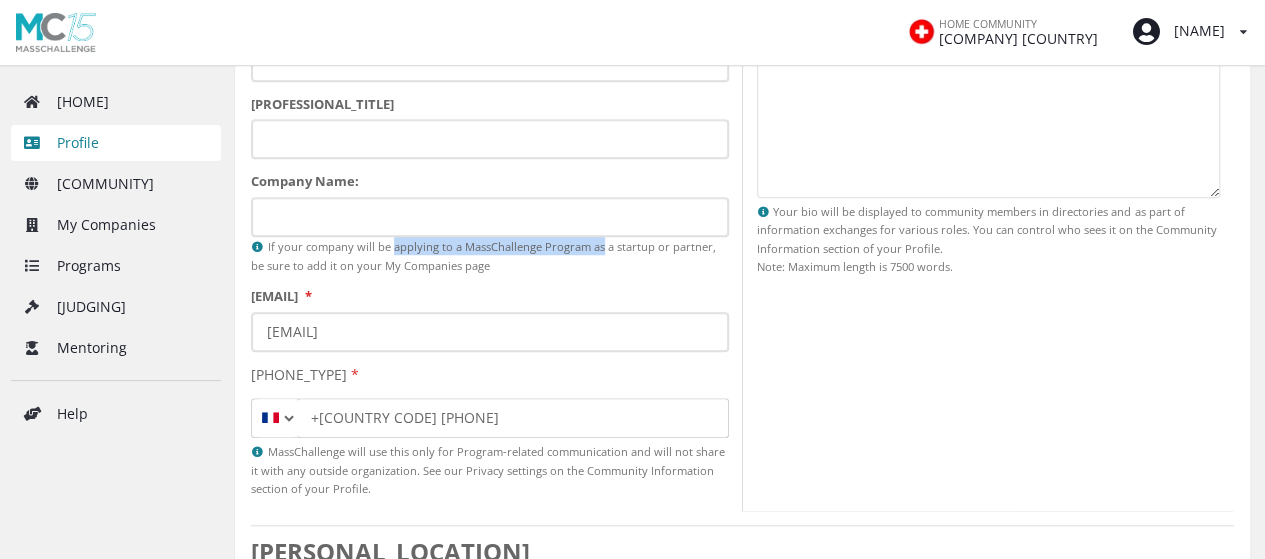drag, startPoint x: 392, startPoint y: 263, endPoint x: 600, endPoint y: 267, distance: 208.03845 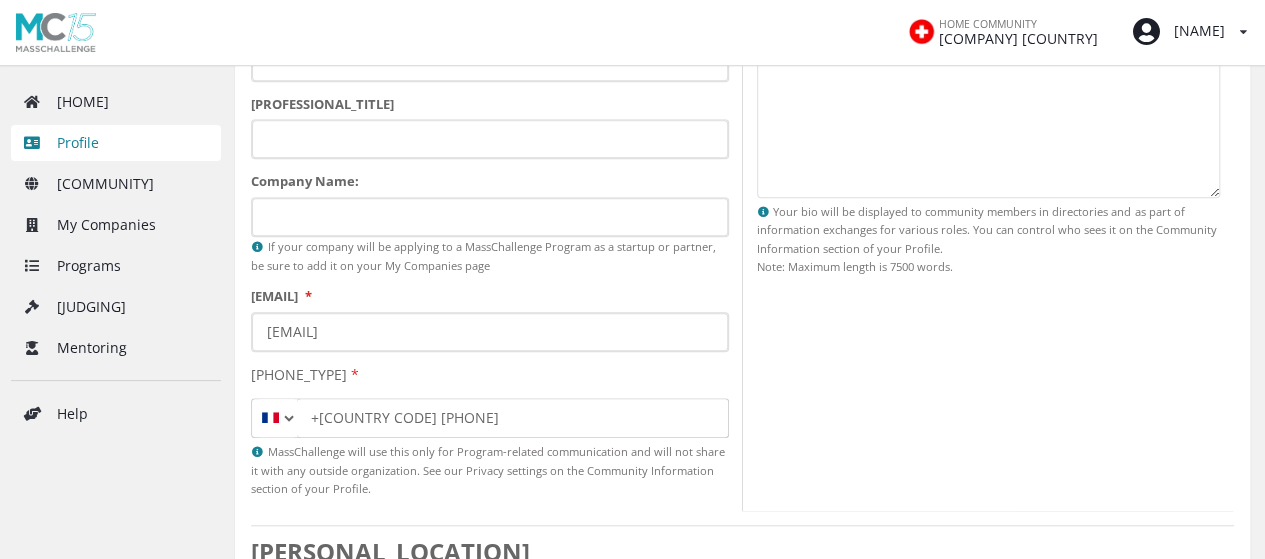 click on "If your company will be applying to a MassChallenge  Program as a startup or partner, be sure to add it on your My Companies page" at bounding box center (483, 255) 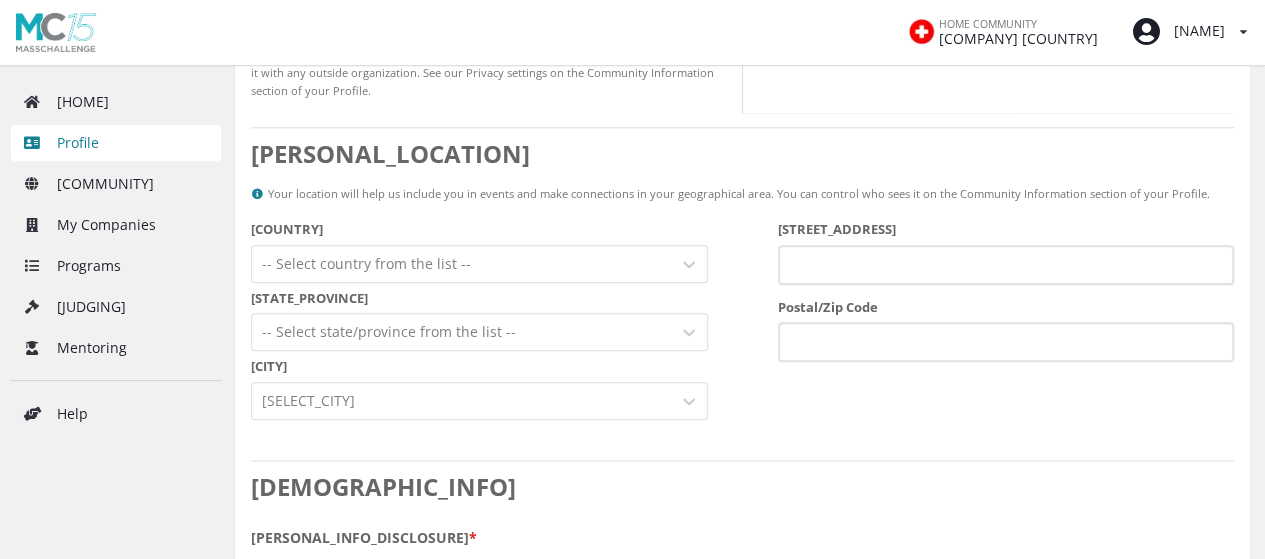 scroll, scrollTop: 1000, scrollLeft: 0, axis: vertical 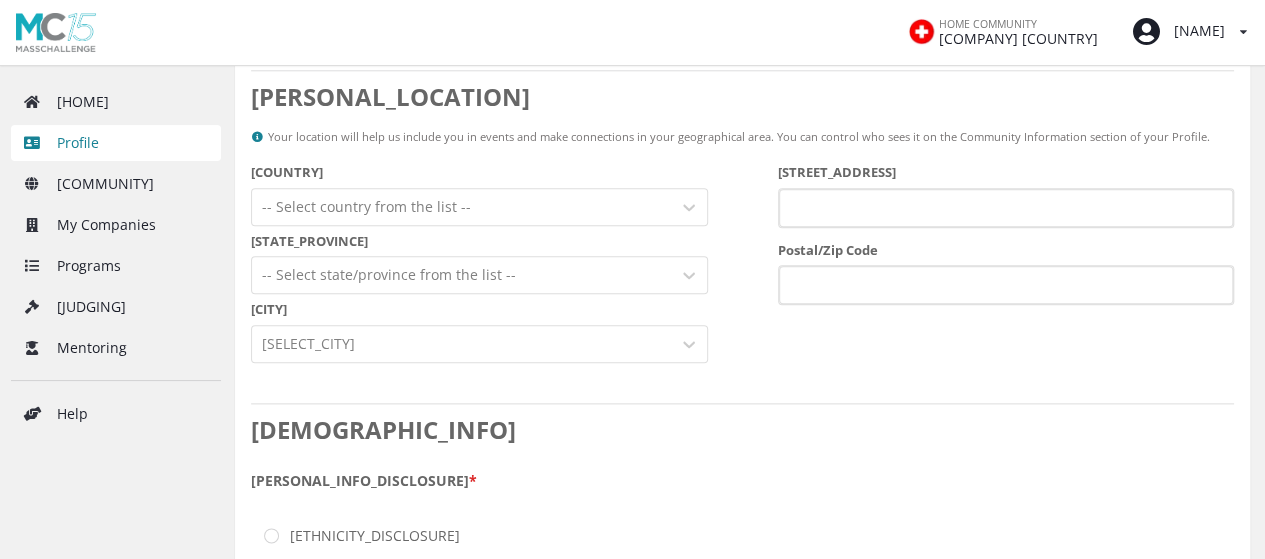 click on "-- Select country from the list --" at bounding box center (479, 207) 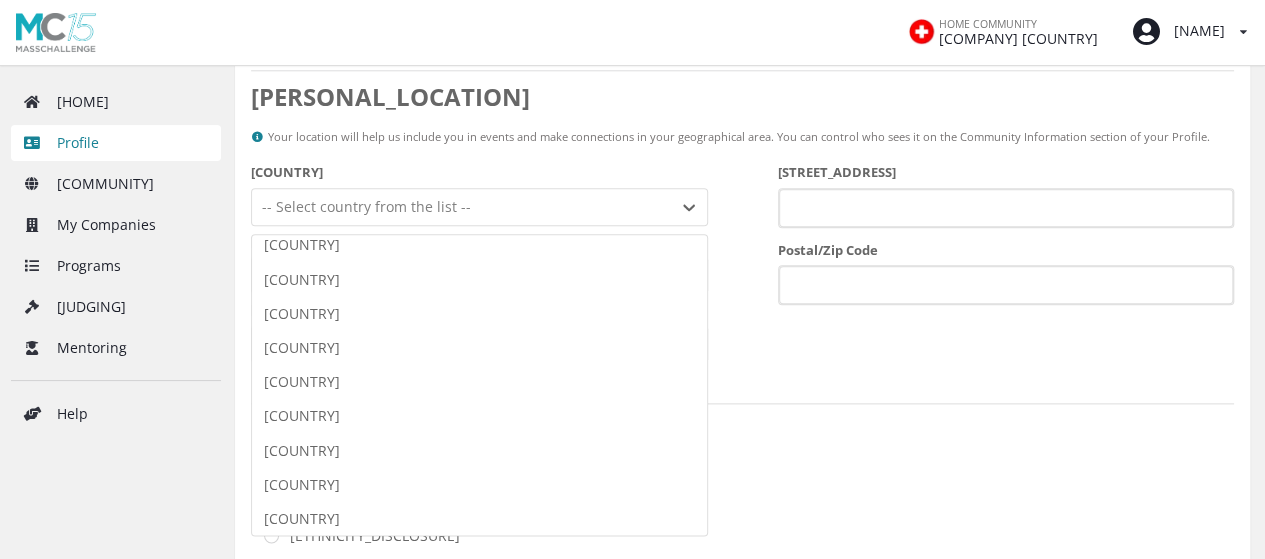 scroll, scrollTop: 2400, scrollLeft: 0, axis: vertical 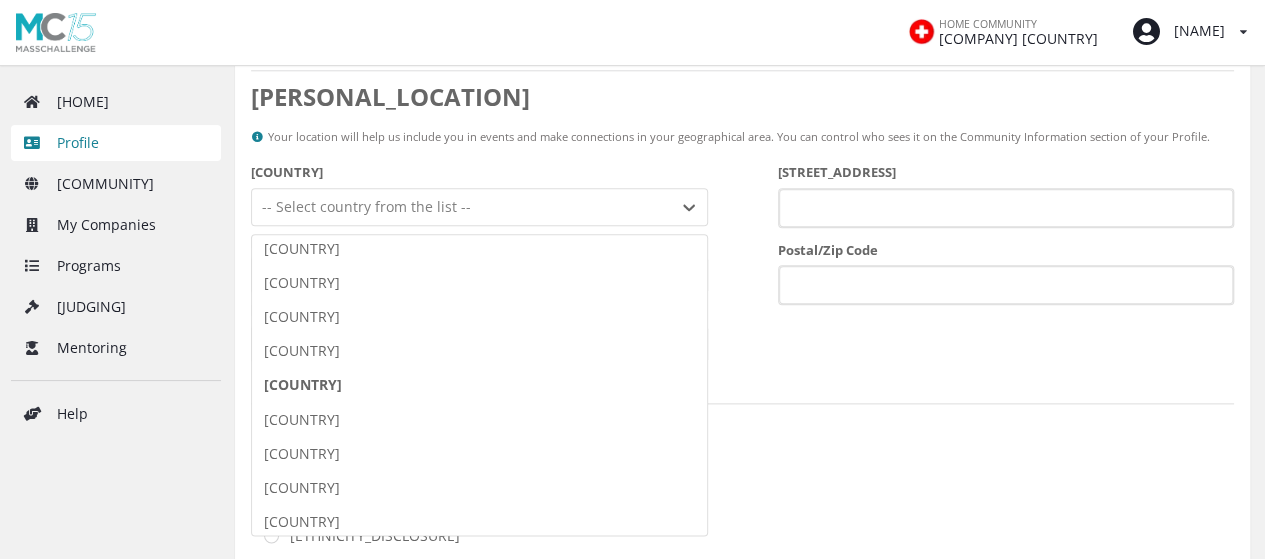 click on "France" at bounding box center [479, 385] 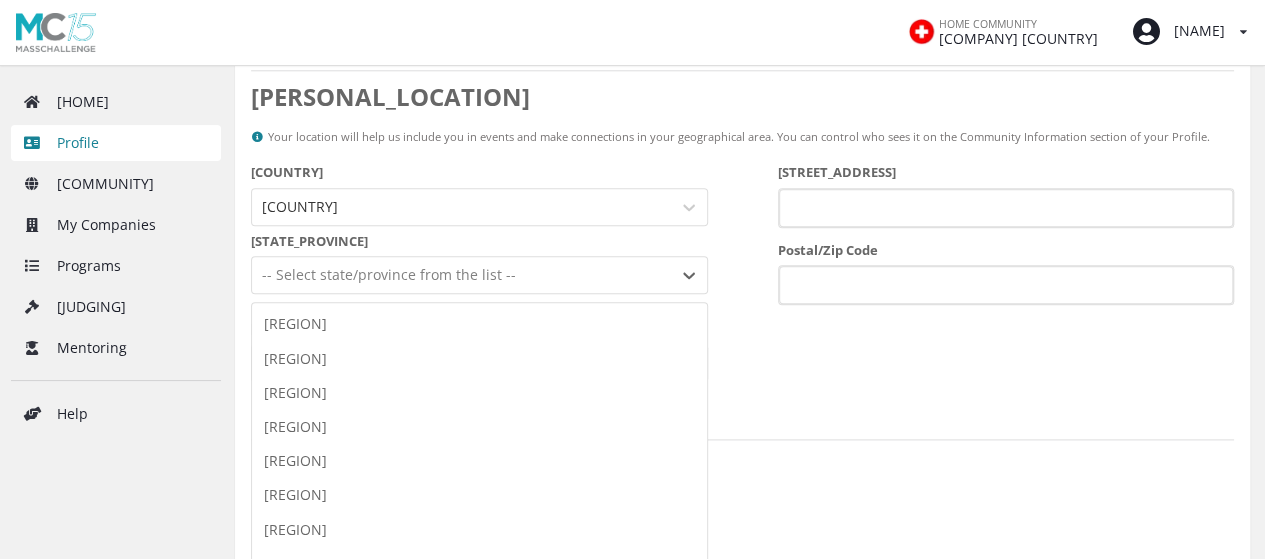 scroll, scrollTop: 1124, scrollLeft: 0, axis: vertical 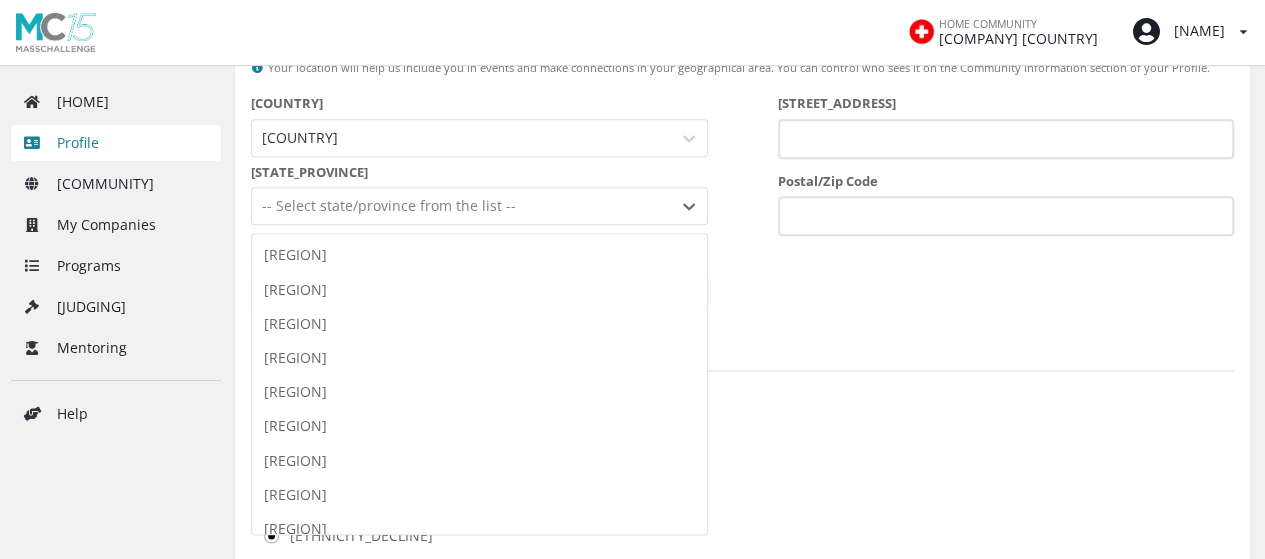 click on "123 results available. Use Up and Down to choose options, press Enter to select the currently focused option, press Escape to exit the menu, press Tab to select the option and exit the menu. -- Select state/province from the list -- Ain Aisne Allier Alpes-Maritimes Alpes-de-Haute-Provence Alsace Ardennes Ardèche Ariège Aube Aude Auvergne-Rhône-Alpes Aveyron Bas-Rhin Bouches-du-Rhône Bourgogne-Franche-Comté Bretagne Calvados Cantal Centre-Val de Loire Charente Charente-Maritime Cher Clipperton Corrèze Corse Corse-du-Sud Creuse Côte-d'Or Côtes-d'Armor Deux-Sèvres Dordogne Doubs Drôme Essonne Eure Eure-et-Loir Finistère French Guiana French Polynesia French Southern and Antarctic Lands Gard Gers Gironde Grand-Est Guadeloupe Haut-Rhin Haute-Corse Haute-Garonne Haute-Loire Haute-Marne Haute-Savoie Haute-Saône Haute-Vienne Hautes-Alpes Hautes-Pyrénées Hauts-de-France Hauts-de-Seine Hérault Ille-et-Vilaine Indre Indre-et-Loire Isère Jura La Réunion Landes Loir-et-Cher Loire Loire-Atlantique Loiret" at bounding box center (479, 206) 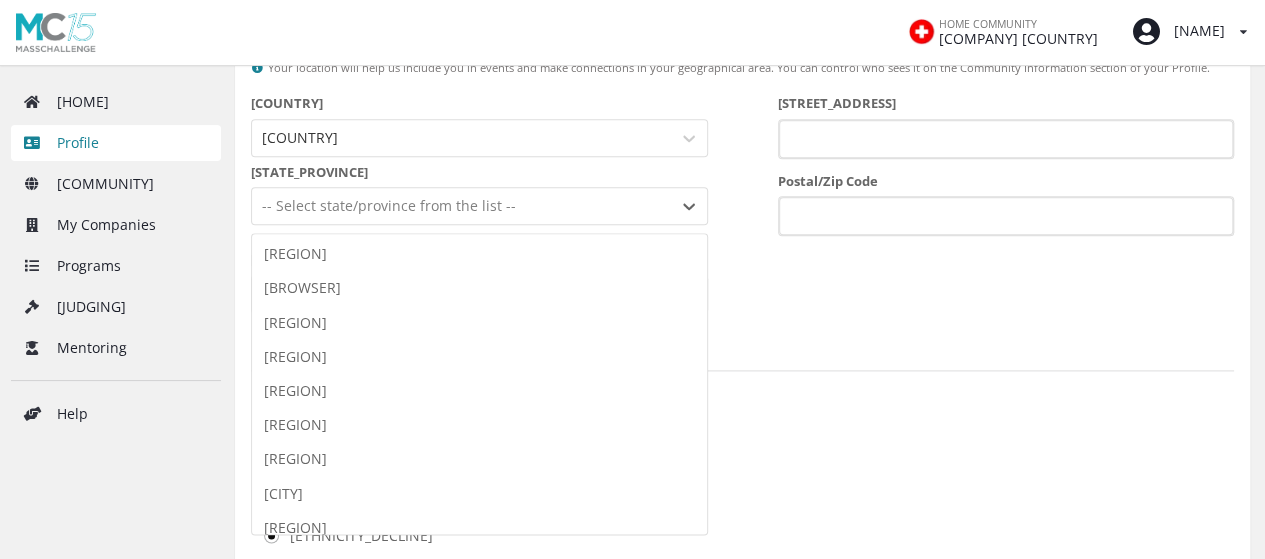 scroll, scrollTop: 2900, scrollLeft: 0, axis: vertical 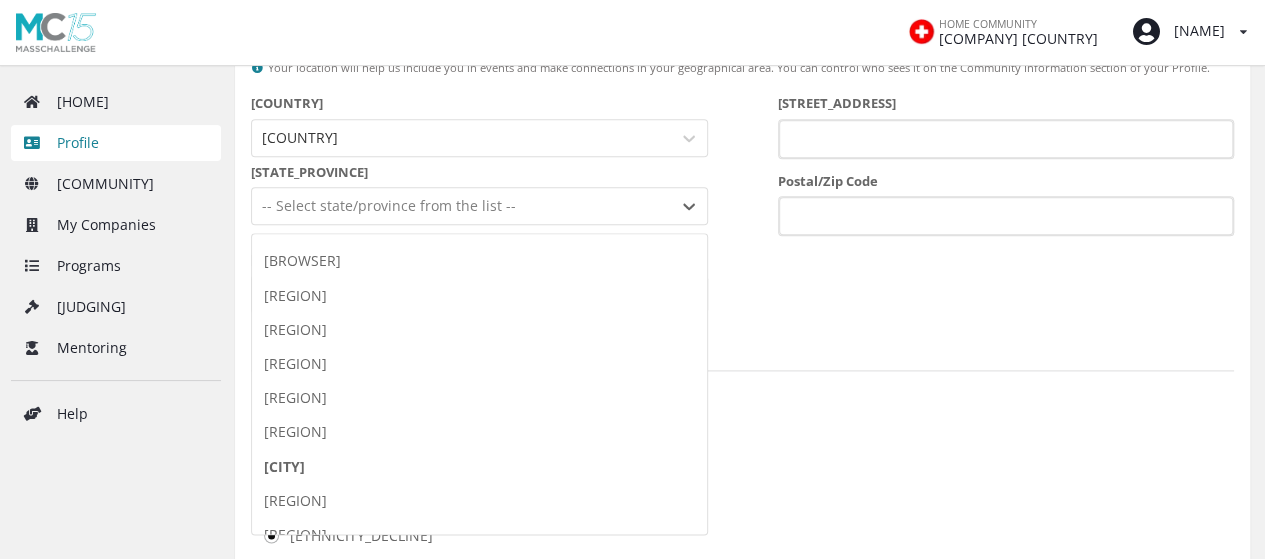 click on "Paris" at bounding box center [479, 467] 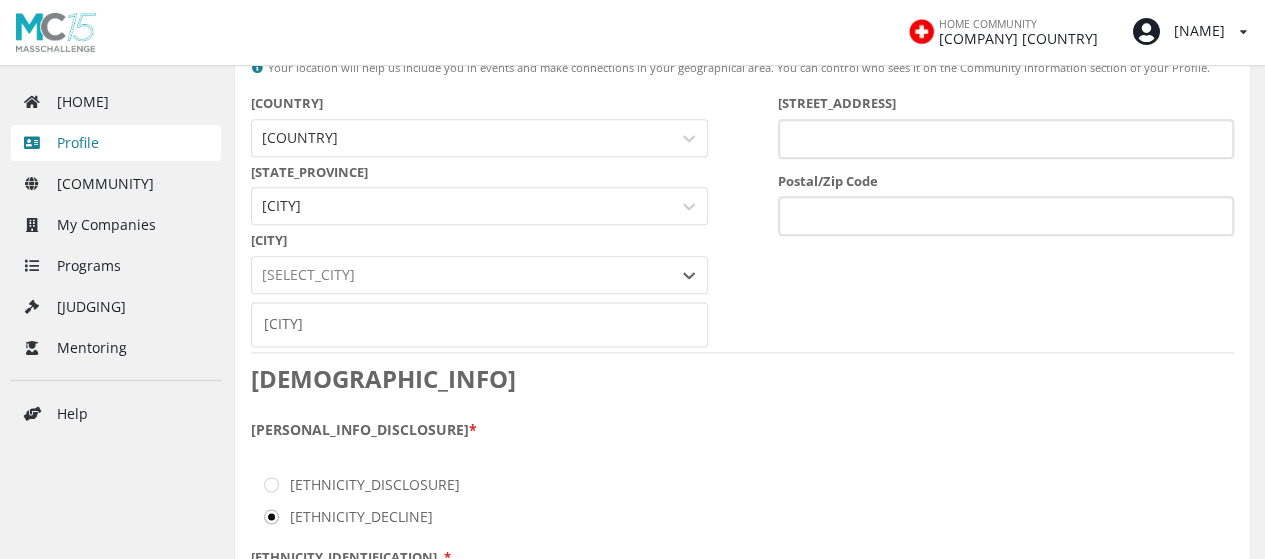 click at bounding box center [461, 275] 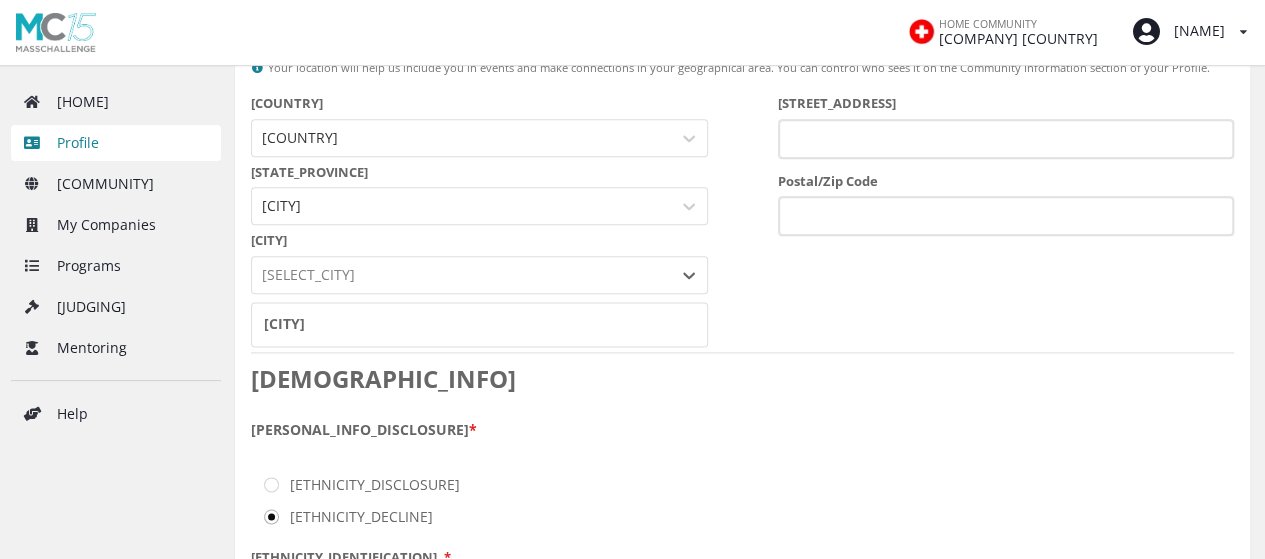 click on "Paris" at bounding box center [479, 324] 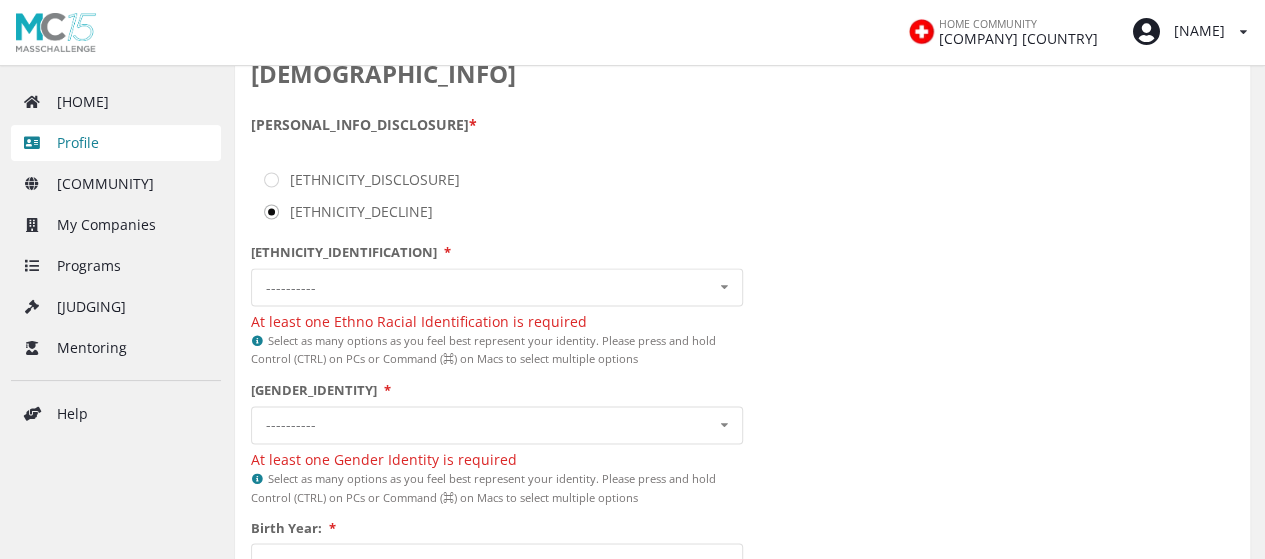 scroll, scrollTop: 1424, scrollLeft: 0, axis: vertical 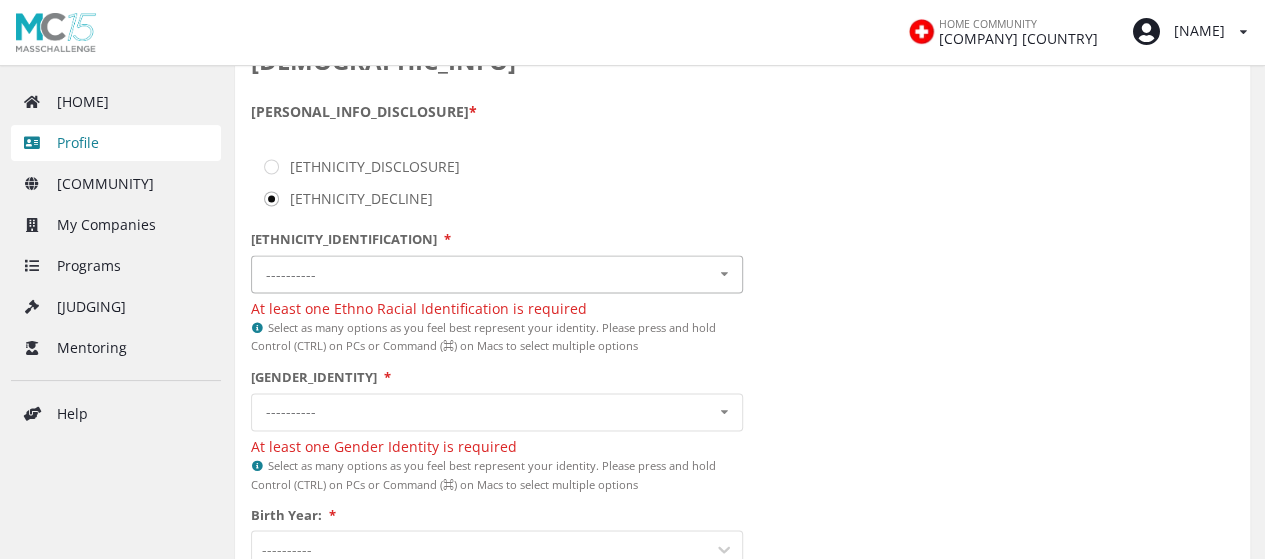 click on "---------- Black East and/or Southeast Asian Hispanic, Latinx, and/or Spanish Indigenous Native Hawaiian, Pacific Islander, or Polynesian Middle Eastern and/or North African North and/or Central Asian South Asian White or Caucasian I prefer not to say" at bounding box center [497, 274] 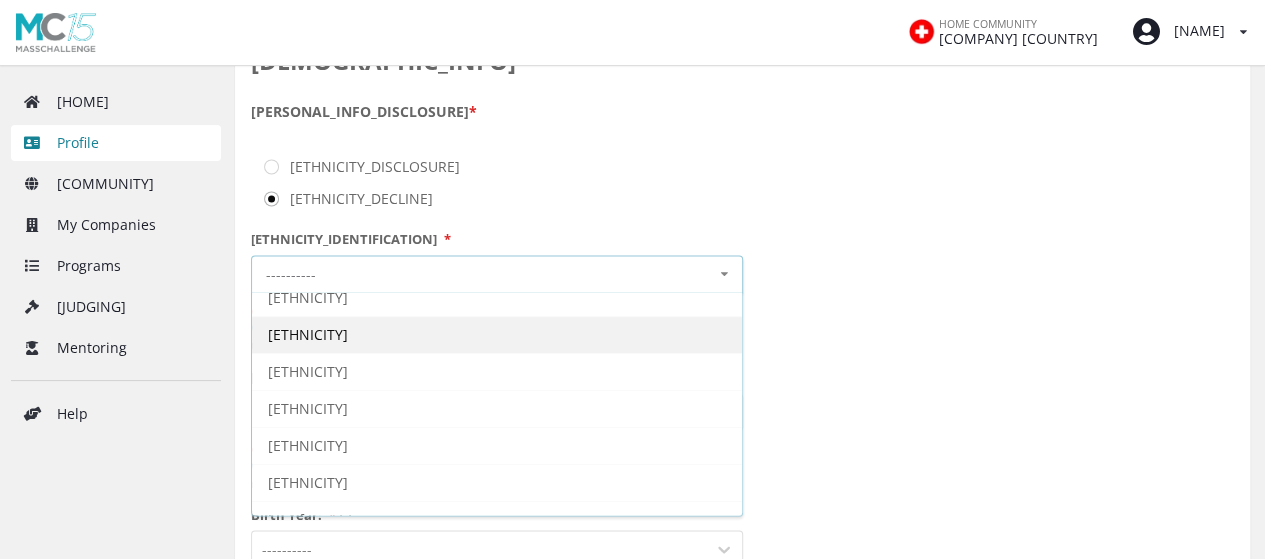 scroll, scrollTop: 142, scrollLeft: 0, axis: vertical 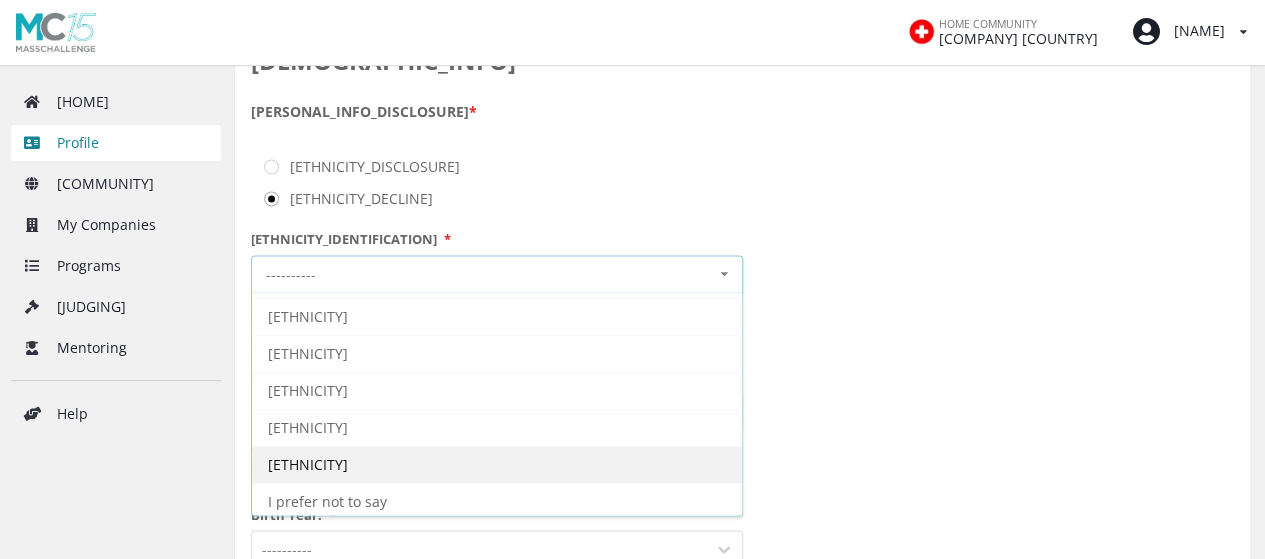 click on "White or Caucasian" at bounding box center (308, 168) 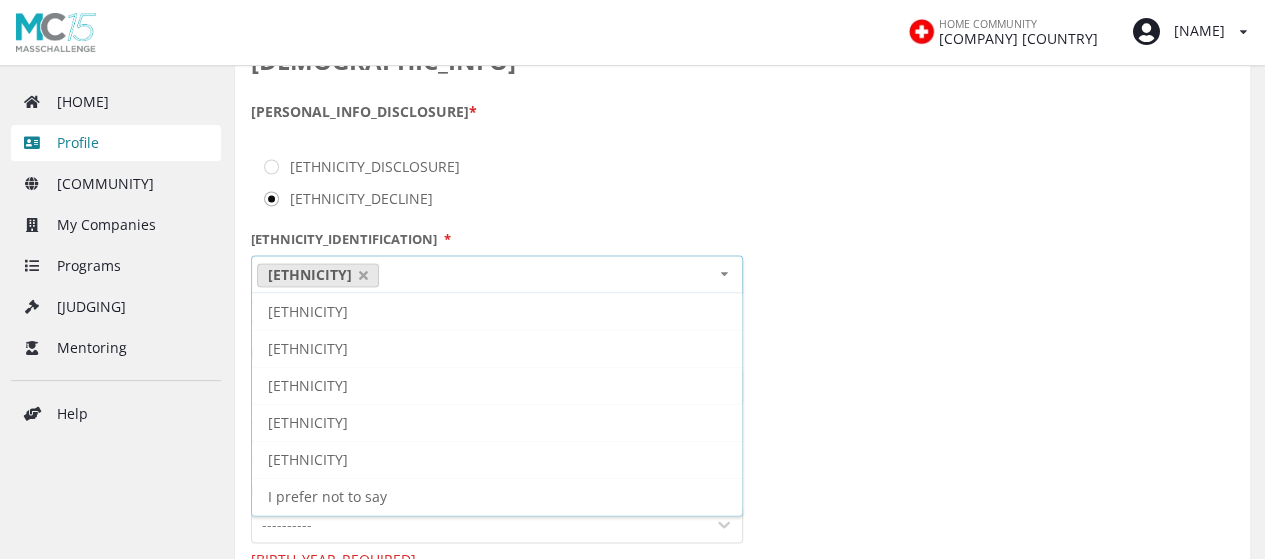 scroll, scrollTop: 106, scrollLeft: 0, axis: vertical 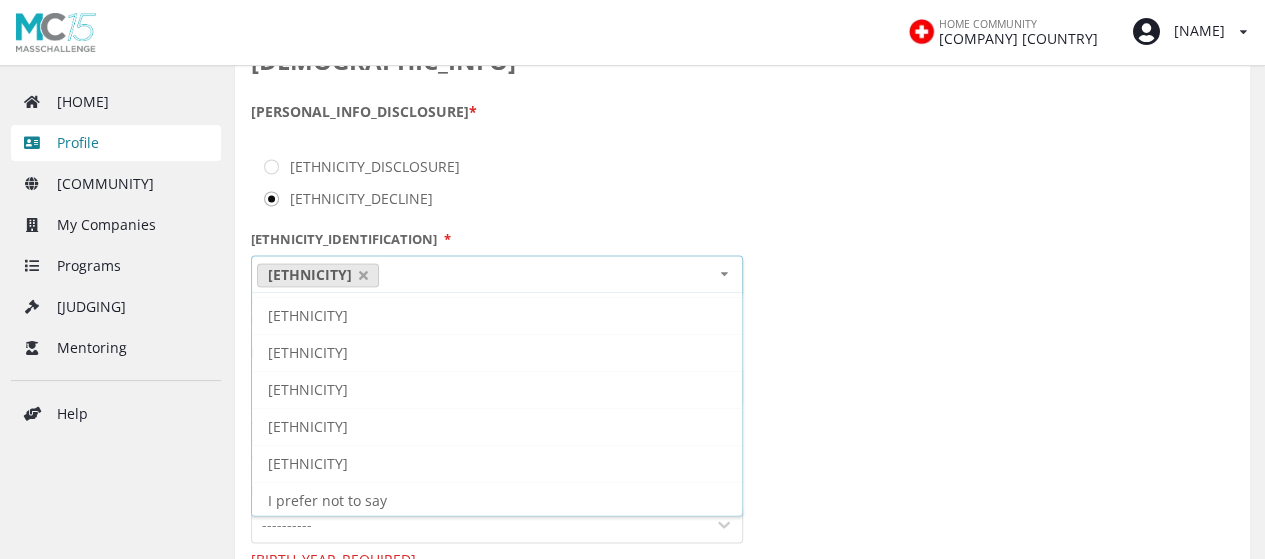 click on "DEMOGRAPHIC INFORMATION Some individuals wish to share their specific ethnographic and gender information with the MassChallenge community; others wish to keep the information confidential, to be used for ‘de-aggregated’ statistical purposes only.  * Yes, you may share my ethnographic or gender information with the MassChallenge community. No, I do not want to share my ethnographic or gender information with the MassChallenge community. Ethno racial identification:  *   White or Caucasian Black East and/or Southeast Asian Hispanic, Latinx, and/or Spanish Indigenous Native Hawaiian, Pacific Islander, or Polynesian Middle Eastern and/or North African North and/or Central Asian South Asian I prefer not to say Select as many options as you feel best represent your identity. Please press and hold Control (CTRL) on PCs or Command (⌘) on Macs to select multiple options Gender Identity:  *   ---------- Male Female Cisgender Transgender Non-Binary I Prefer To Self-describe I Prefer Not To Say Birth Year:  *   *" at bounding box center [742, 357] 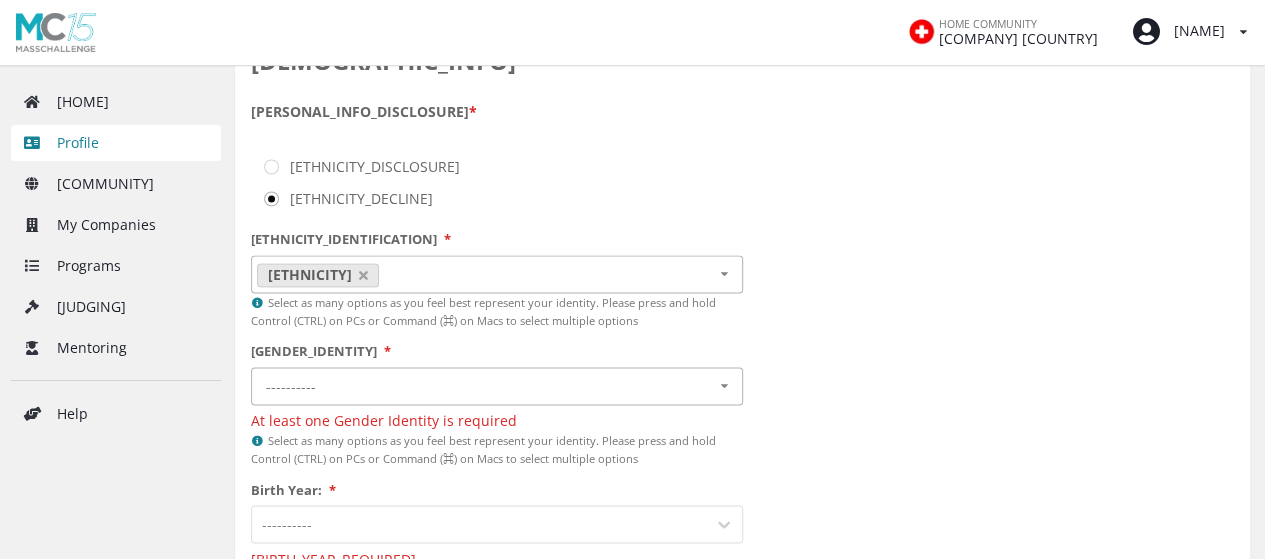 click on "---------- Male Female Cisgender Transgender Non-Binary I Prefer To Self-describe I Prefer Not To Say" at bounding box center [497, 386] 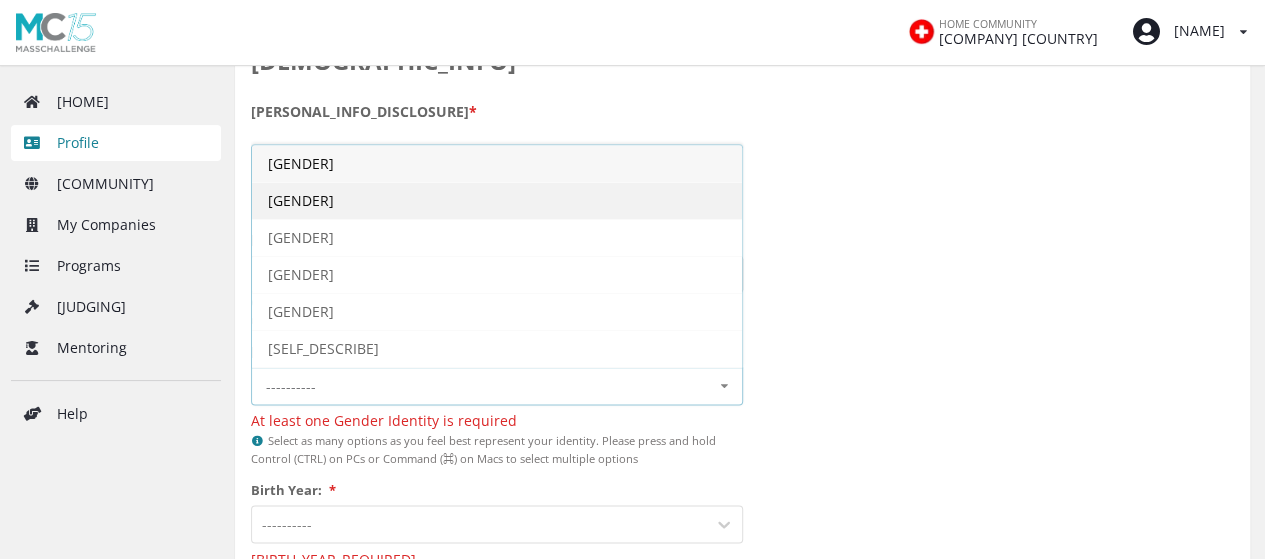 click on "Female" at bounding box center (497, 200) 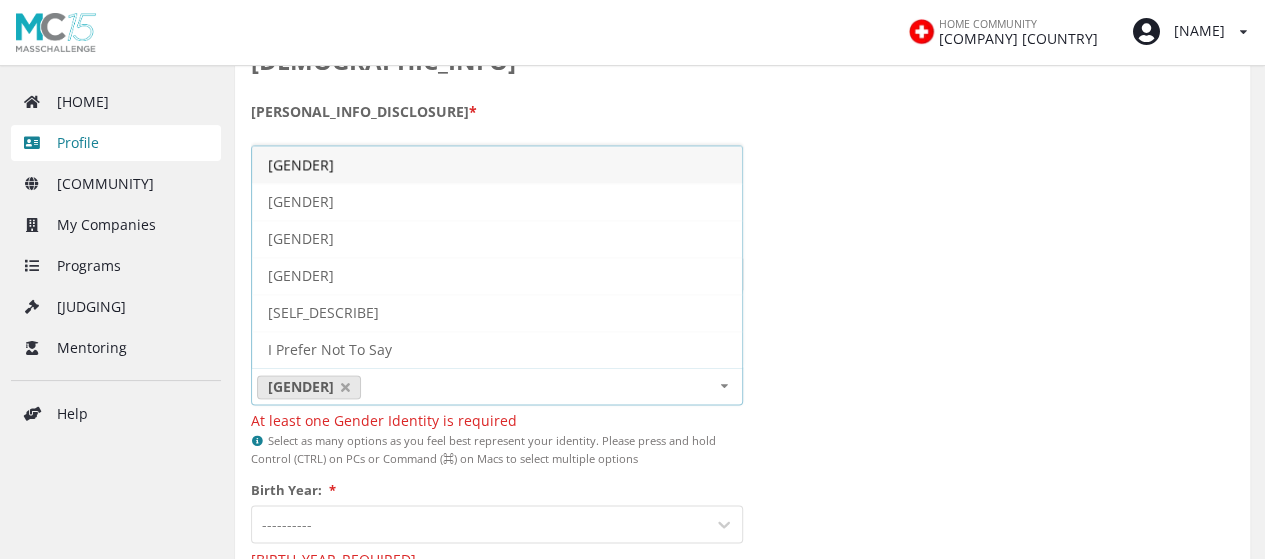 click on "DEMOGRAPHIC INFORMATION Some individuals wish to share their specific ethnographic and gender information with the MassChallenge community; others wish to keep the information confidential, to be used for ‘de-aggregated’ statistical purposes only.  * Yes, you may share my ethnographic or gender information with the MassChallenge community. No, I do not want to share my ethnographic or gender information with the MassChallenge community. Ethno racial identification:  *   White or Caucasian Black East and/or Southeast Asian Hispanic, Latinx, and/or Spanish Indigenous Native Hawaiian, Pacific Islander, or Polynesian Middle Eastern and/or North African North and/or Central Asian South Asian I prefer not to say Select as many options as you feel best represent your identity. Please press and hold Control (CTRL) on PCs or Command (⌘) on Macs to select multiple options Gender Identity:  *   Female Male Cisgender Transgender Non-Binary I Prefer To Self-describe I Prefer Not To Say Birth Year:  *   ---------- *" at bounding box center (742, 357) 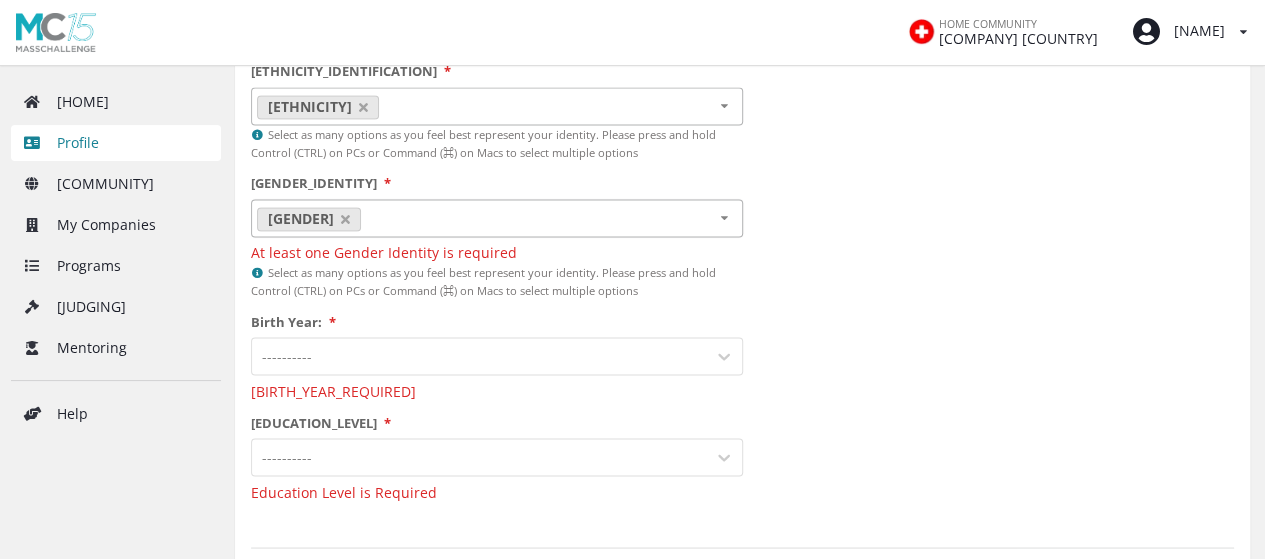 scroll, scrollTop: 1624, scrollLeft: 0, axis: vertical 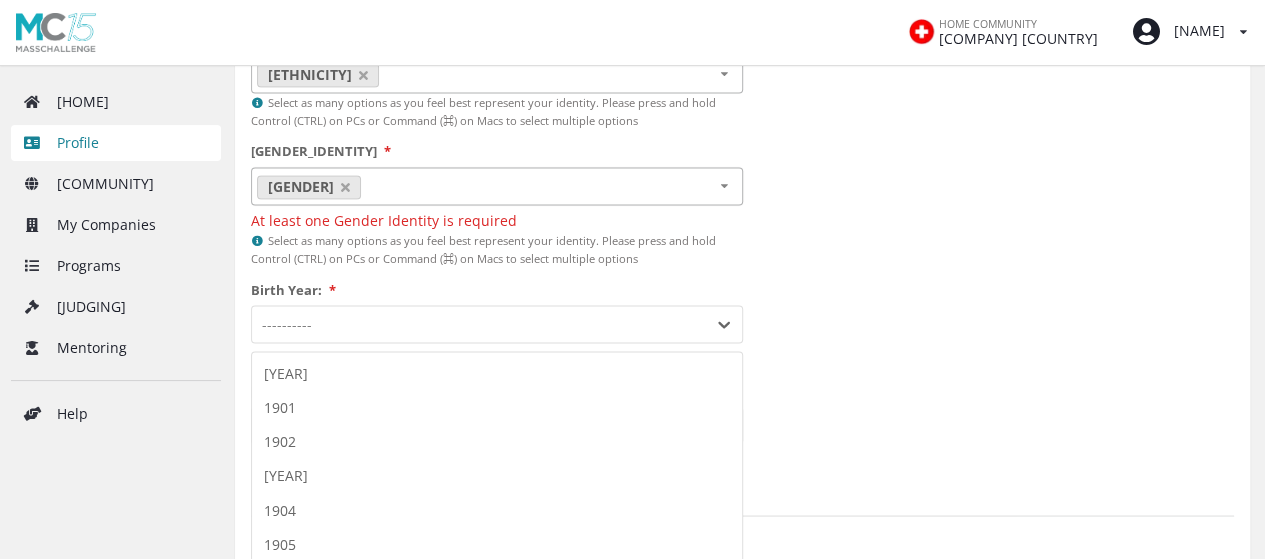 click on "127 results available. Use Up and Down to choose options, press Enter to select the currently focused option, press Escape to exit the menu, press Tab to select the option and exit the menu. ---------- 1900 1901 1902 1903 1904 1905 1906 1907 1908 1909 1910 1911 1912 1913 1914 1915 1916 1917 1918 1919 1920 1921 1922 1923 1924 1925 1926 1927 1928 1929 1930 1931 1932 1933 1934 1935 1936 1937 1938 1939 1940 1941 1942 1943 1944 1945 1946 1947 1948 1949 1950 1951 1952 1953 1954 1955 1956 1957 1958 1959 1960 1961 1962 1963 1964 1965 1966 1967 1968 1969 1970 1971 1972 1973 1974 1975 1976 1977 1978 1979 1980 1981 1982 1983 1984 1985 1986 1987 1988 1989 1990 1991 1992 1993 1994 1995 1996 1997 1998 1999 2000 2001 2002 2003 2004 2005 2006 2007 2008 2009 2010 2011 2012 2013 2014 2015 2016 2017 2018 2019 2020 2021 2022 2023 2024 2025" at bounding box center [497, 324] 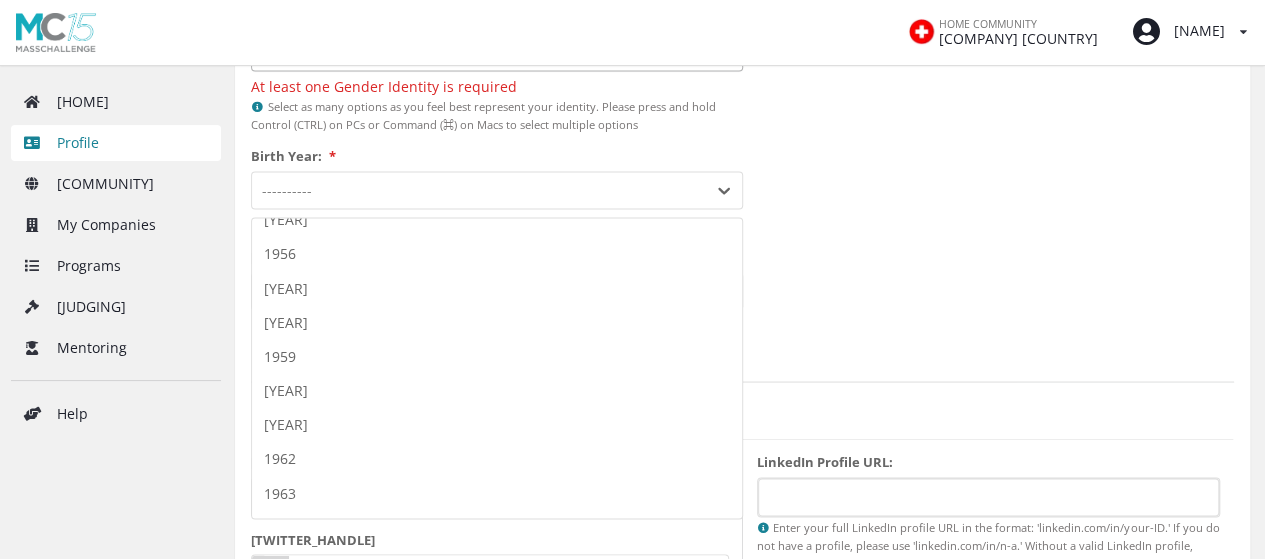 scroll, scrollTop: 2300, scrollLeft: 0, axis: vertical 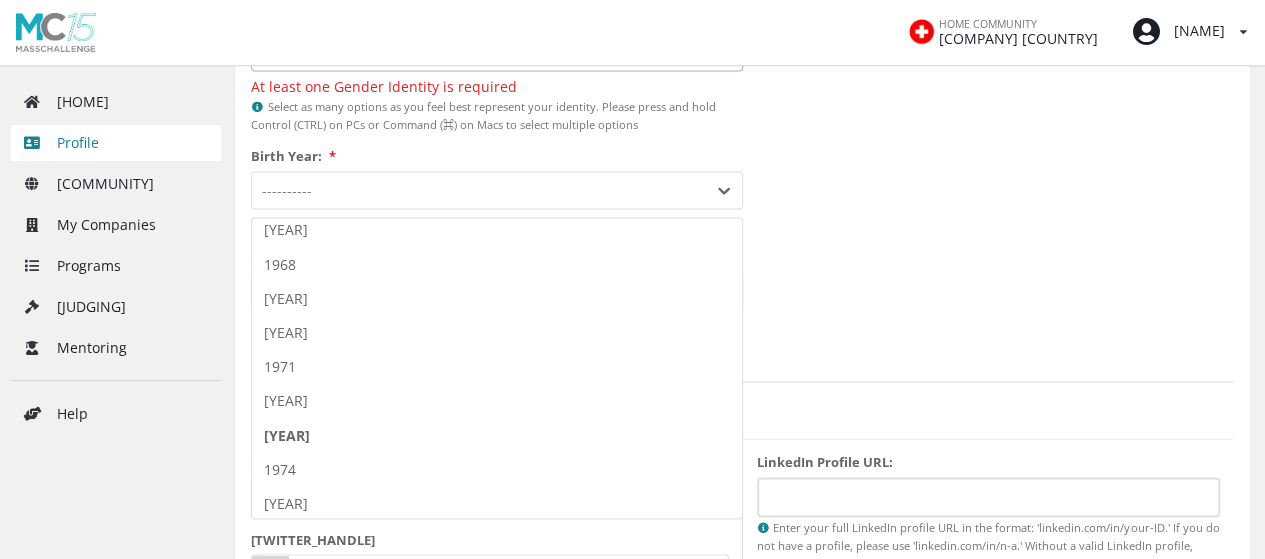 click on "1973" at bounding box center [497, 435] 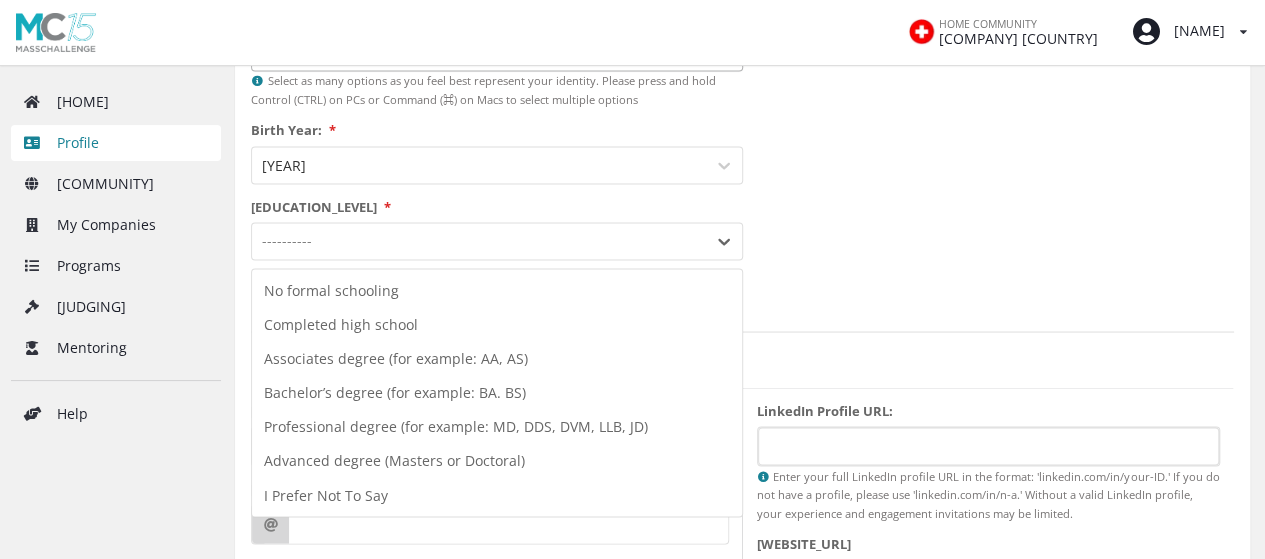 click at bounding box center (479, 240) 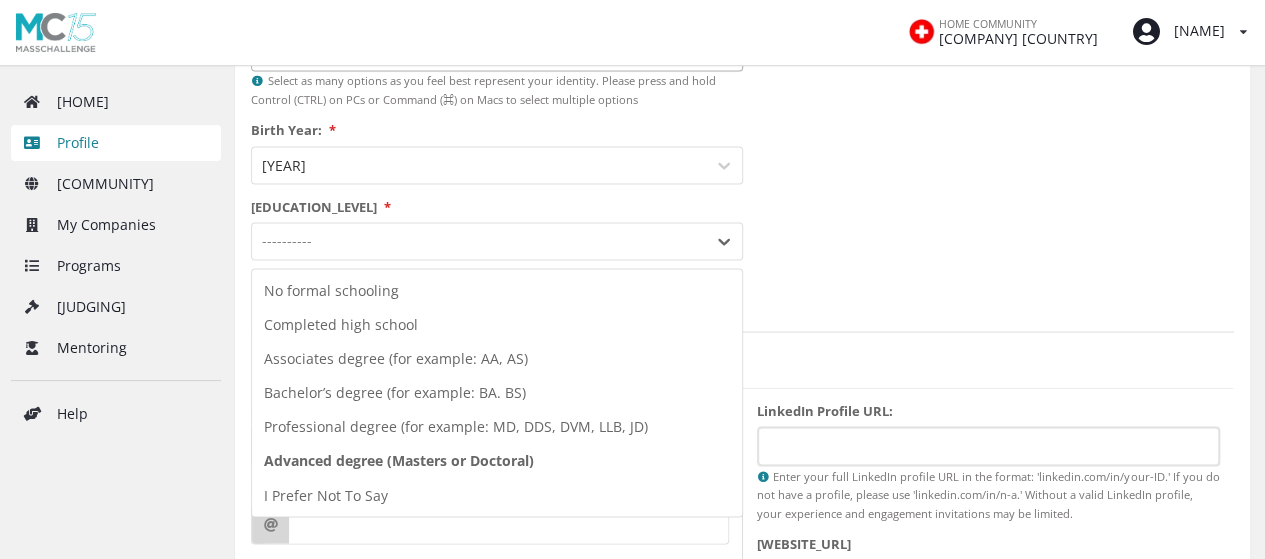 click on "Advanced degree (Masters or Doctoral)" at bounding box center [497, 460] 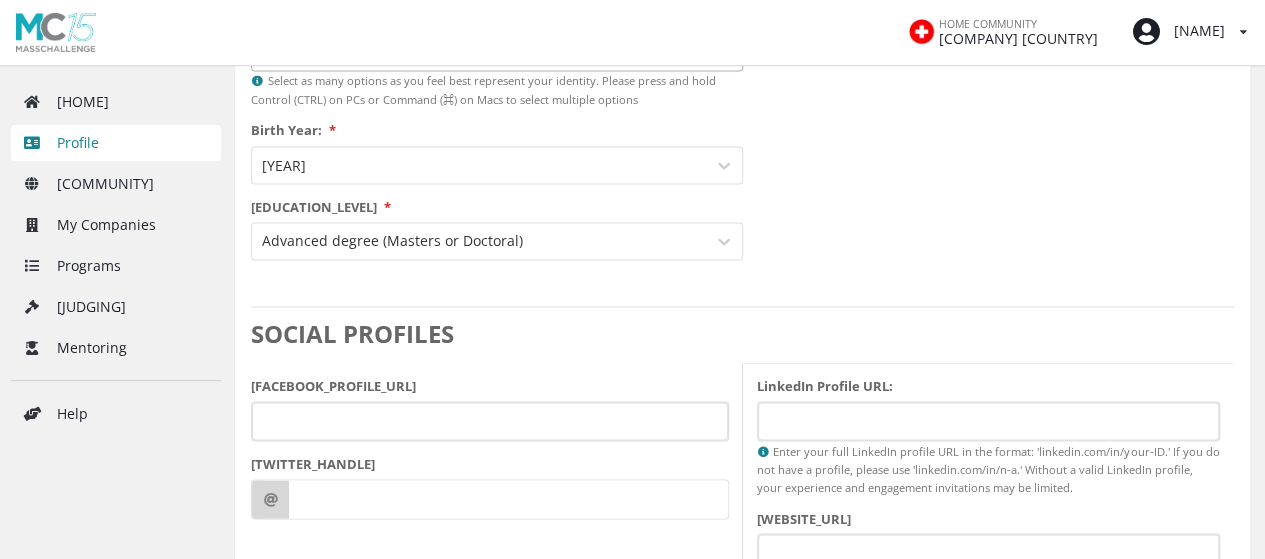 click on "DEMOGRAPHIC INFORMATION Some individuals wish to share their specific ethnographic and gender information with the MassChallenge community; others wish to keep the information confidential, to be used for ‘de-aggregated’ statistical purposes only.  * Yes, you may share my ethnographic or gender information with the MassChallenge community. No, I do not want to share my ethnographic or gender information with the MassChallenge community. Ethno racial identification:  *   White or Caucasian Black East and/or Southeast Asian Hispanic, Latinx, and/or Spanish Indigenous Native Hawaiian, Pacific Islander, or Polynesian Middle Eastern and/or North African North and/or Central Asian South Asian I prefer not to say Select as many options as you feel best represent your identity. Please press and hold Control (CTRL) on PCs or Command (⌘) on Macs to select multiple options Gender Identity:  *   Female Male Cisgender Transgender Non-Binary I Prefer To Self-describe I Prefer Not To Say Birth Year:  *   1973 *" at bounding box center [742, -15] 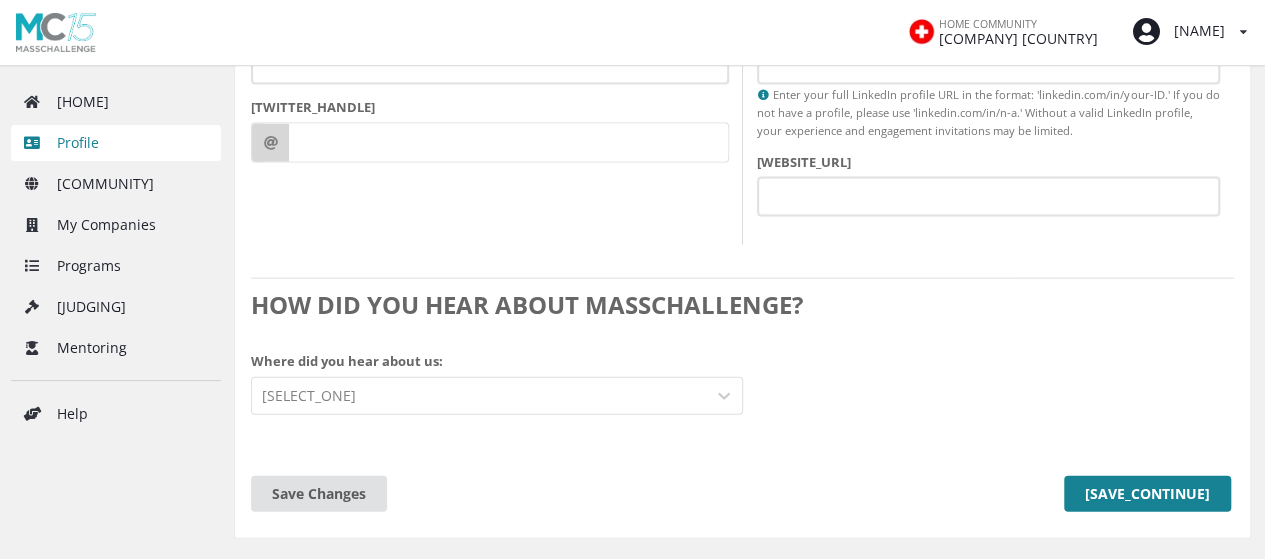 scroll, scrollTop: 2258, scrollLeft: 0, axis: vertical 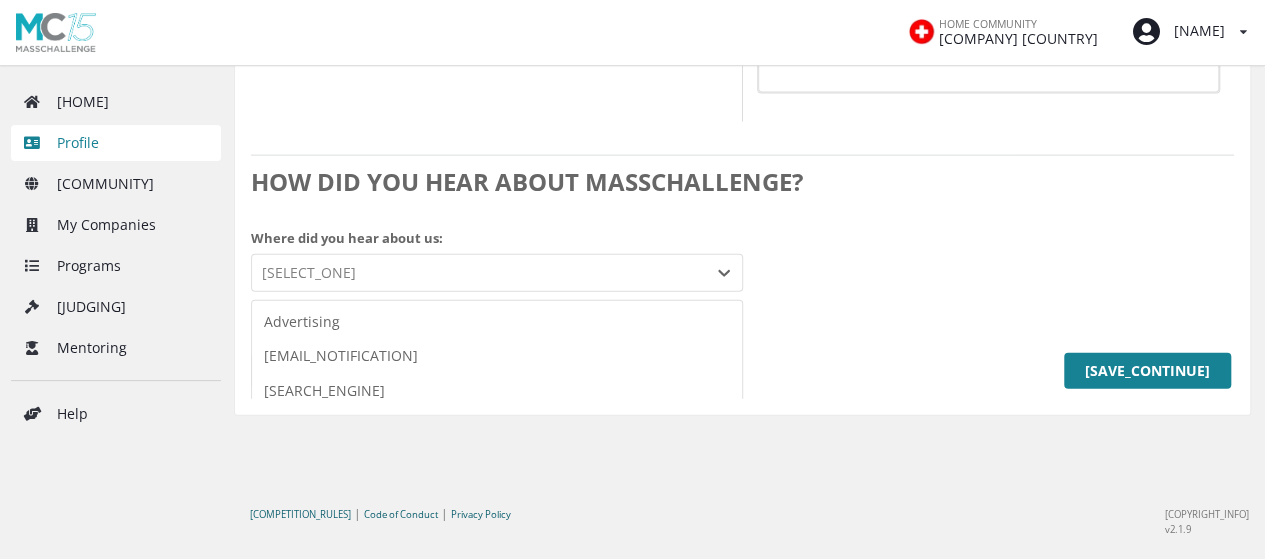 click at bounding box center [479, 273] 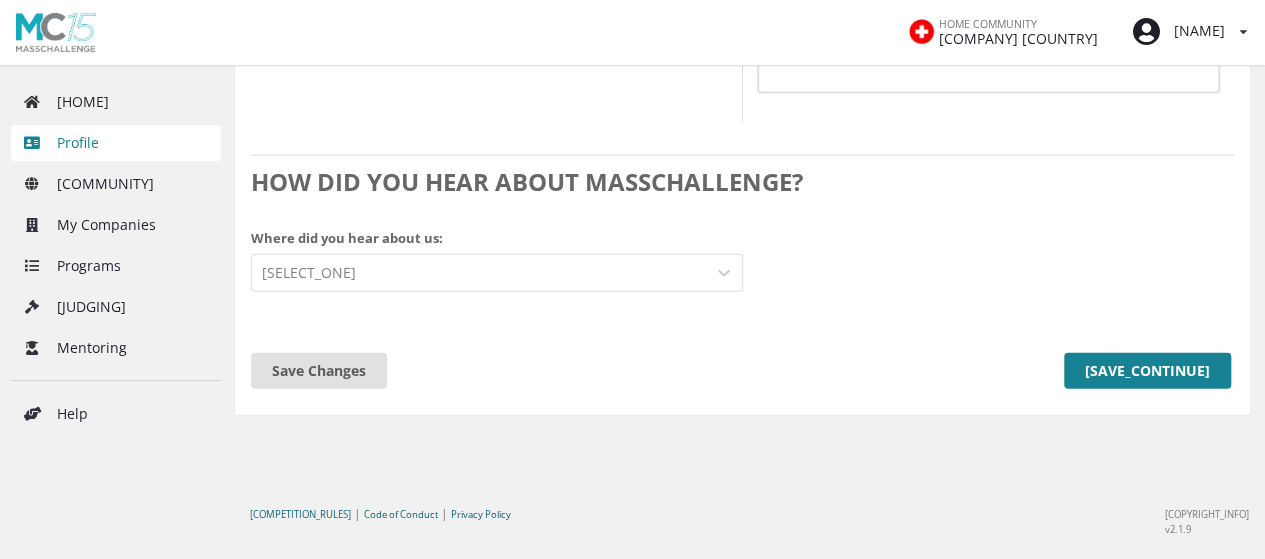 click on "Save and Continue to Community Information" at bounding box center (1147, 371) 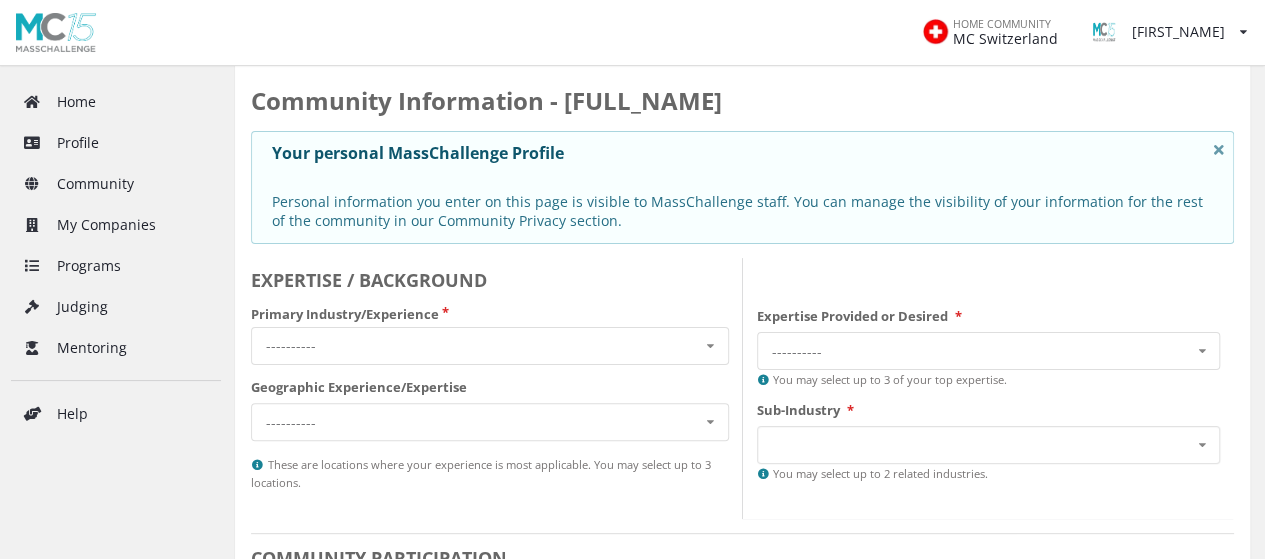 scroll, scrollTop: 200, scrollLeft: 0, axis: vertical 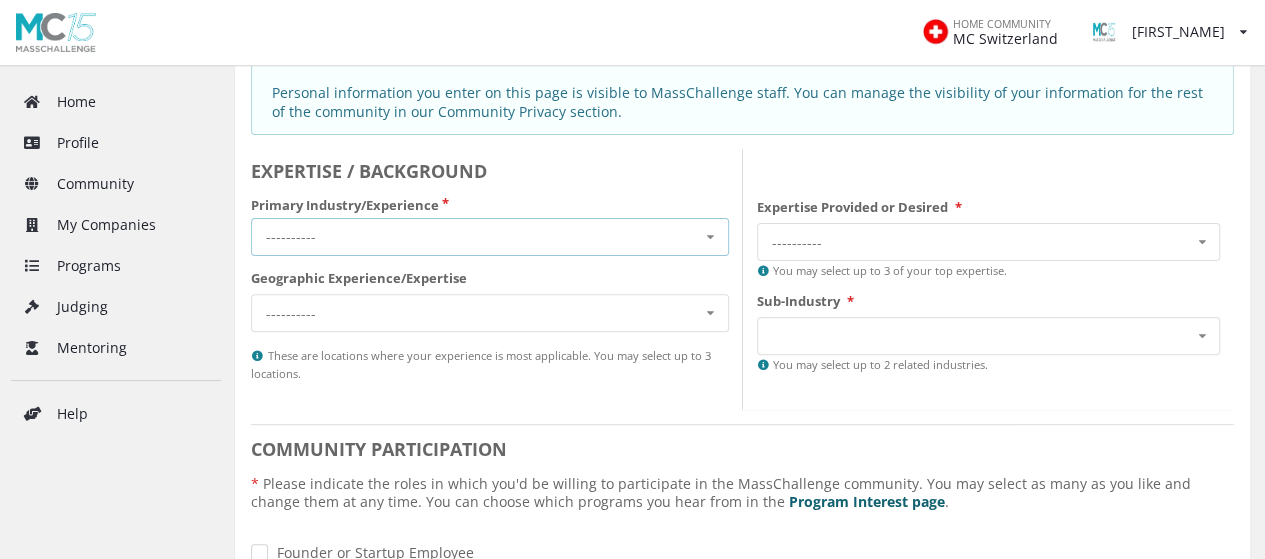 click on "---------- Cross-Industry Environment Finance Healthcare Industry 4.0 Security and Resiliency Sustainable Food" at bounding box center (490, 237) 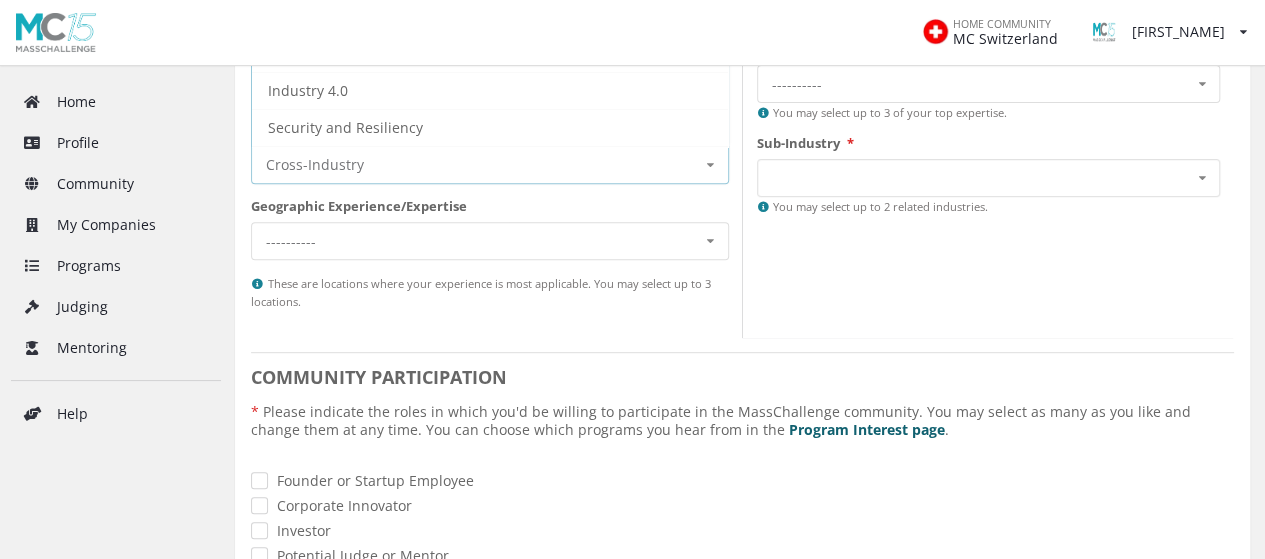 scroll, scrollTop: 100, scrollLeft: 0, axis: vertical 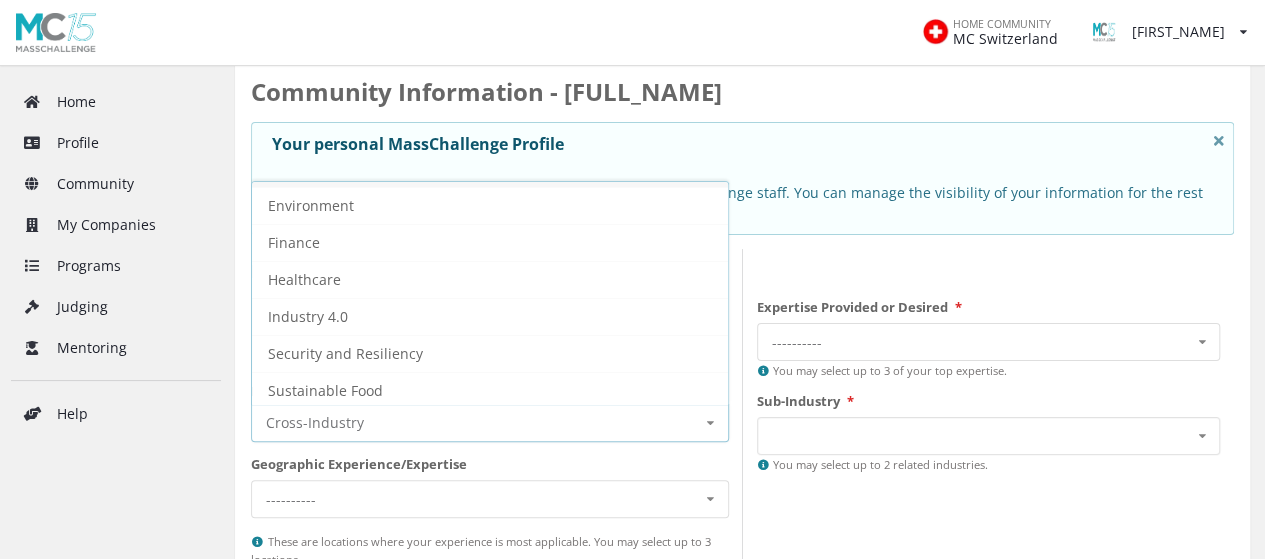 click on "Expertise Provided or Desired *   ---------- Internal Technology Systems Legal or Regulatory Finance & Investment Manufacturing or Distribution Marketing or Branding Leadership and Team Building User Research and Product Development GTM Strategy or Sales You may select up to 3 of your top expertise. Sub-Industry *   No results found. You may select up to 2 related industries." at bounding box center (989, 423) 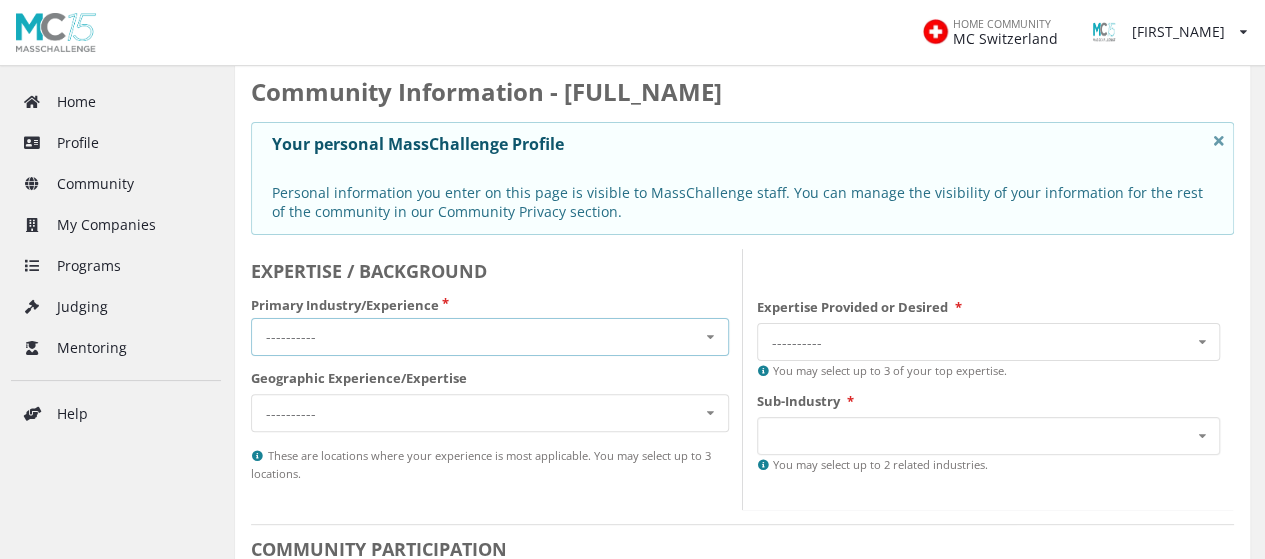 click on "---------- Cross-Industry Environment Finance Healthcare Industry 4.0 Security and Resiliency Sustainable Food" at bounding box center (490, 337) 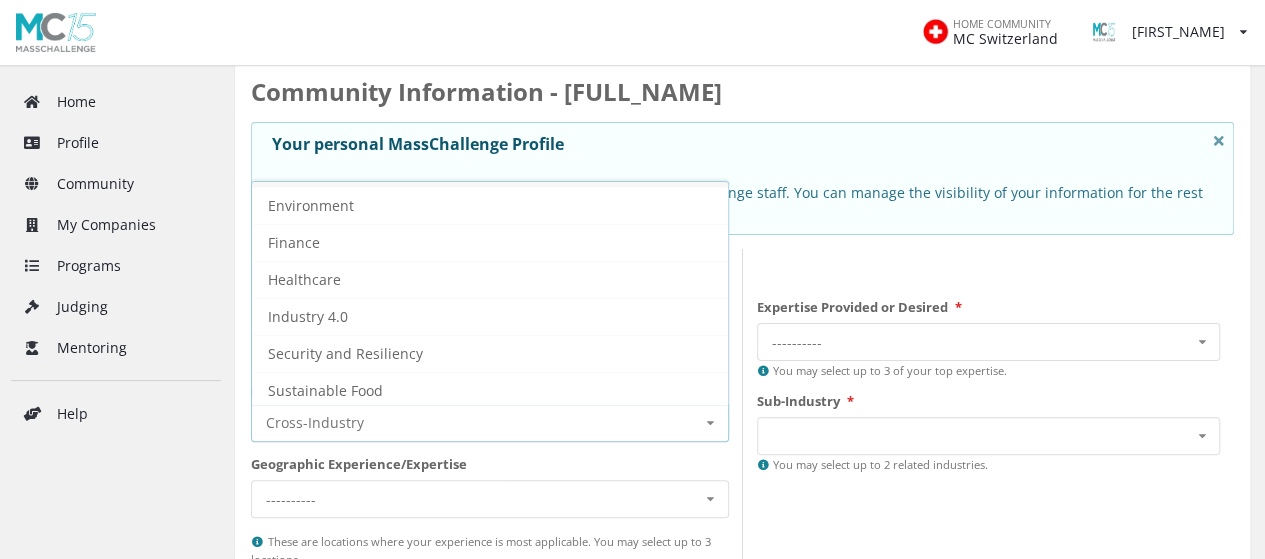 scroll, scrollTop: 0, scrollLeft: 0, axis: both 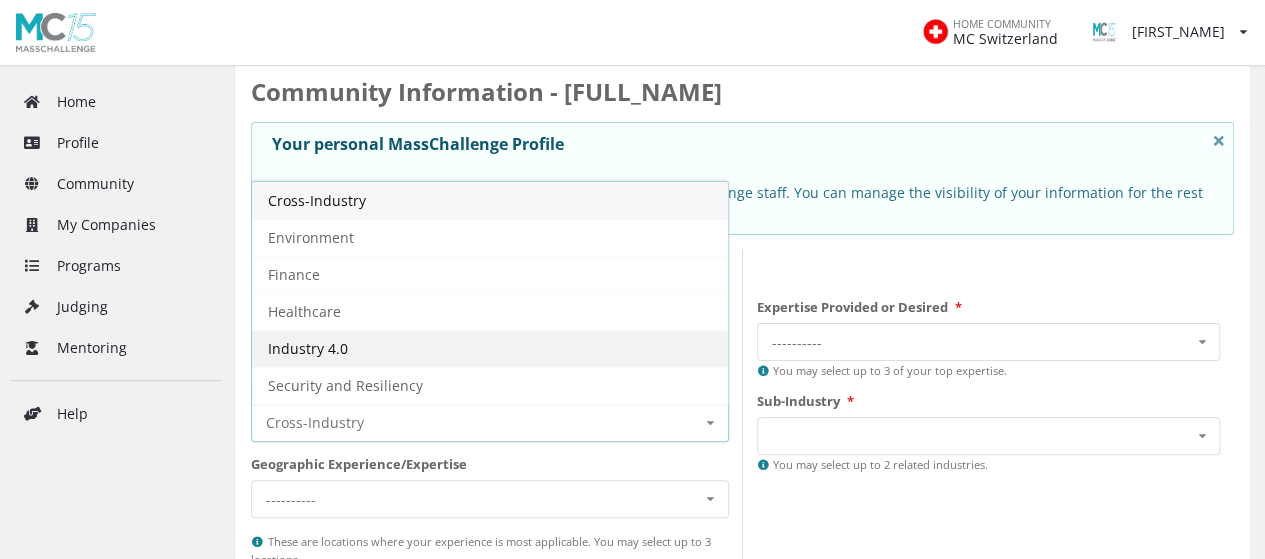 click on "Industry 4.0" at bounding box center (317, 200) 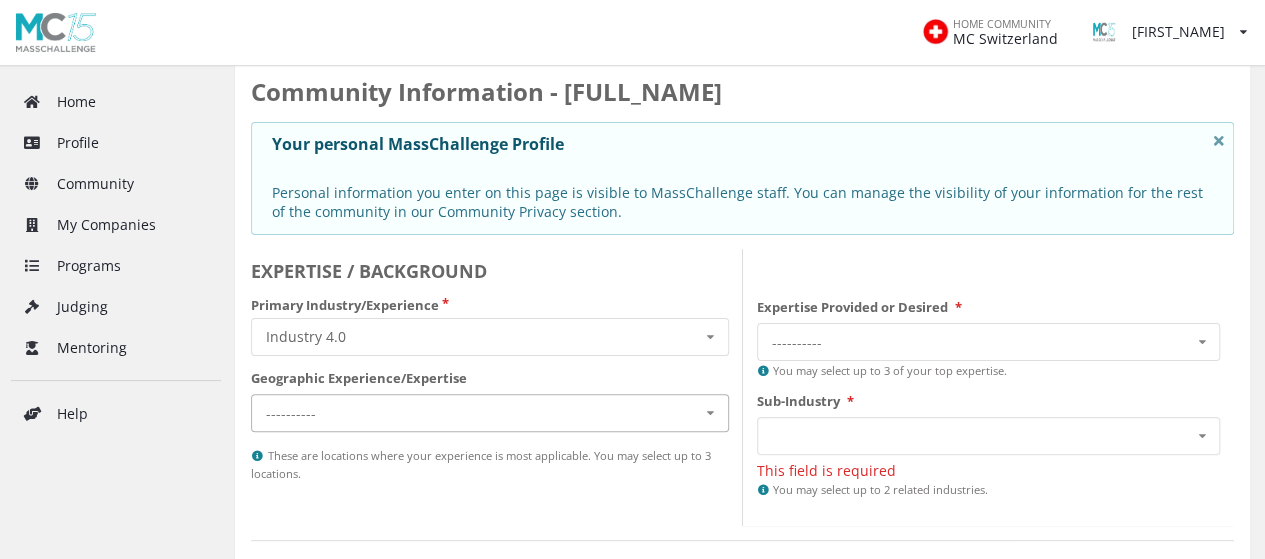 click on "----------" at bounding box center [311, 412] 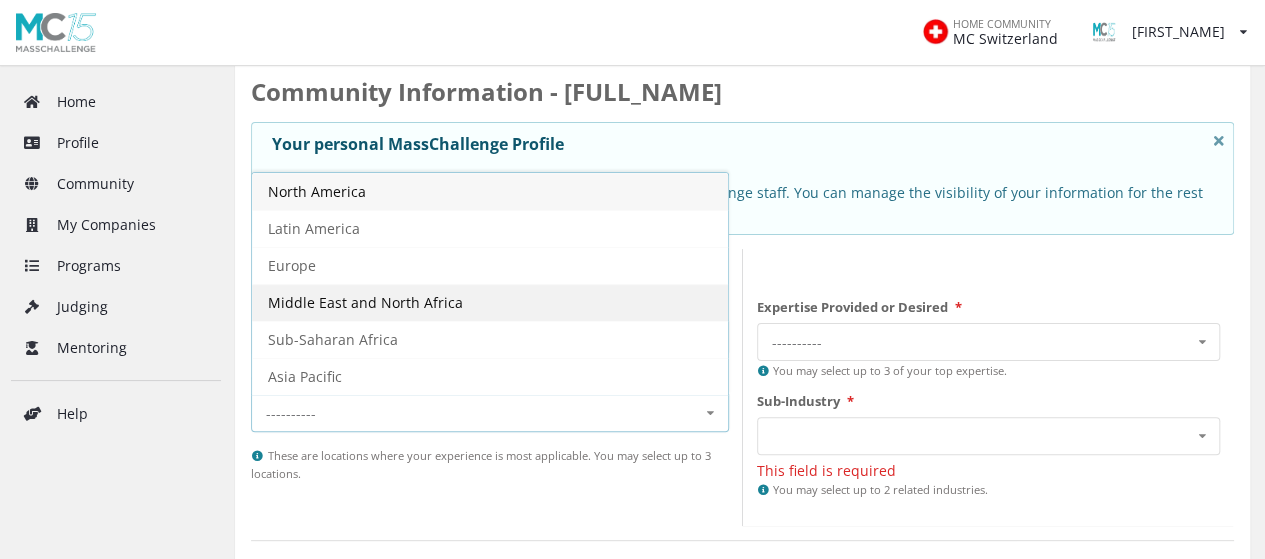 click on "Middle East and North Africa" at bounding box center [490, 302] 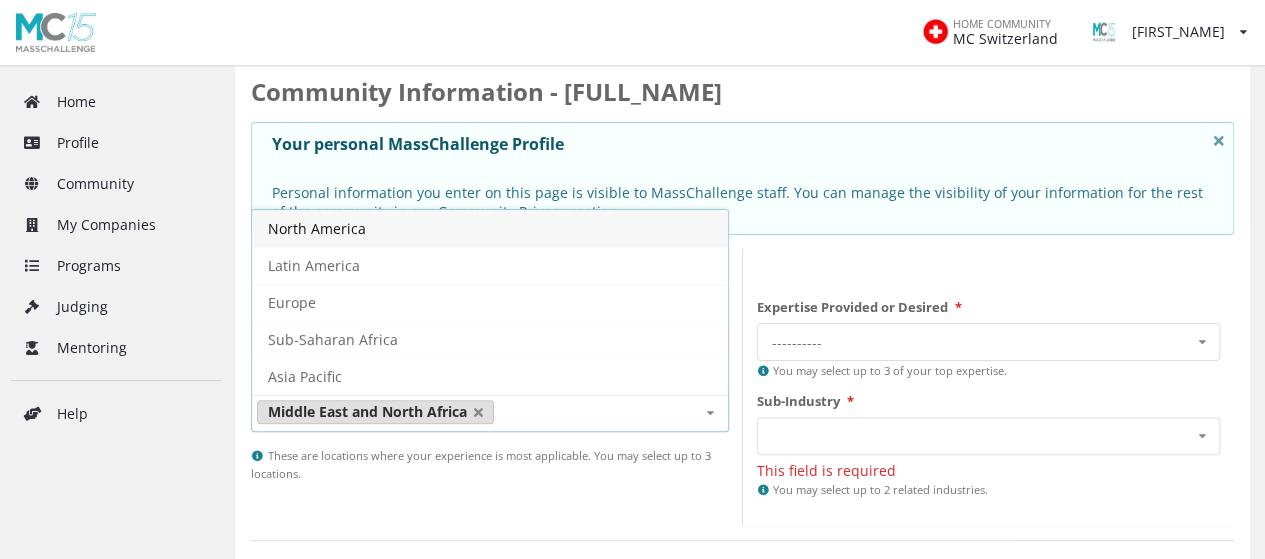 click on "Middle East and North Africa" at bounding box center (375, 412) 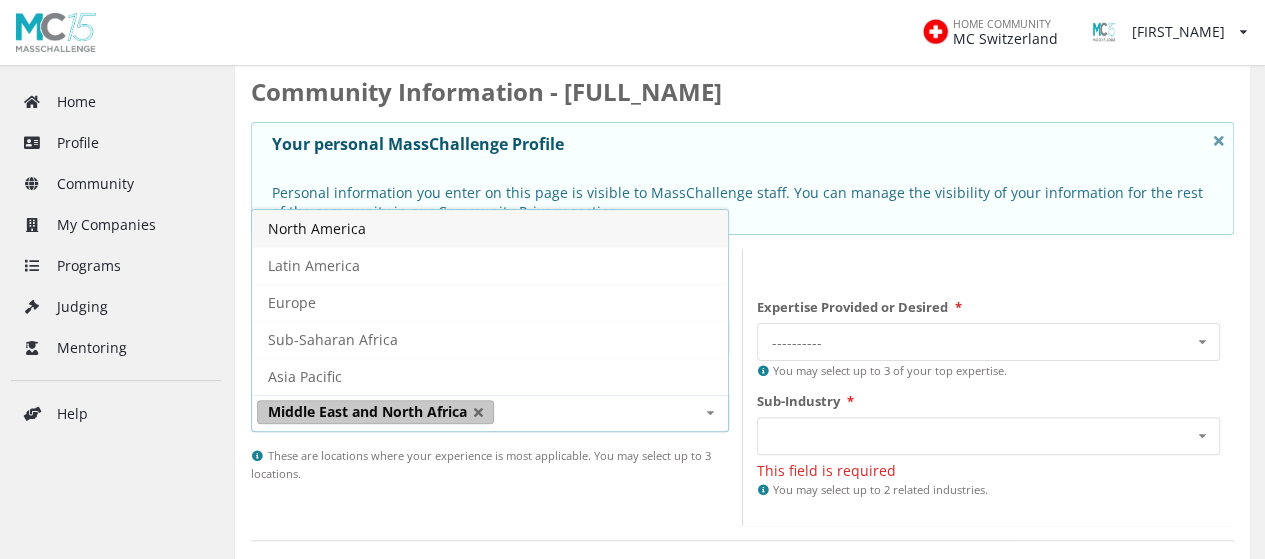 click on "Middle East and North Africa" at bounding box center (375, 412) 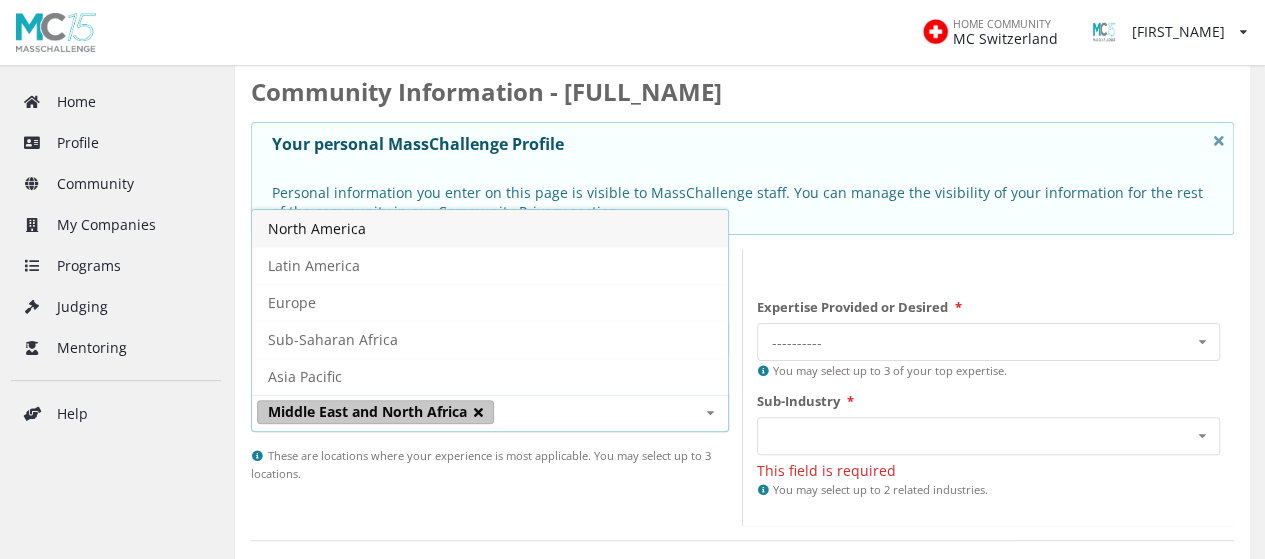 click at bounding box center [478, 412] 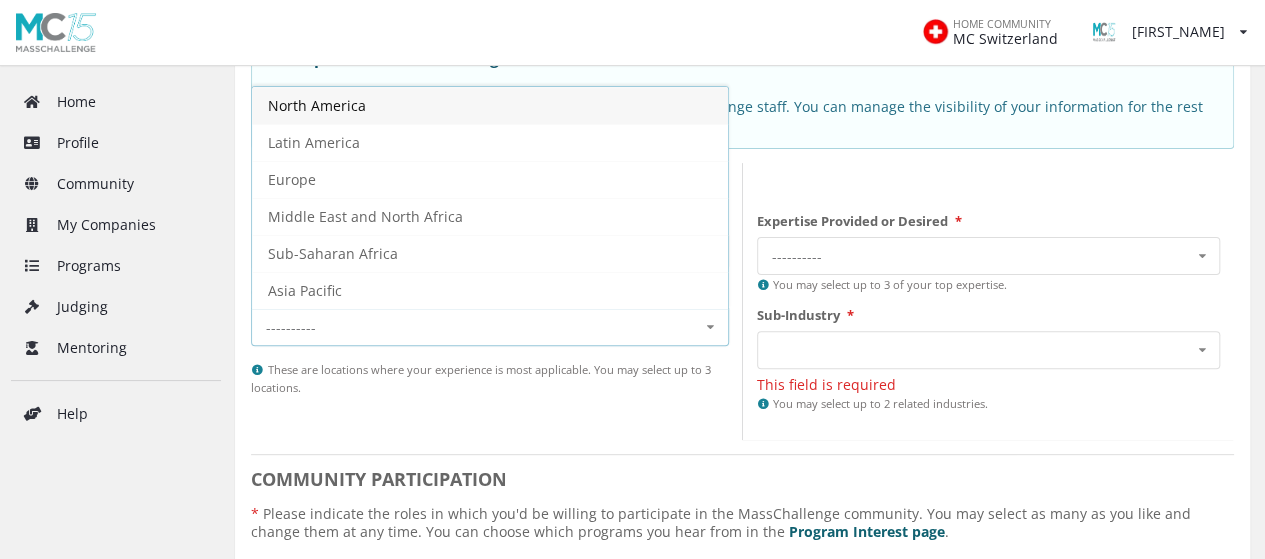 scroll, scrollTop: 200, scrollLeft: 0, axis: vertical 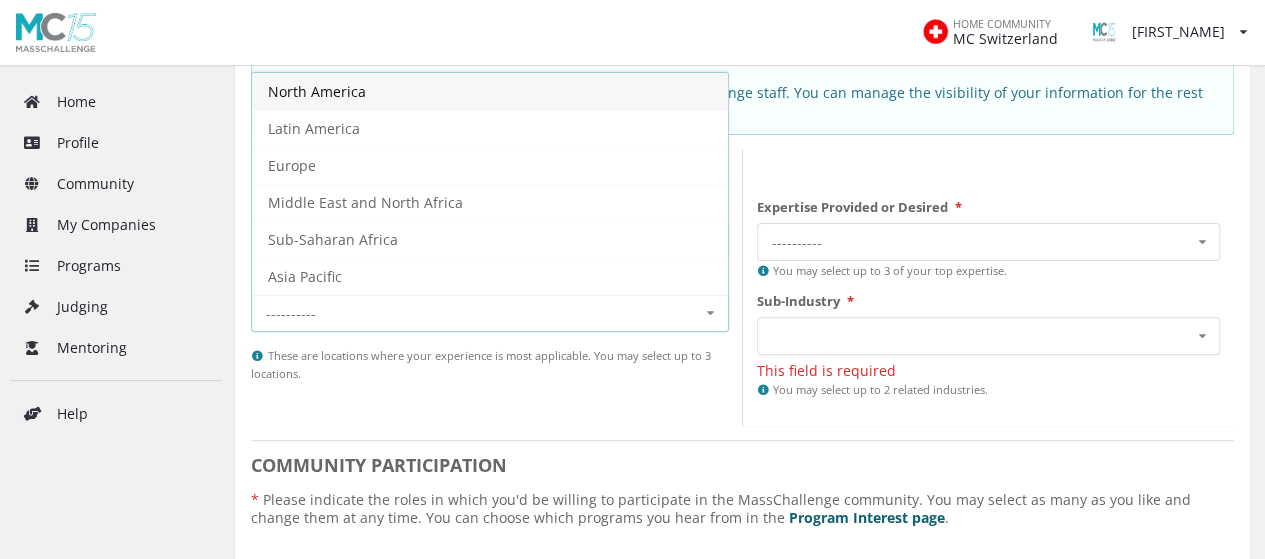 click on "Community Information -   Katerina Karagianni Your personal MassChallenge Profile Whether you are a startup looking to apply to a MC program, a mentor ready to advise startups, an investor looking for promising startups, or anything in between, we consider you part of the MassChallenge community! The information in this section helps you make the most out of our global network of innovators. Information on how to get involved in specific programs will be collected on the following pages. Personal information you enter on this page is visible to MassChallenge staff. You can manage the visibility of your information for the rest of the community in our Community Privacy section. EXPERTISE / BACKGROUND  Primary Industry/Experience Industry 4.0 Cross-Industry Environment Finance Healthcare Industry 4.0 Security and Resiliency Sustainable Food Geographic Experience/Expertise   ---------- North America Latin America Europe Middle East and North Africa Sub-Saharan Africa Asia Pacific   Expertise Provided or Desired" at bounding box center [742, 616] 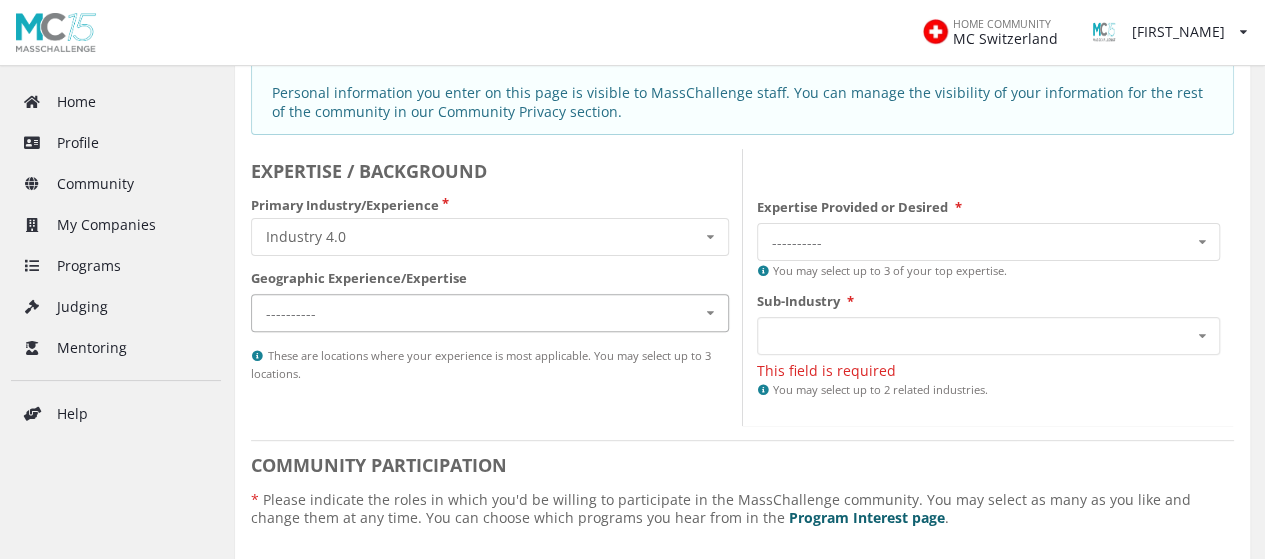 click at bounding box center [710, 313] 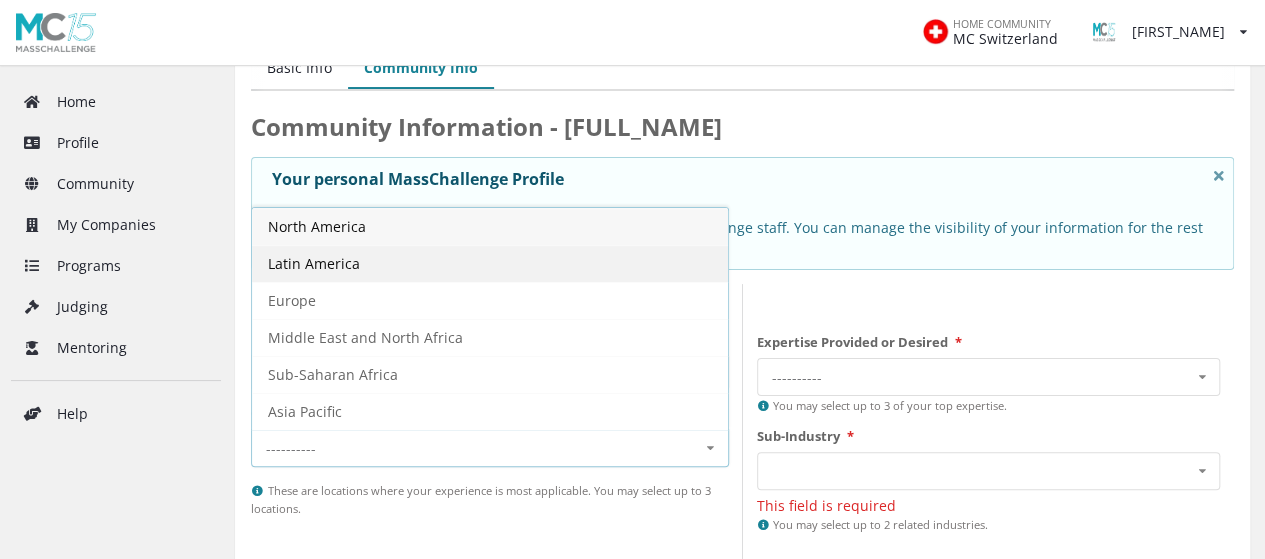 scroll, scrollTop: 100, scrollLeft: 0, axis: vertical 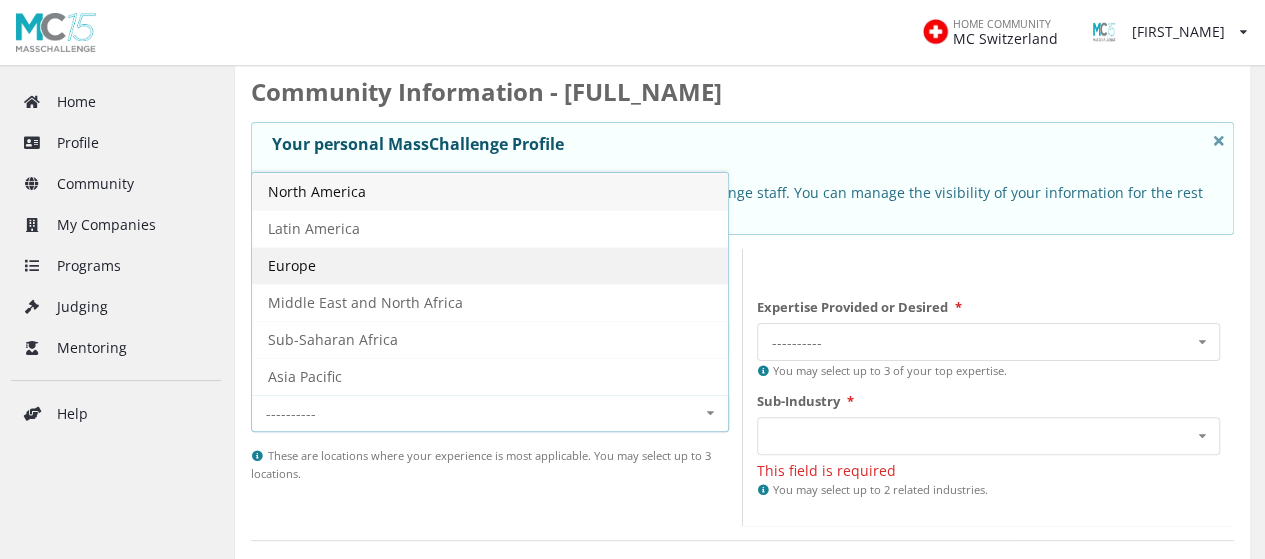 click on "Europe" at bounding box center [490, 265] 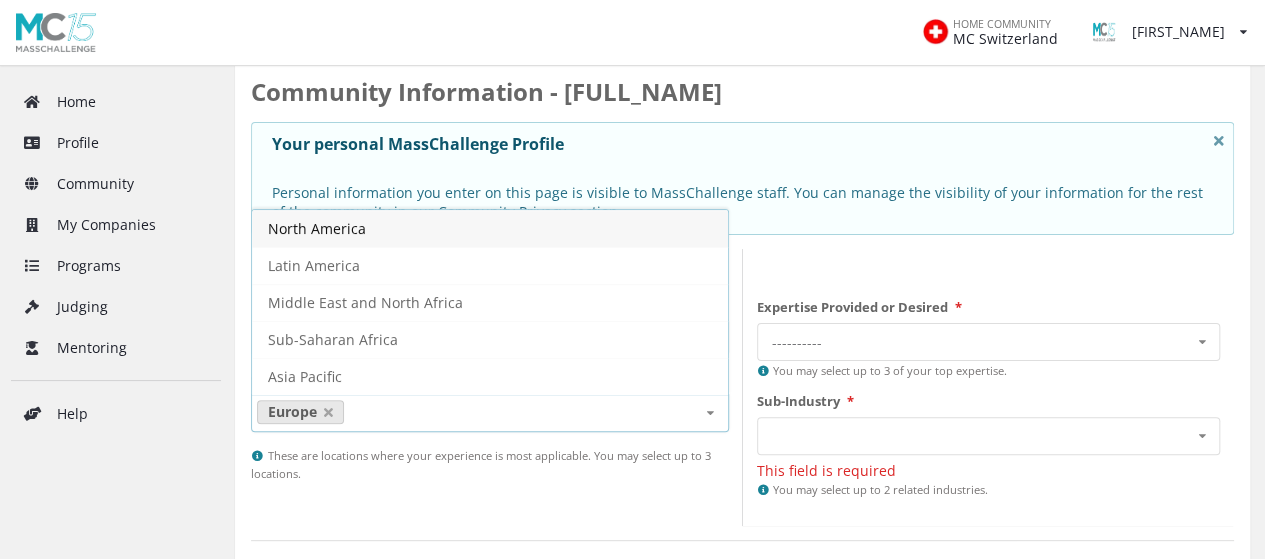 click on "Expertise Provided or Desired *   ---------- Internal Technology Systems Legal or Regulatory Finance & Investment Manufacturing or Distribution Marketing or Branding Leadership and Team Building User Research and Product Development GTM Strategy or Sales You may select up to 3 of your top expertise. Sub-Industry *   Industry 4.0 - Advanced Manufacturing Industry 4.0 - Deeptech Industry 4.0 - Enterprise Software Industry 4.0 - Industrial and Manufacturing Industry 4.0 - New Materials & Packaging (non-food) Industry 4.0 - Robotics & Automation Industry 4.0 - Semiconductors Industry 4.0 - Supply Chain & Logistics This field is required You may select up to 2 related industries." at bounding box center [989, 388] 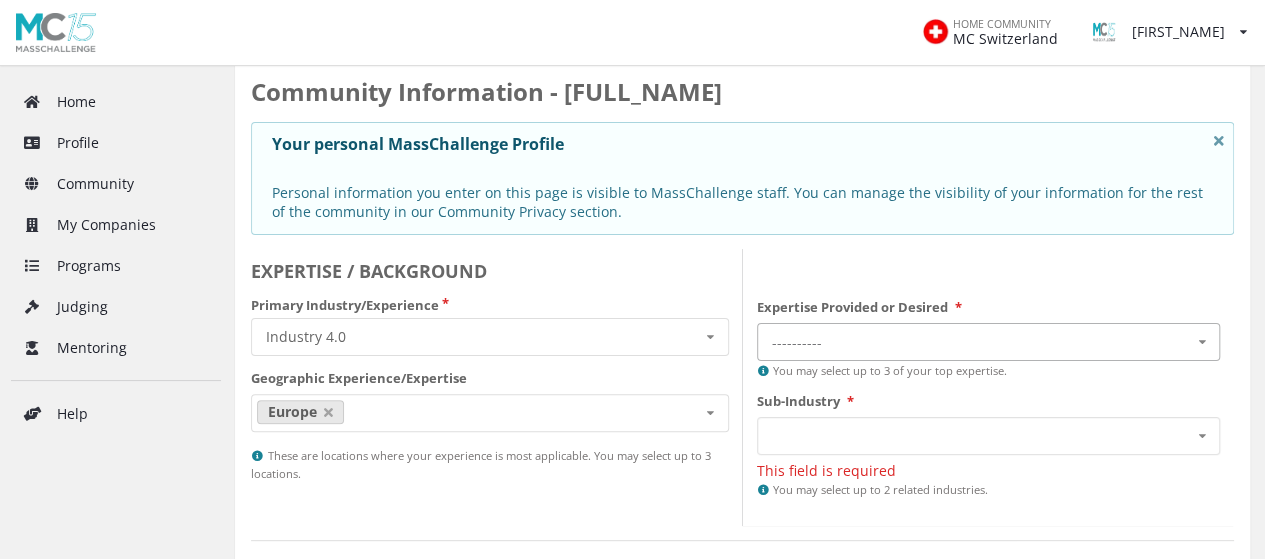 click on "---------- Internal Technology Systems Legal or Regulatory Finance & Investment Manufacturing or Distribution Marketing or Branding Leadership and Team Building User Research and Product Development GTM Strategy or Sales" at bounding box center [989, 342] 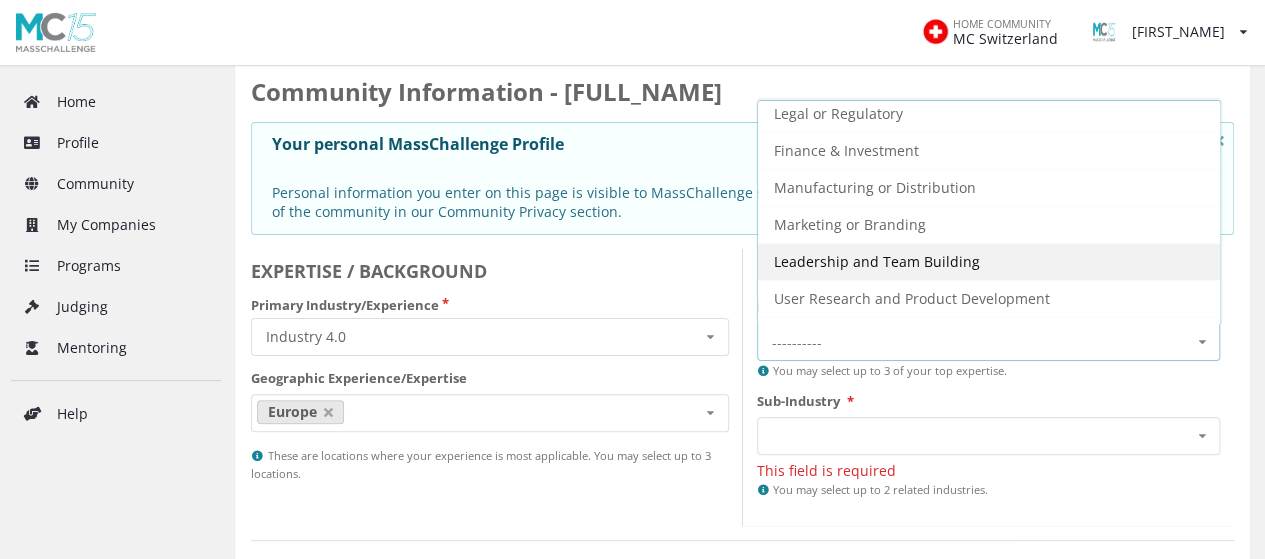 scroll, scrollTop: 69, scrollLeft: 0, axis: vertical 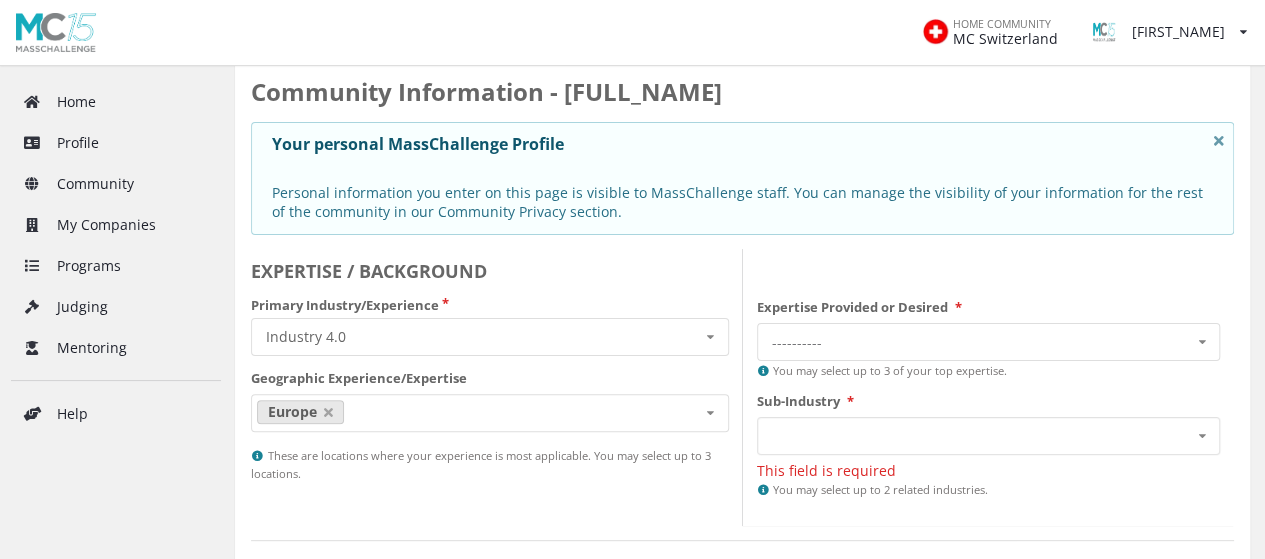click on "Community Information -   Katerina Karagianni" at bounding box center (742, 92) 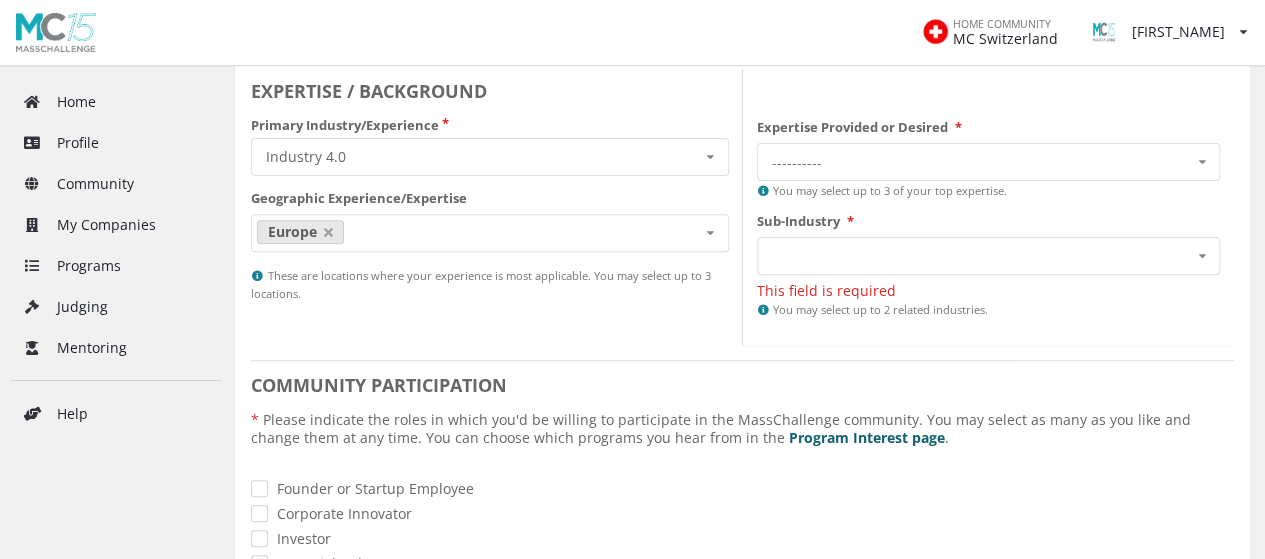 scroll, scrollTop: 300, scrollLeft: 0, axis: vertical 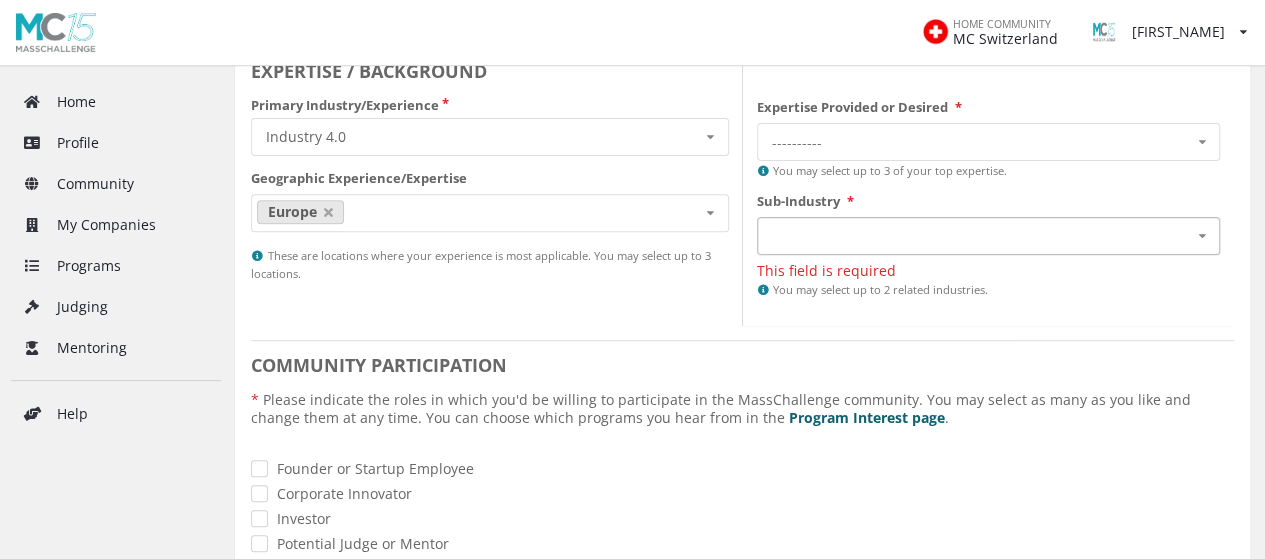 click at bounding box center [1201, 236] 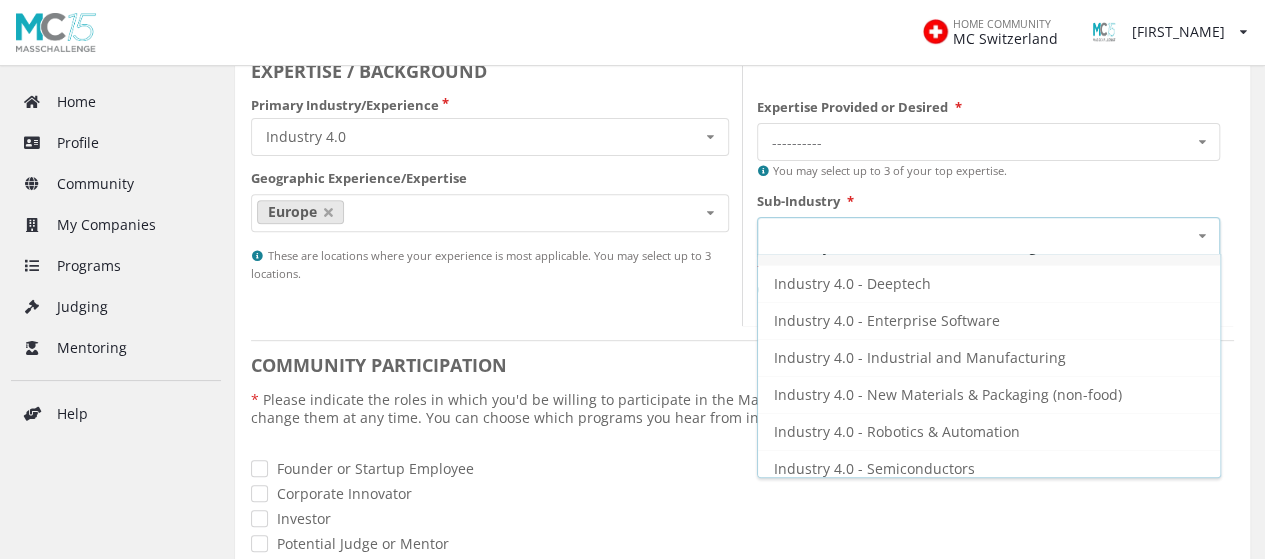 scroll, scrollTop: 0, scrollLeft: 0, axis: both 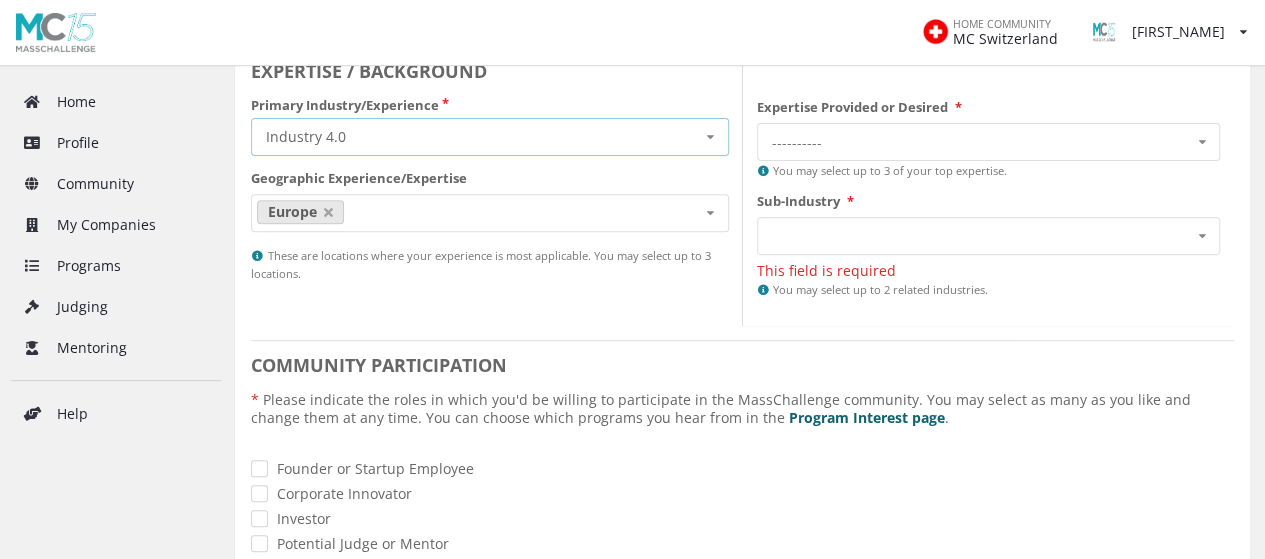 click at bounding box center [710, 137] 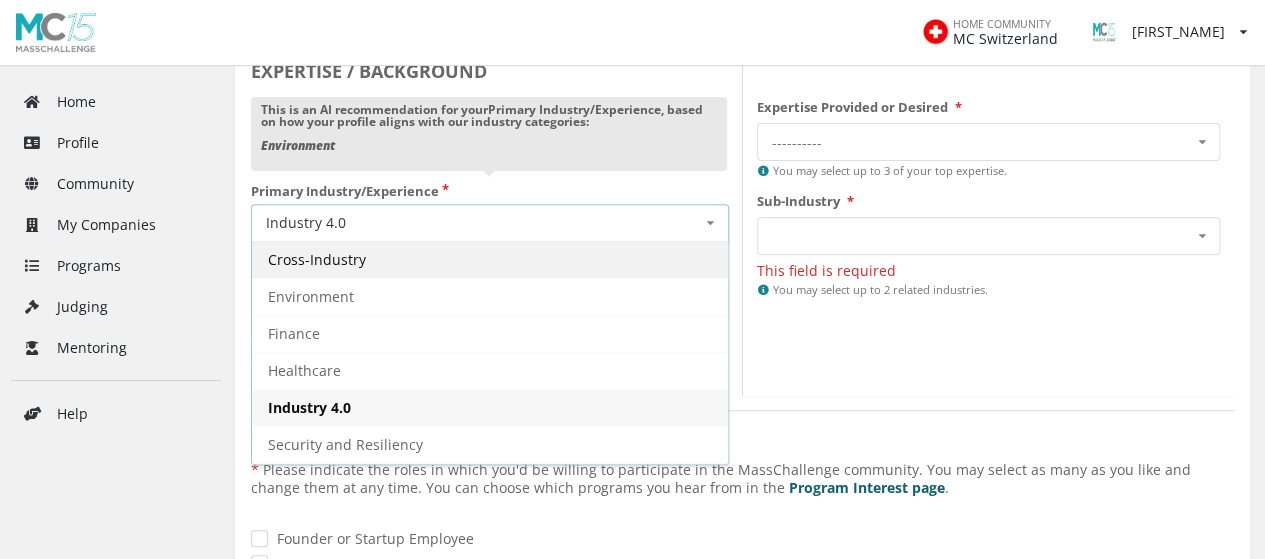 click on "Cross-Industry" at bounding box center [317, 259] 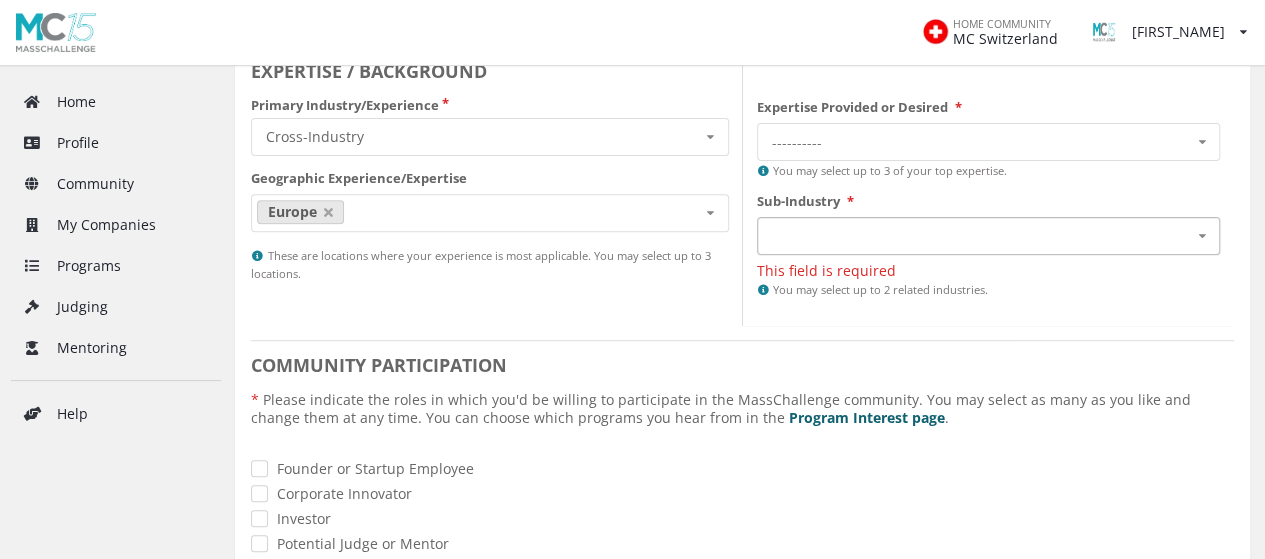 click at bounding box center [1201, 236] 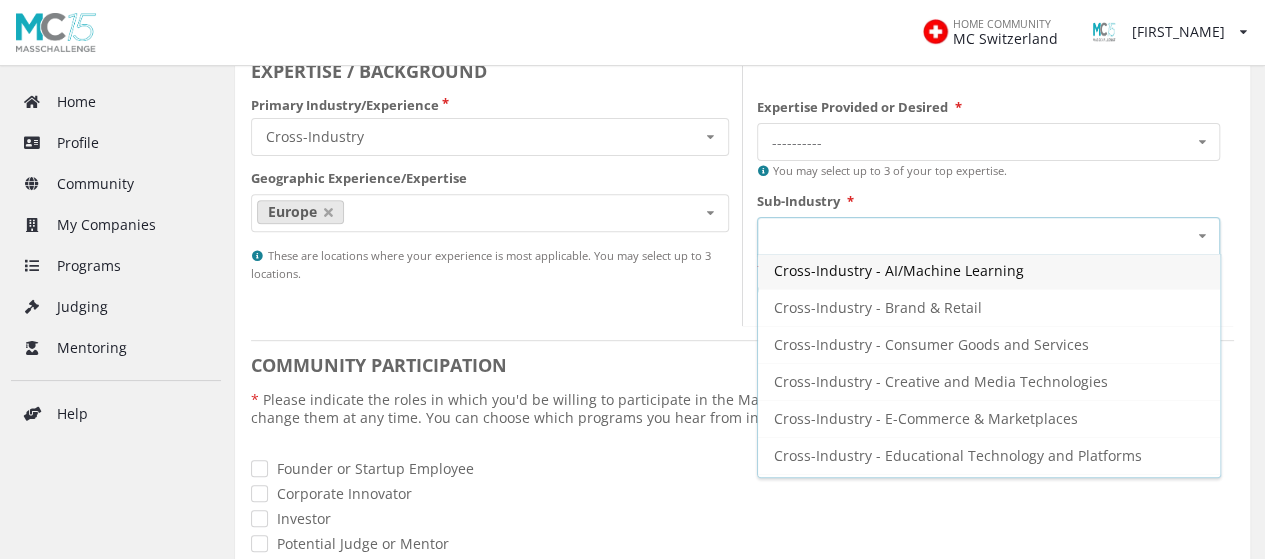 scroll, scrollTop: 0, scrollLeft: 0, axis: both 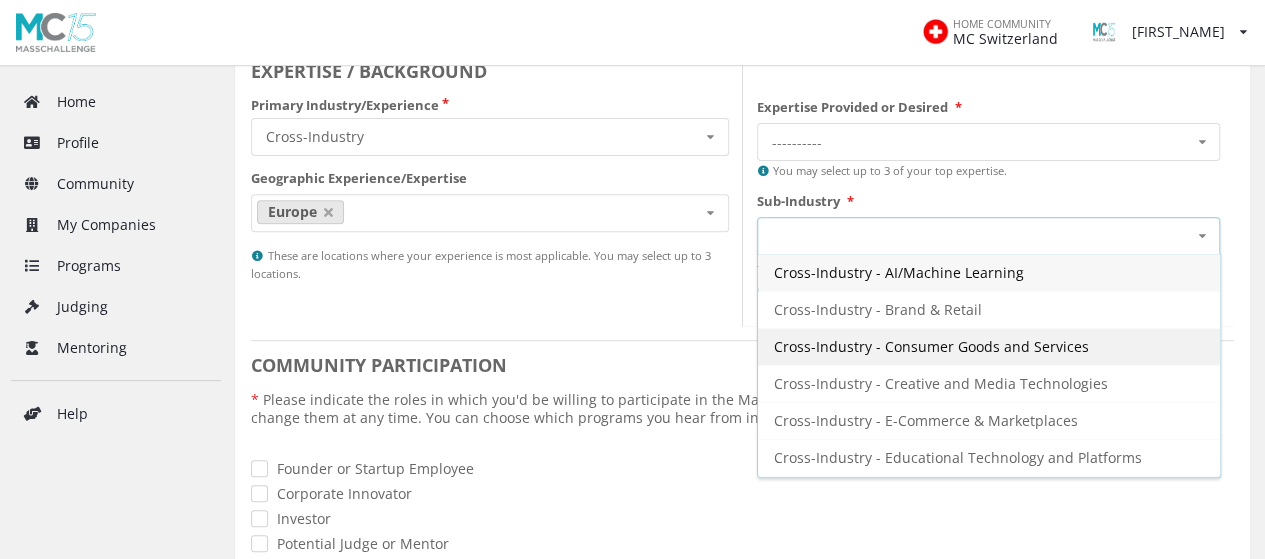 click on "Cross-Industry - Consumer Goods and Services" at bounding box center [899, 272] 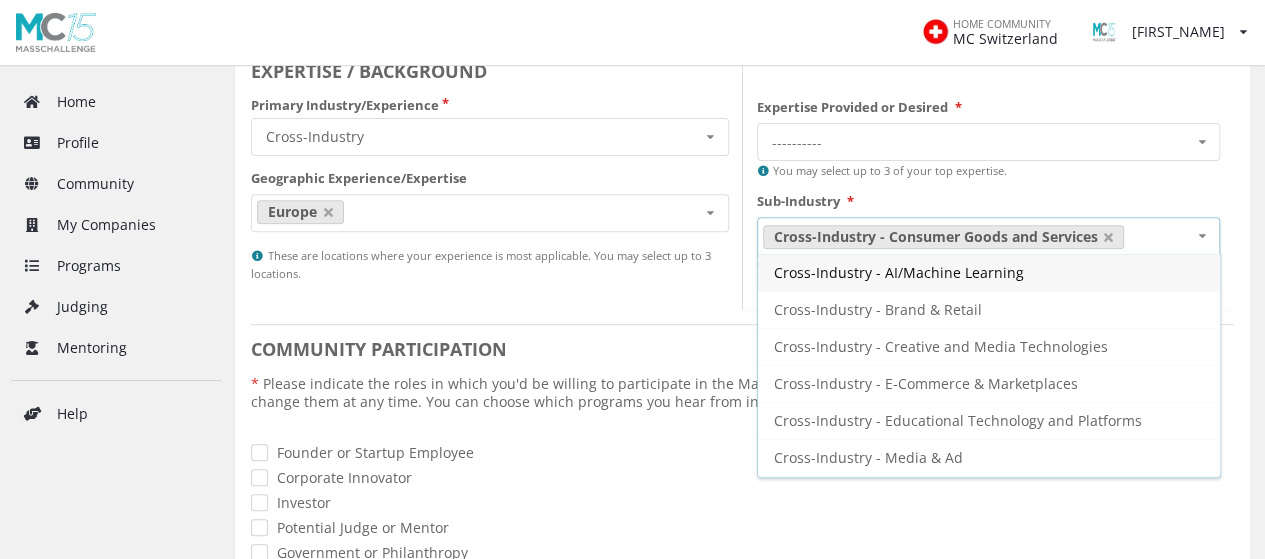 click on "Expertise Provided or Desired *   ---------- Internal Technology Systems Legal or Regulatory Finance & Investment Manufacturing or Distribution Marketing or Branding Leadership and Team Building User Research and Product Development GTM Strategy or Sales You may select up to 3 of your top expertise. Sub-Industry *   Cross-Industry - Consumer Goods and Services Cross-Industry - AI/Machine Learning Cross-Industry - Brand & Retail Cross-Industry - Creative and Media Technologies Cross-Industry - E-Commerce & Marketplaces Cross-Industry - Educational Technology and Platforms Cross-Industry - Media & Ad Cross-Industry - Other Cross-Industry - Real Estate & Construction Cross-Industry - Travel & Hospitality You may select up to 2 related industries." at bounding box center [989, 180] 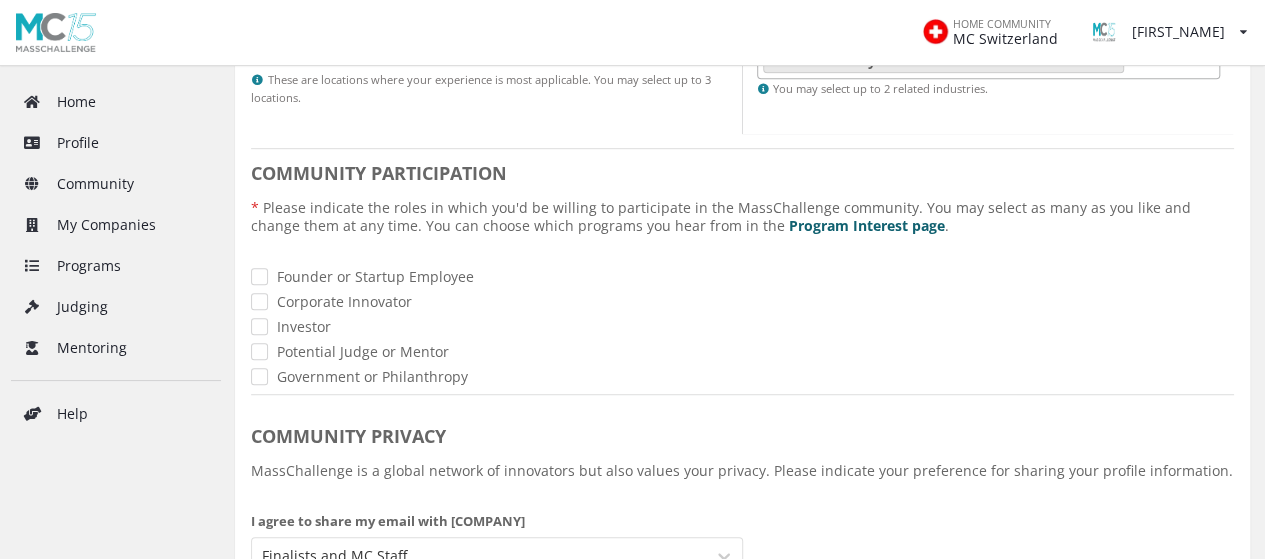 scroll, scrollTop: 500, scrollLeft: 0, axis: vertical 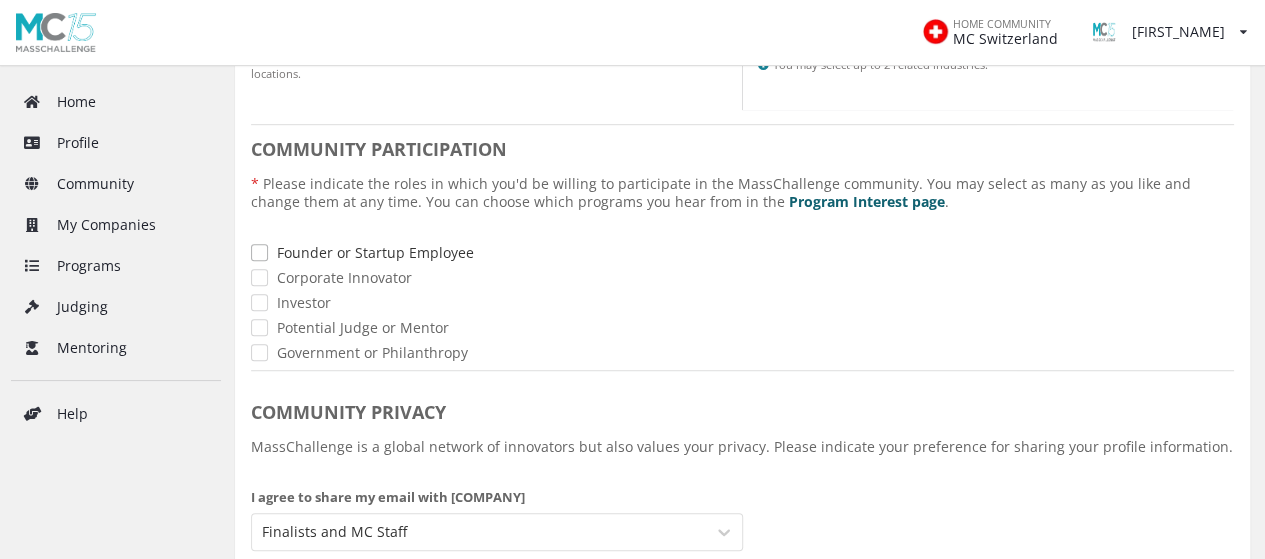 click on "Founder or Startup Employee" at bounding box center (742, 252) 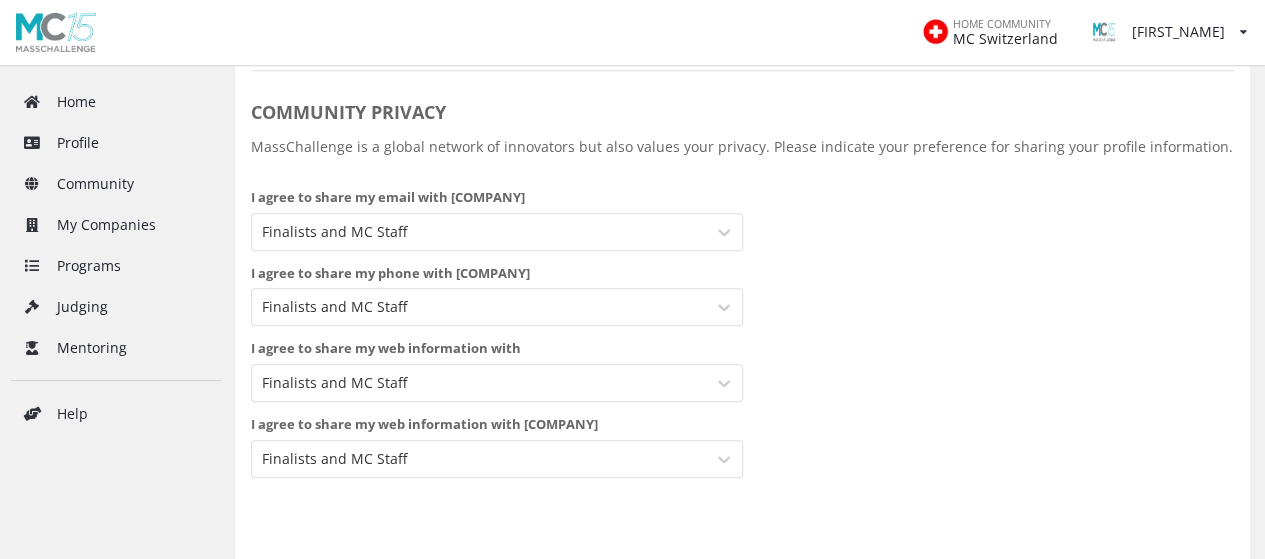 scroll, scrollTop: 900, scrollLeft: 0, axis: vertical 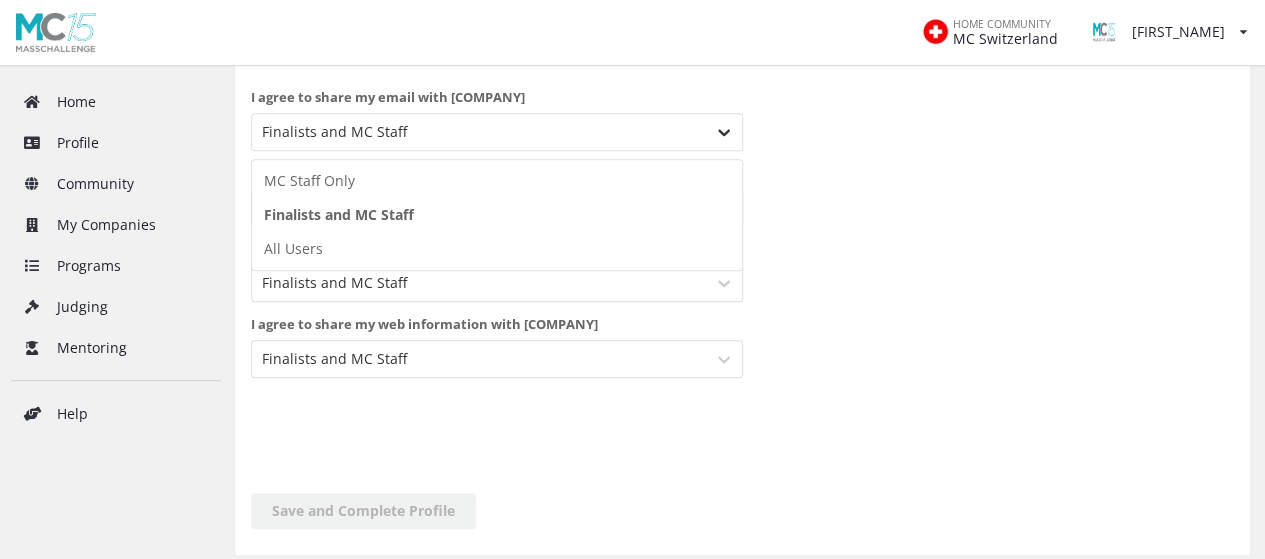 click at bounding box center (724, 132) 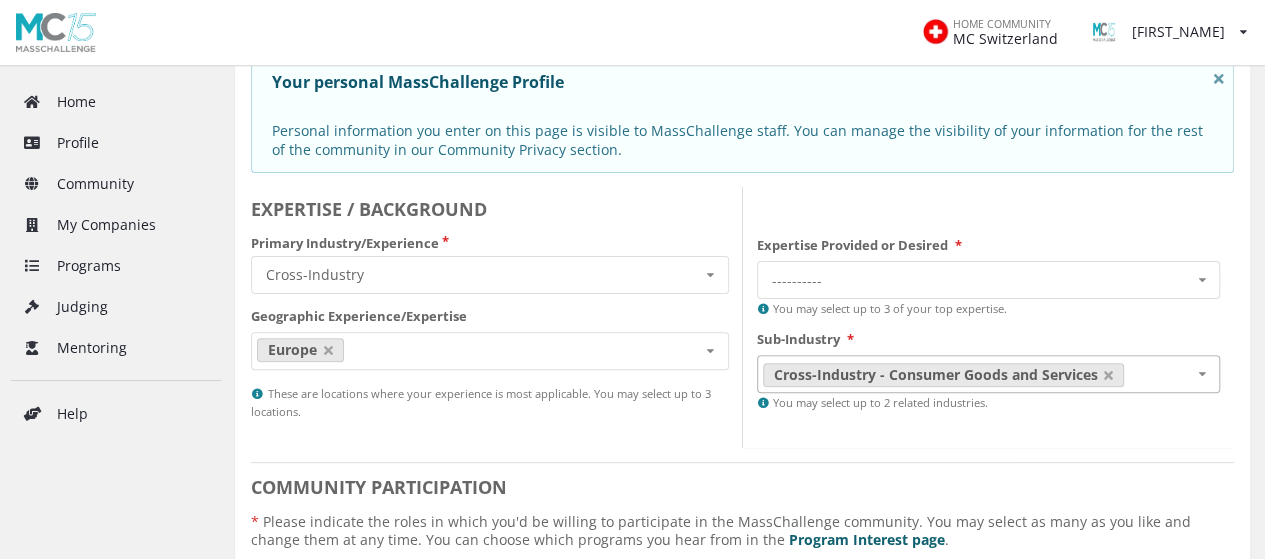 scroll, scrollTop: 200, scrollLeft: 0, axis: vertical 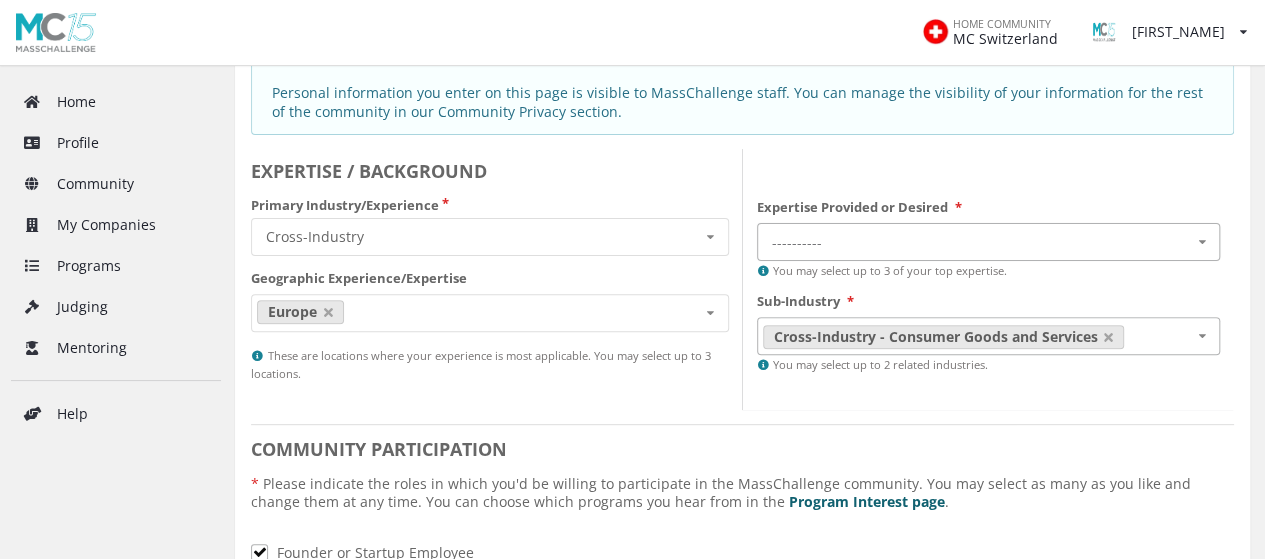 click at bounding box center [1201, 242] 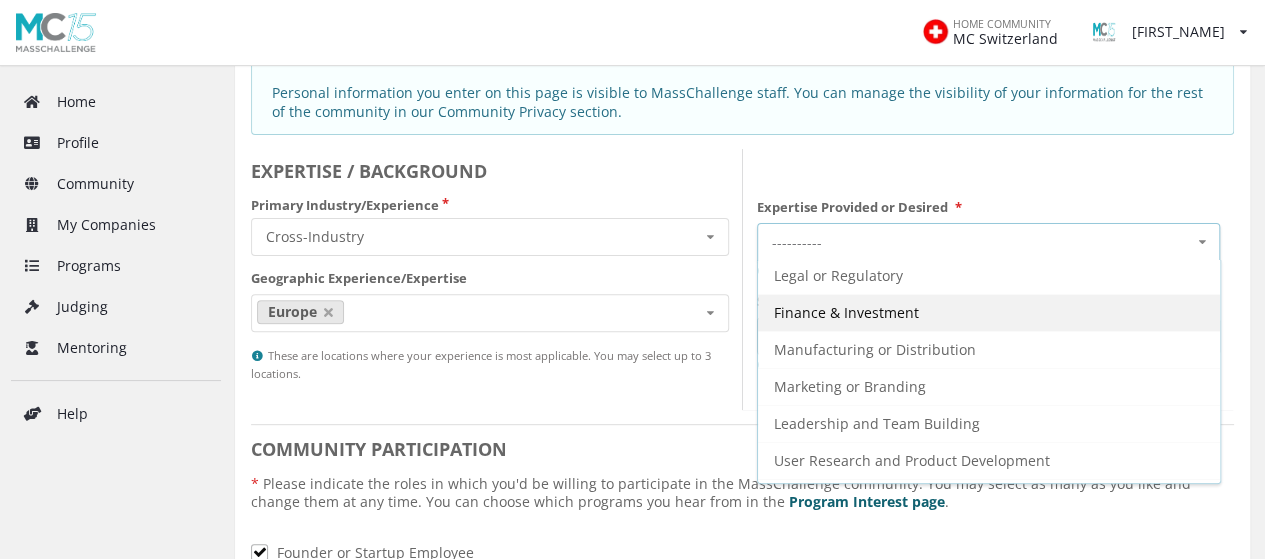 scroll, scrollTop: 69, scrollLeft: 0, axis: vertical 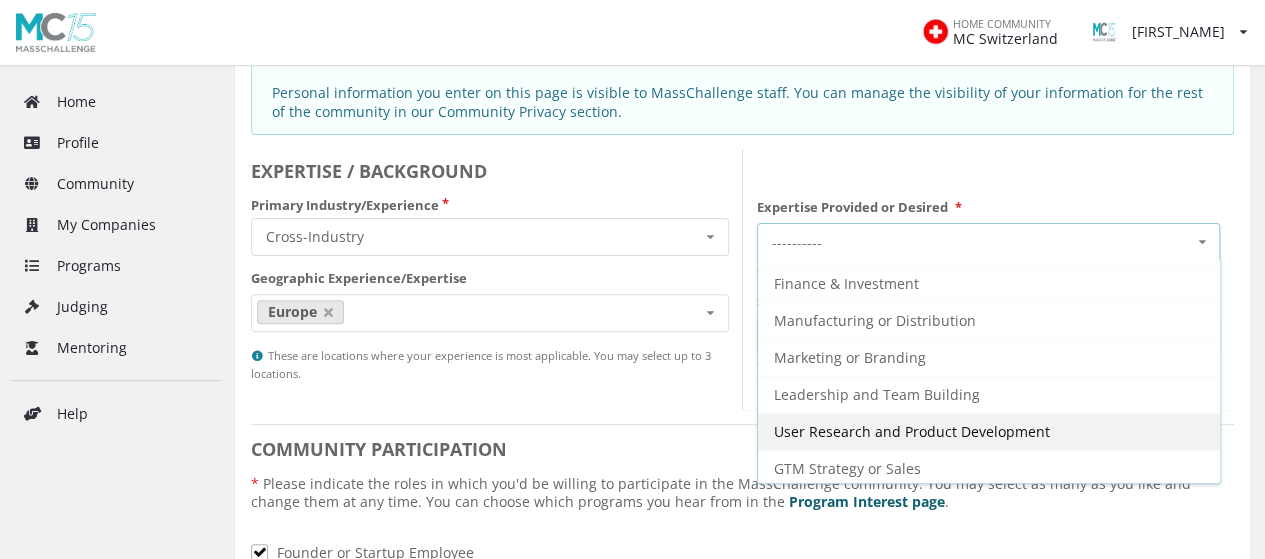 click on "User Research and Product Development" at bounding box center [870, 209] 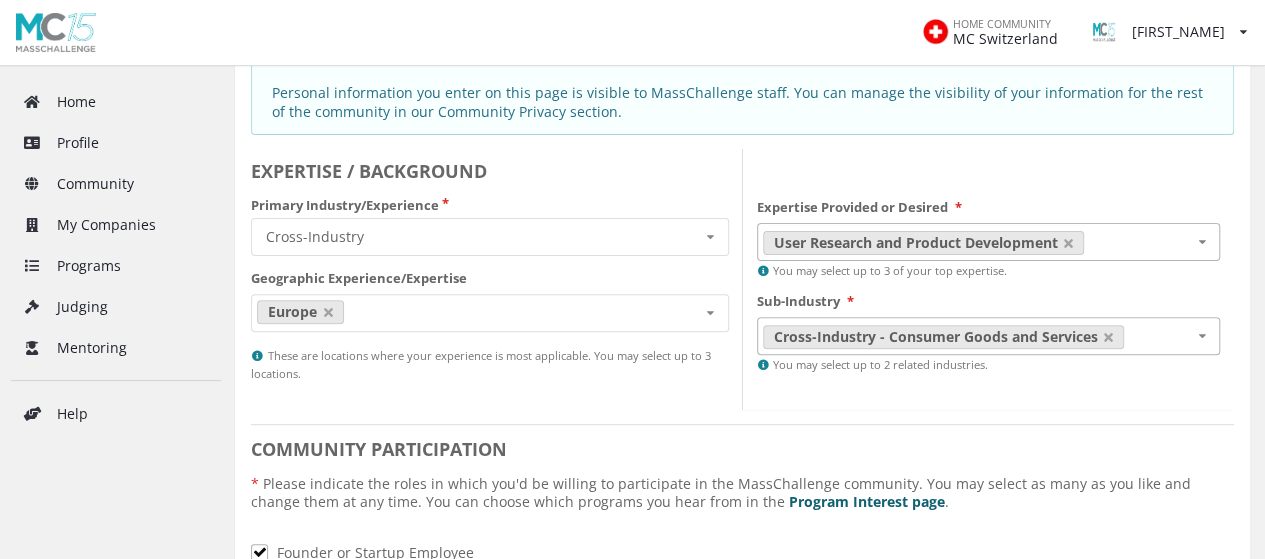 click on "Expertise Provided or Desired *" at bounding box center (989, 207) 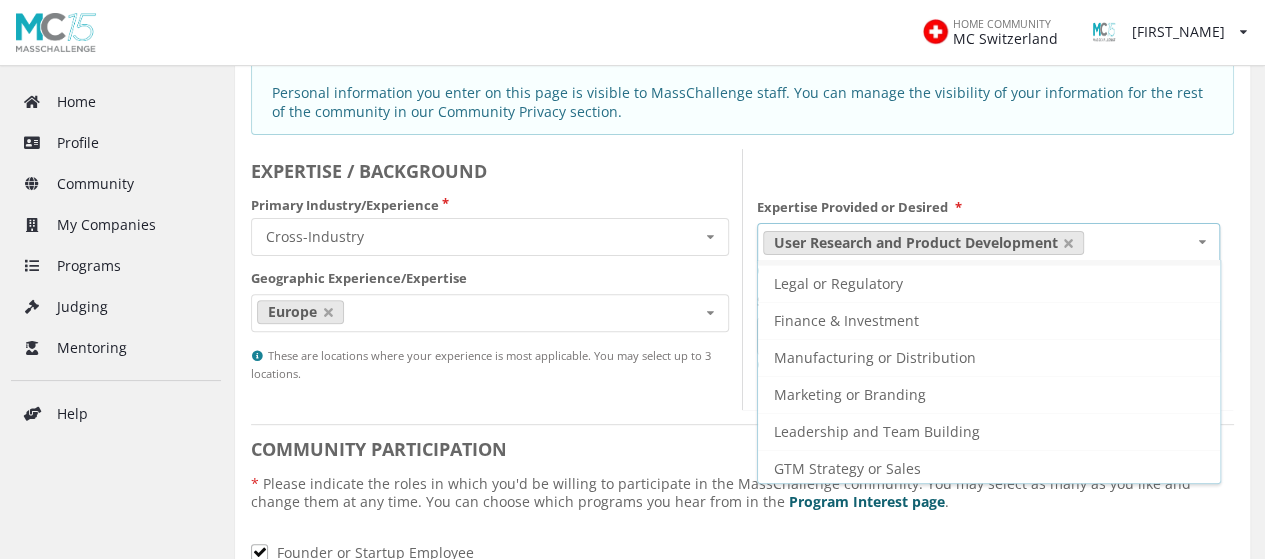 scroll, scrollTop: 0, scrollLeft: 0, axis: both 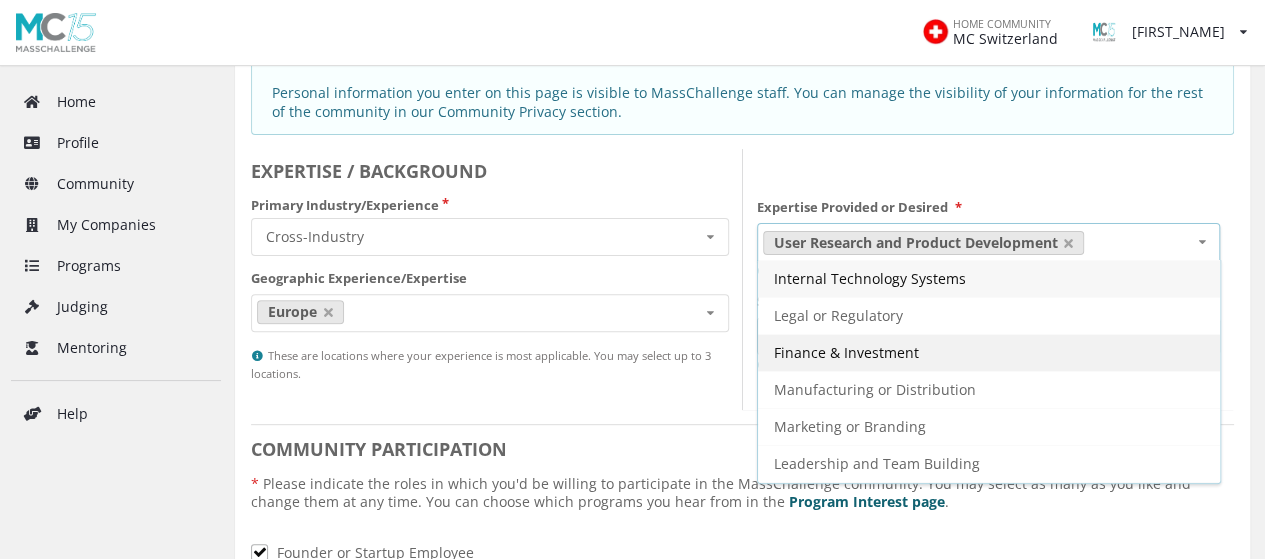 click on "Finance & Investment" at bounding box center (989, 352) 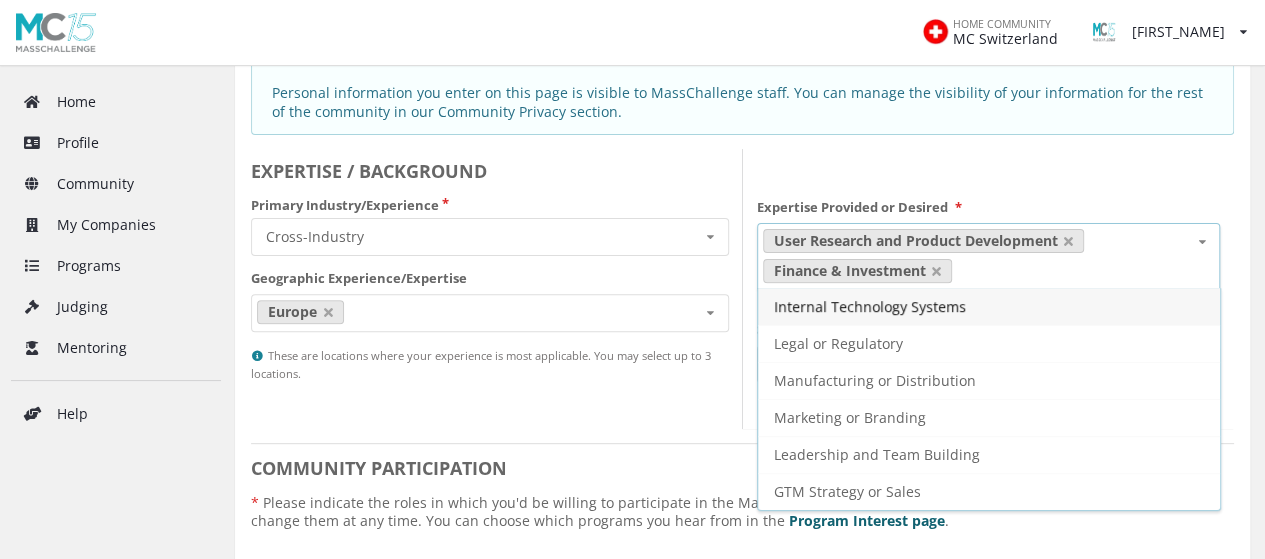 click on "User Research and Product Development Finance & Investment Internal Technology Systems Legal or Regulatory Manufacturing or Distribution Marketing or Branding Leadership and Team Building GTM Strategy or Sales" at bounding box center (989, 256) 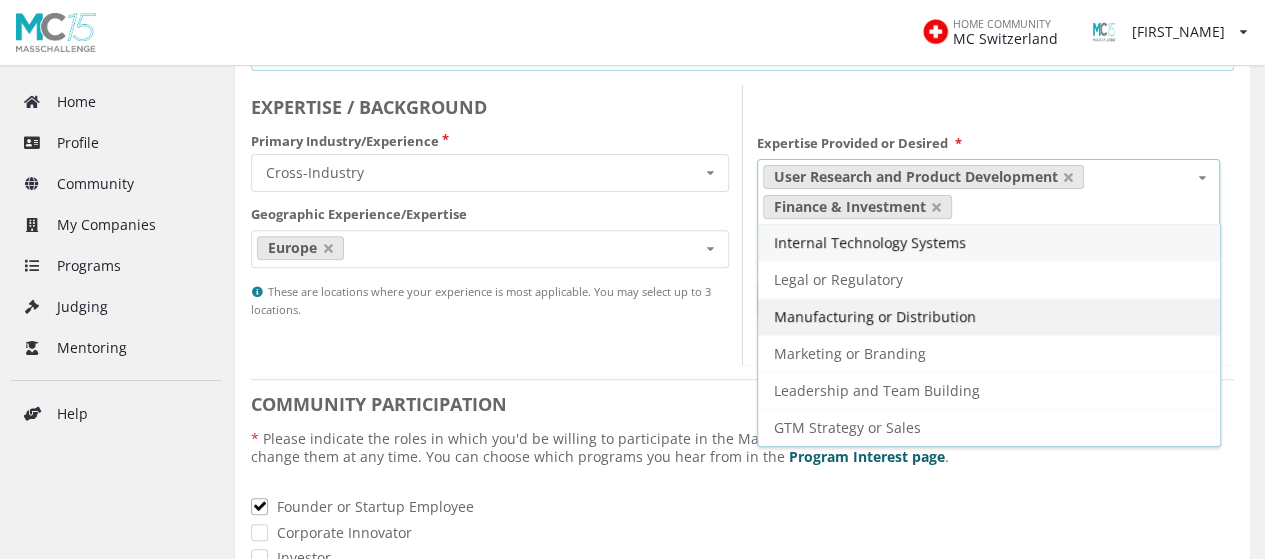 scroll, scrollTop: 300, scrollLeft: 0, axis: vertical 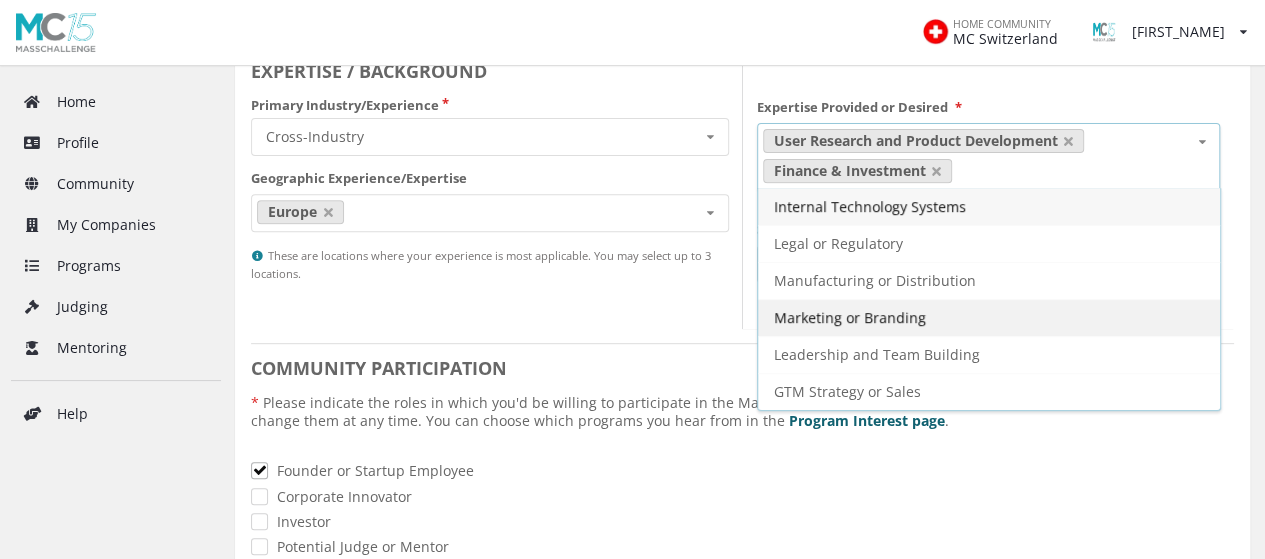 click on "Marketing or Branding" at bounding box center [989, 317] 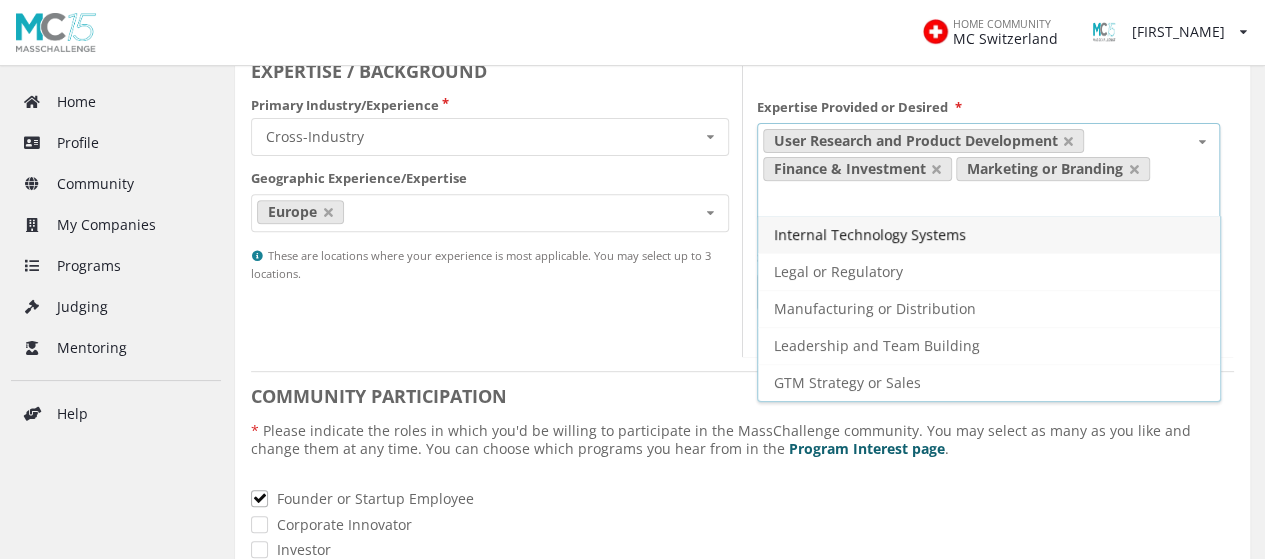 click on "Expertise Provided or Desired *   User Research and Product Development Finance & Investment Marketing or Branding Internal Technology Systems Legal or Regulatory Manufacturing or Distribution Leadership and Team Building GTM Strategy or Sales You may select up to 3 of your top expertise. Sub-Industry *   Cross-Industry - Consumer Goods and Services Cross-Industry - AI/Machine Learning Cross-Industry - Brand & Retail Cross-Industry - Creative and Media Technologies Cross-Industry - E-Commerce & Marketplaces Cross-Industry - Educational Technology and Platforms Cross-Industry - Media & Ad Cross-Industry - Other Cross-Industry - Real Estate & Construction Cross-Industry - Travel & Hospitality You may select up to 2 related industries." at bounding box center (989, 203) 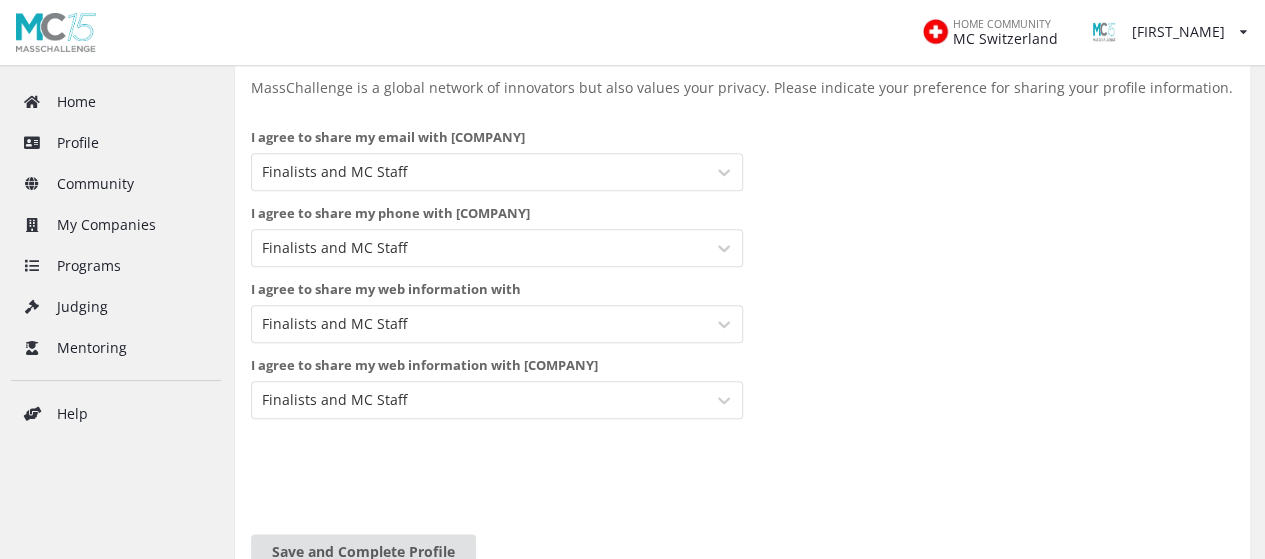 scroll, scrollTop: 1100, scrollLeft: 0, axis: vertical 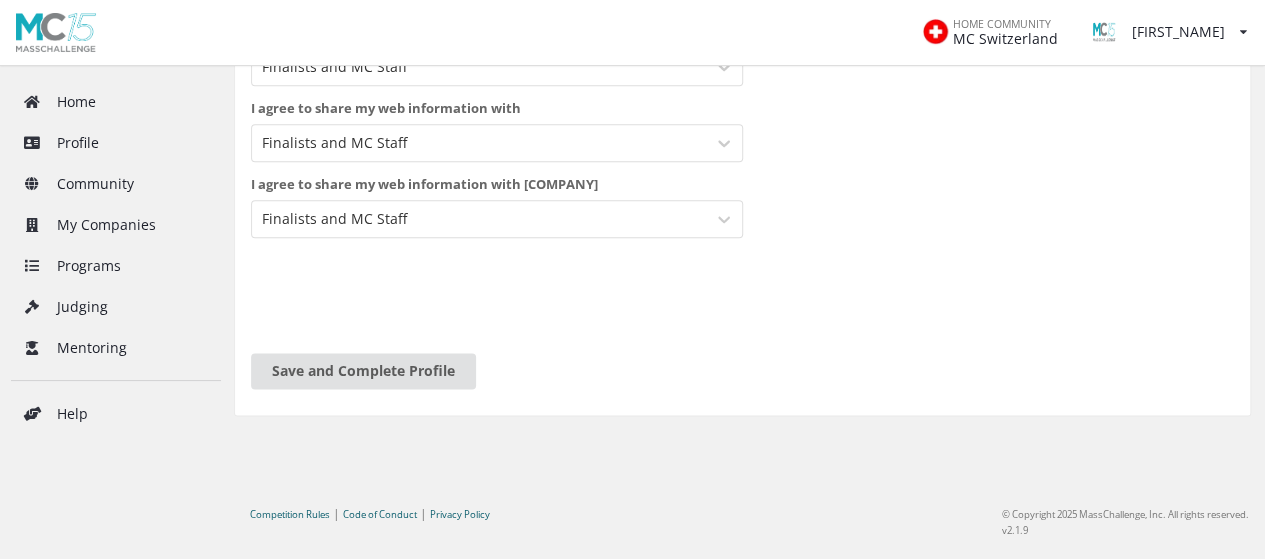 click on "Save and Complete Profile" at bounding box center [363, 371] 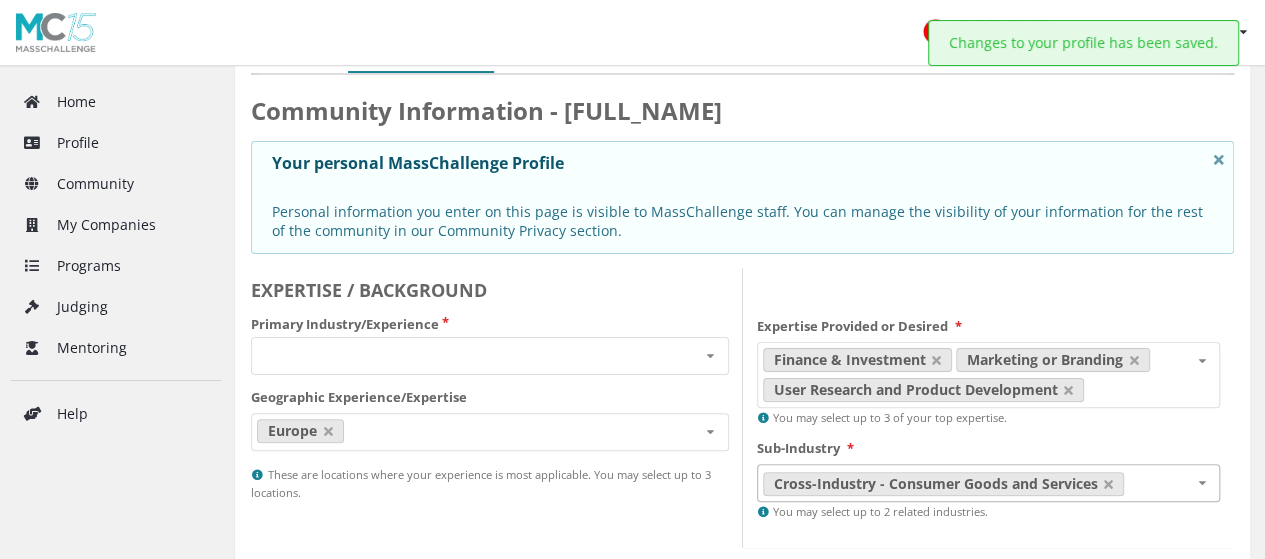 scroll, scrollTop: 0, scrollLeft: 0, axis: both 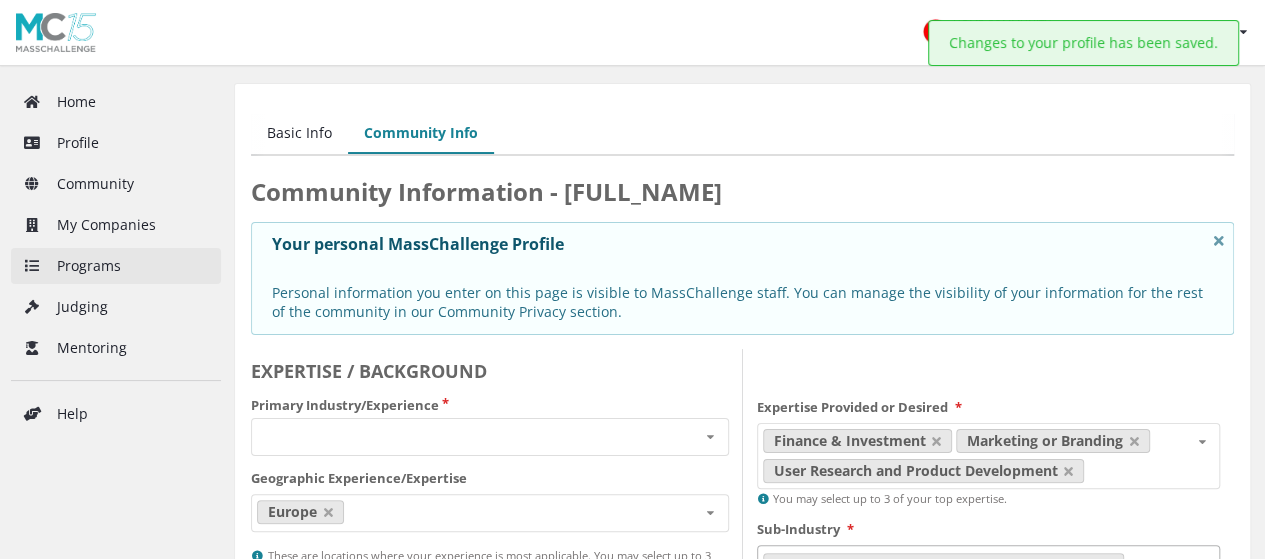 click on "Programs" at bounding box center [116, 266] 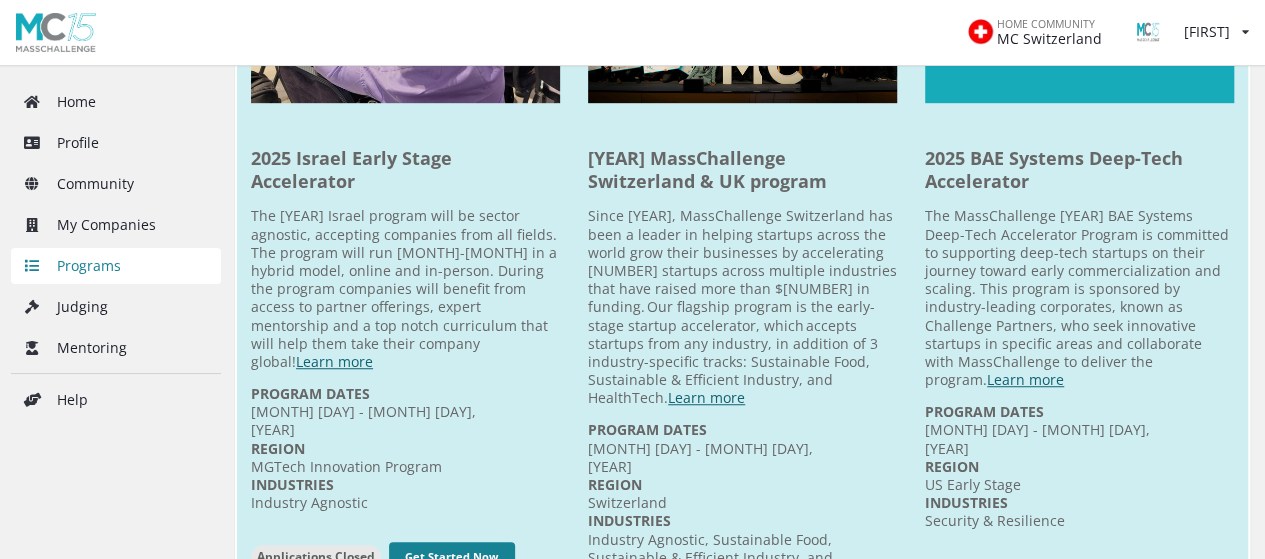 scroll, scrollTop: 600, scrollLeft: 0, axis: vertical 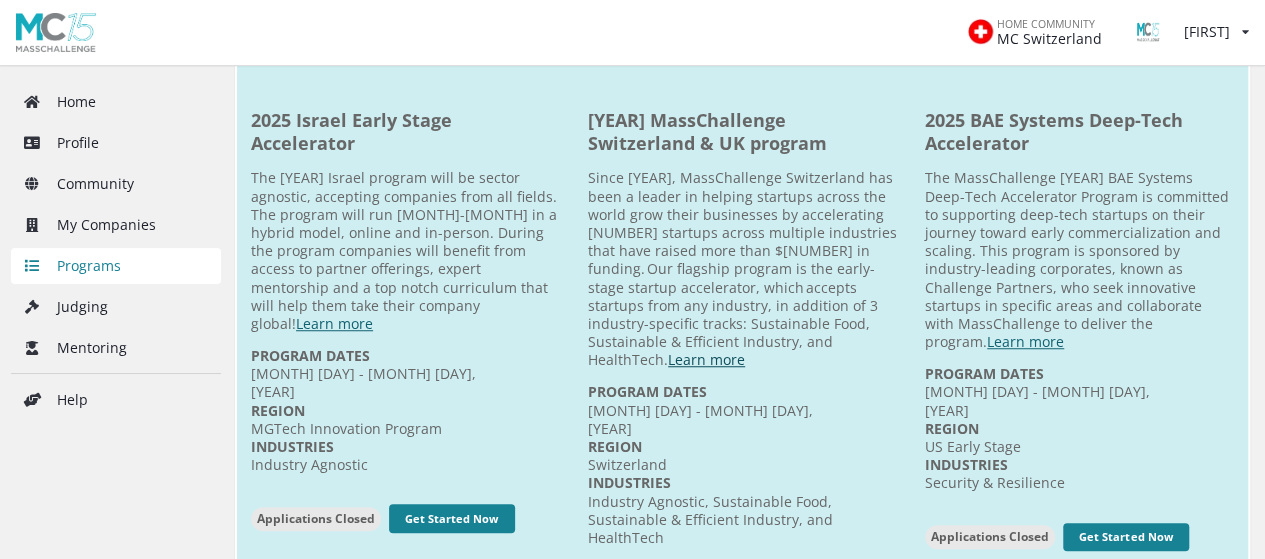 click on "Learn more" at bounding box center [706, 359] 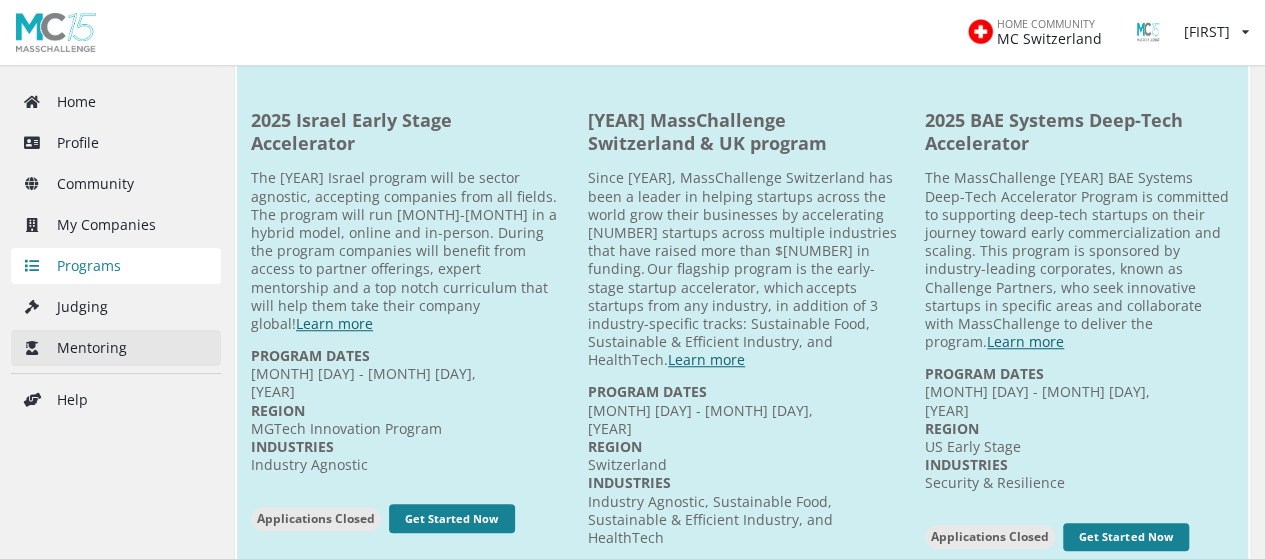 click on "Mentoring" at bounding box center (116, 348) 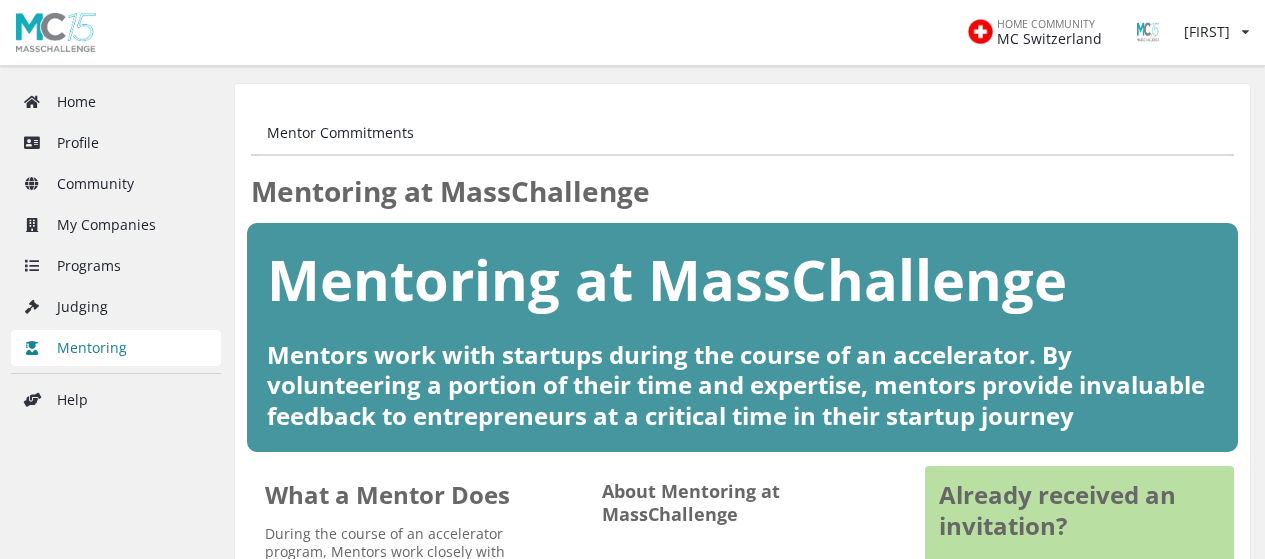 scroll, scrollTop: 0, scrollLeft: 0, axis: both 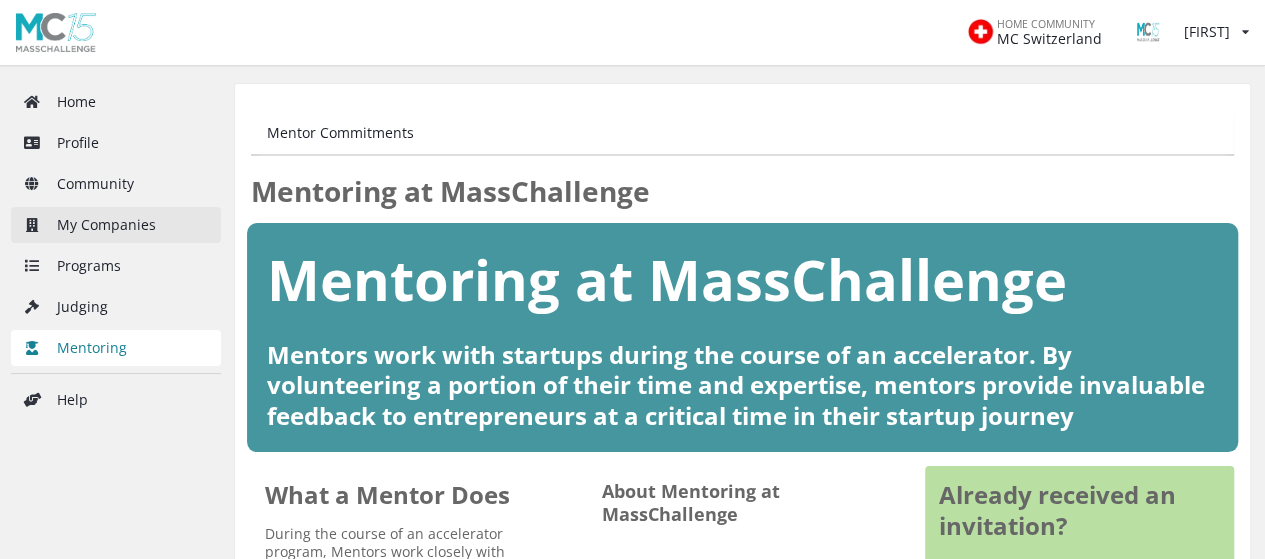 click on "My Companies" at bounding box center [116, 225] 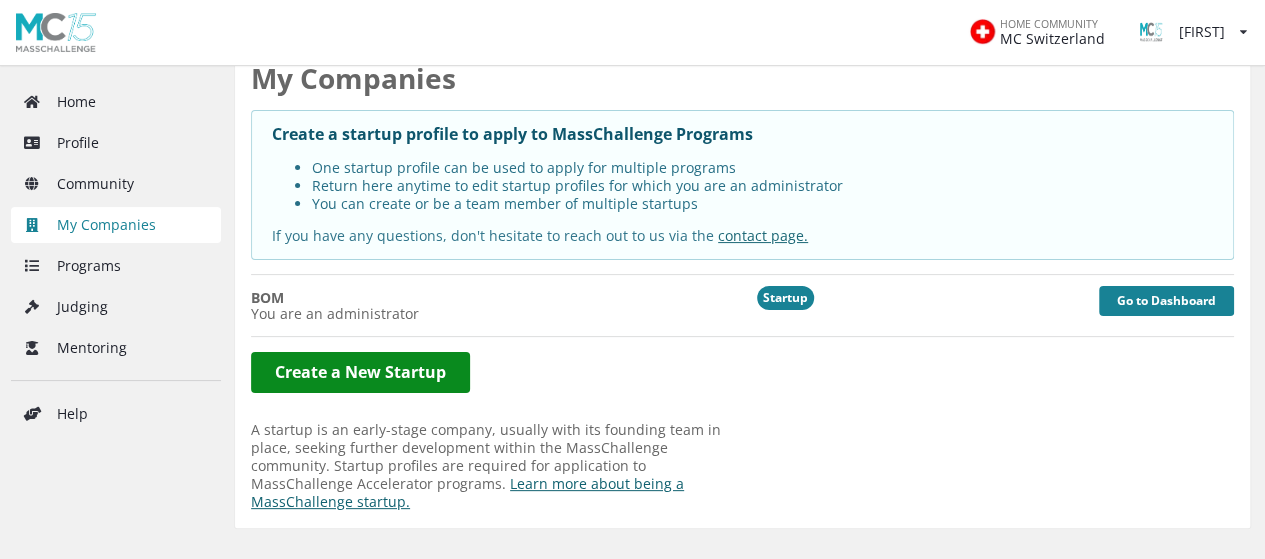 scroll, scrollTop: 100, scrollLeft: 0, axis: vertical 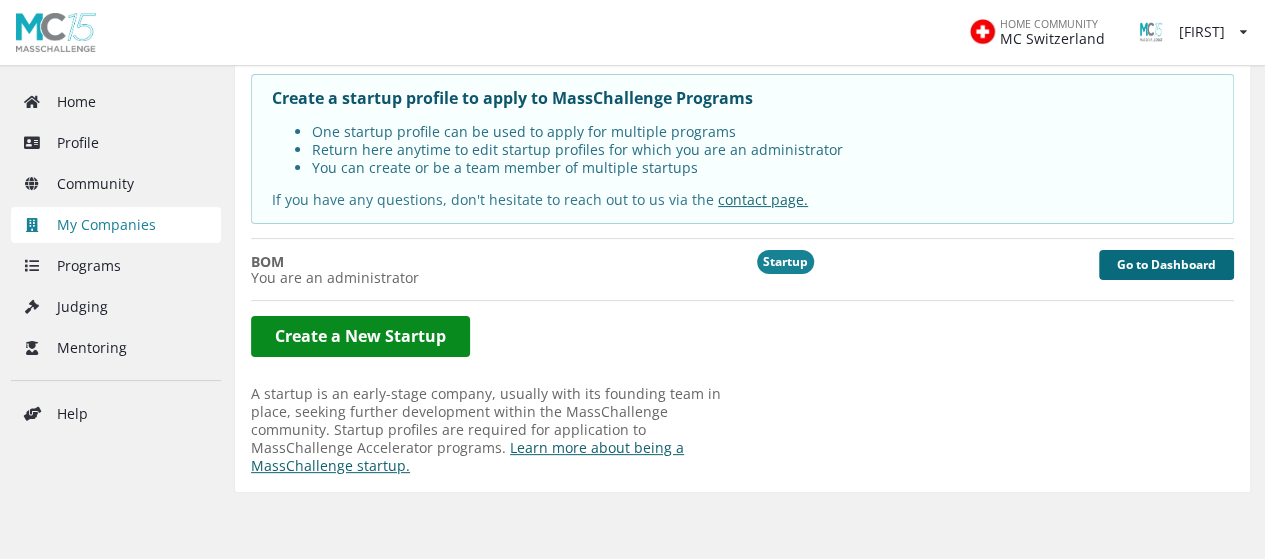 click on "Go to Dashboard" at bounding box center (1166, 265) 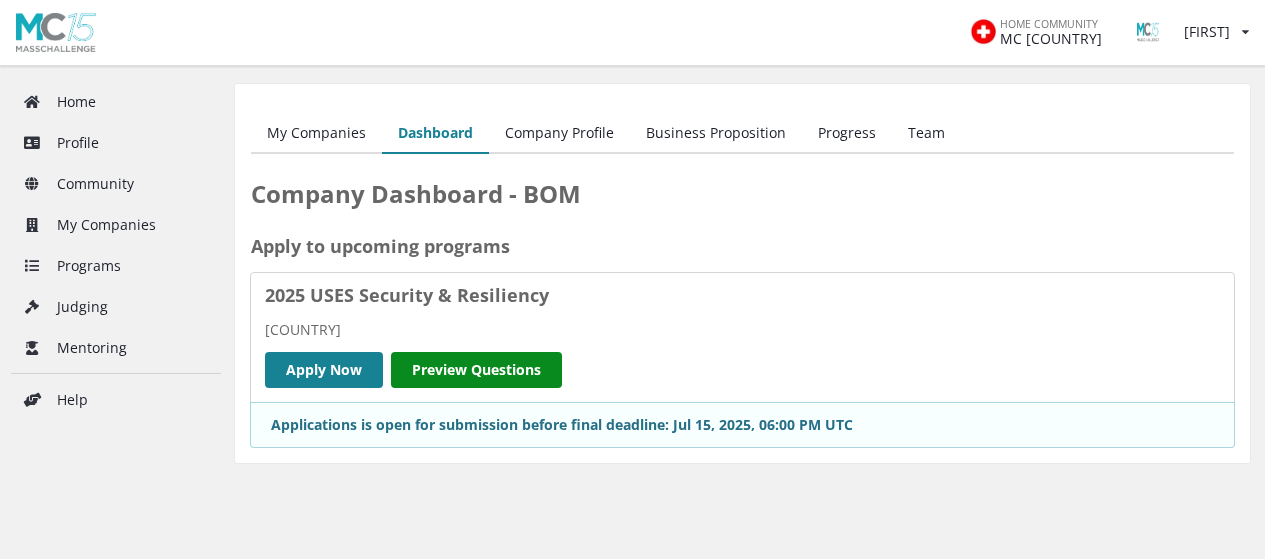 scroll, scrollTop: 0, scrollLeft: 0, axis: both 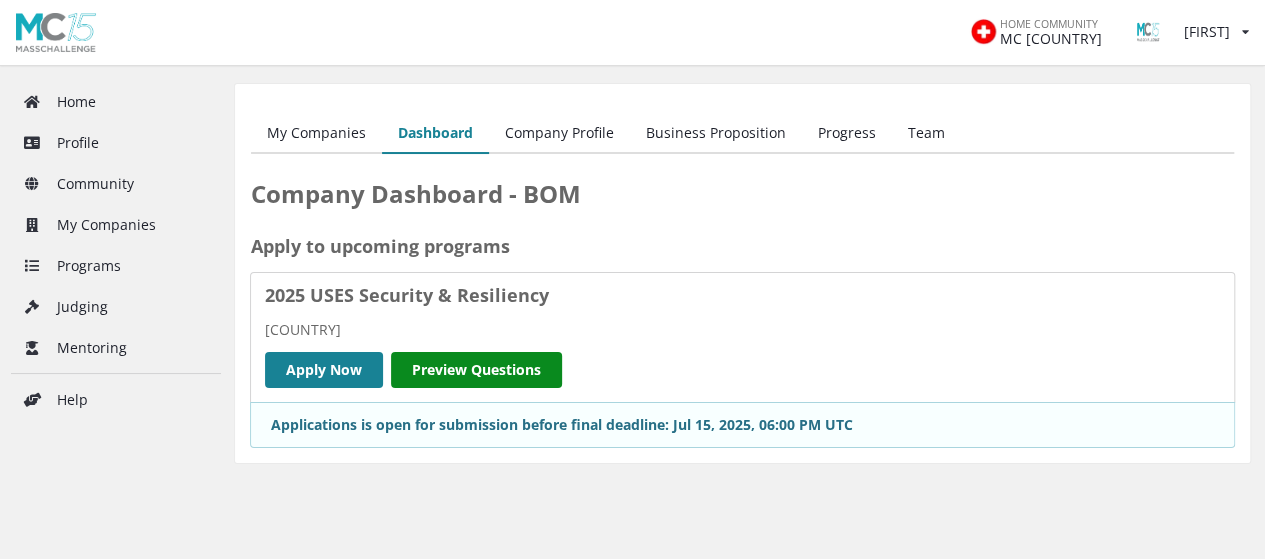 click on "Team" at bounding box center (926, 134) 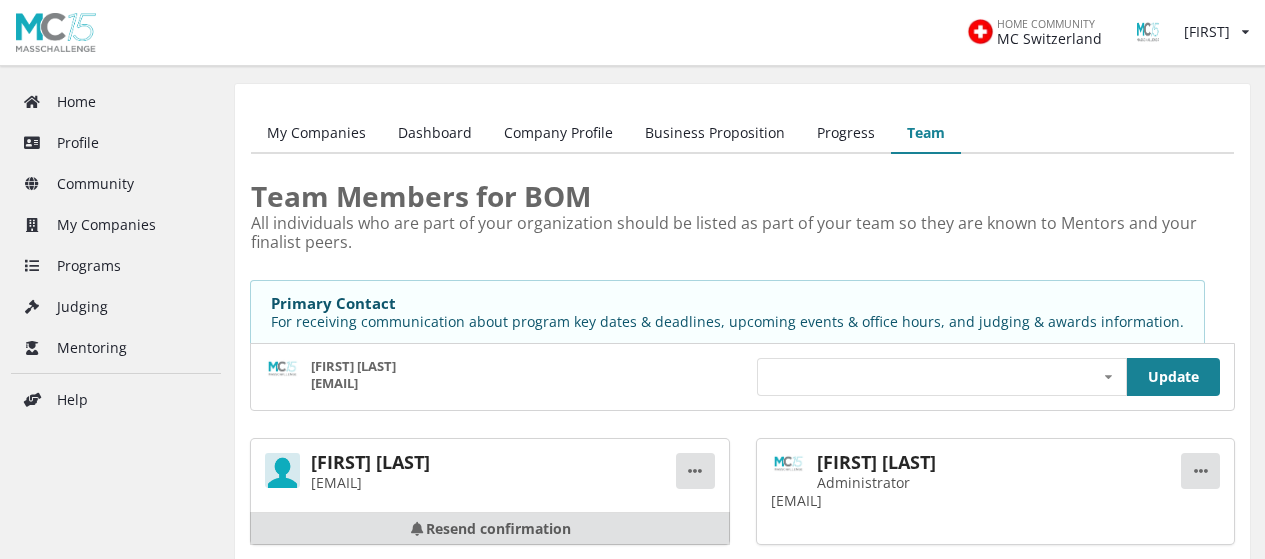 scroll, scrollTop: 0, scrollLeft: 0, axis: both 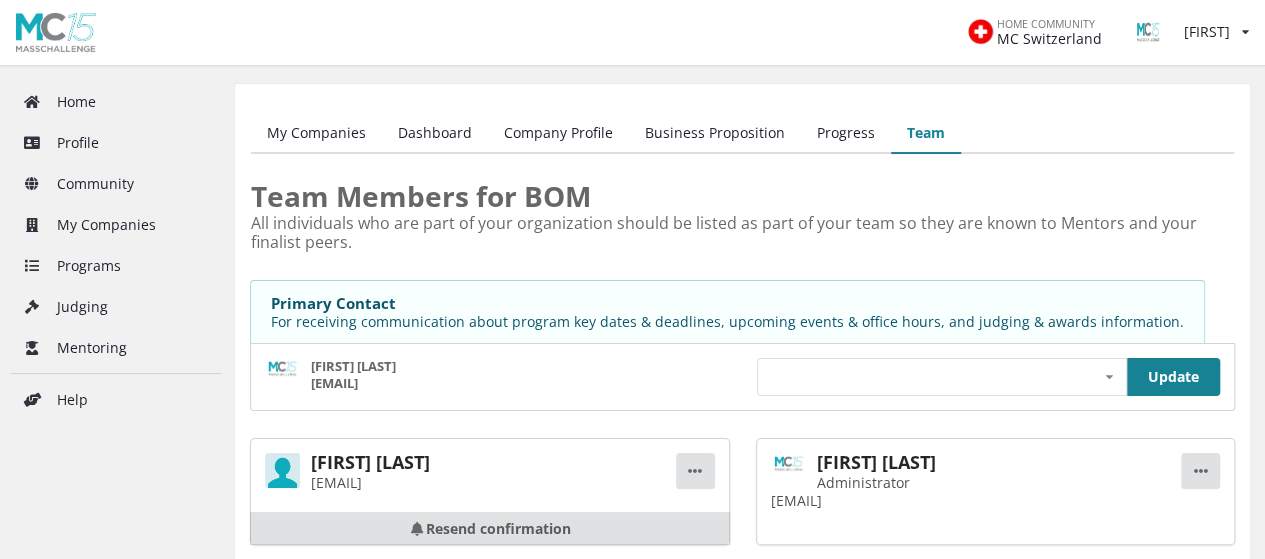 click on "My Companies" at bounding box center [316, 134] 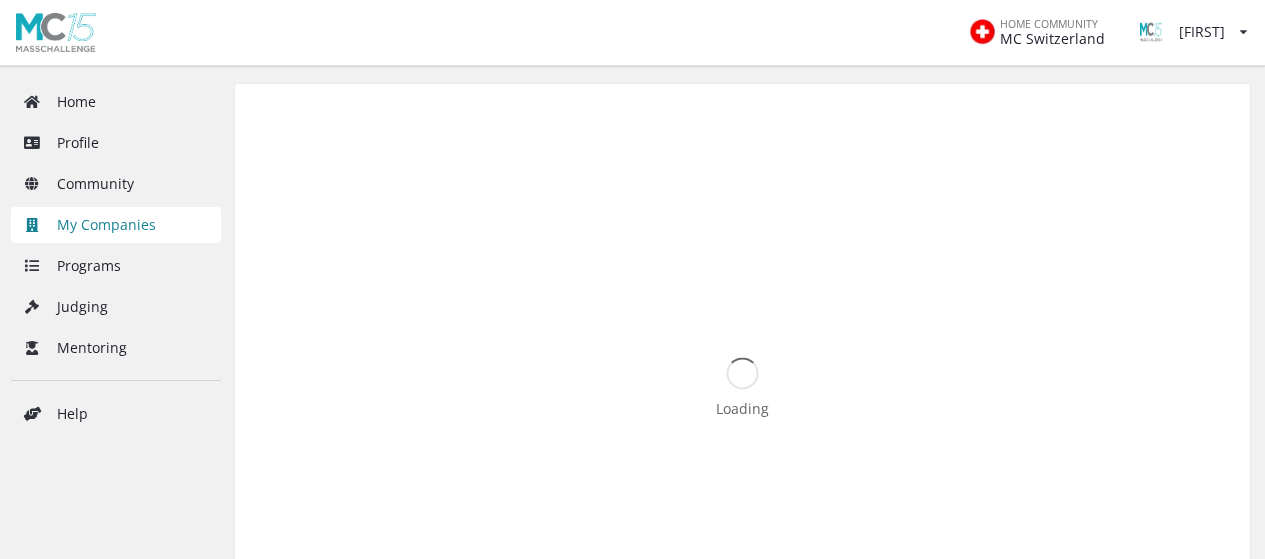 scroll, scrollTop: 0, scrollLeft: 0, axis: both 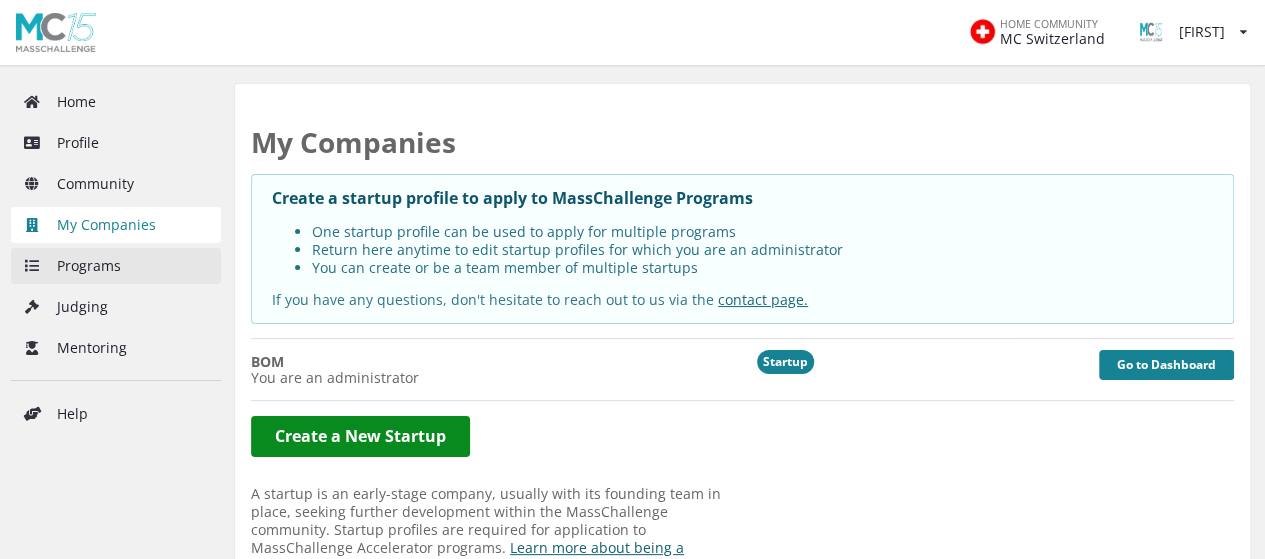 click on "Programs" at bounding box center (116, 266) 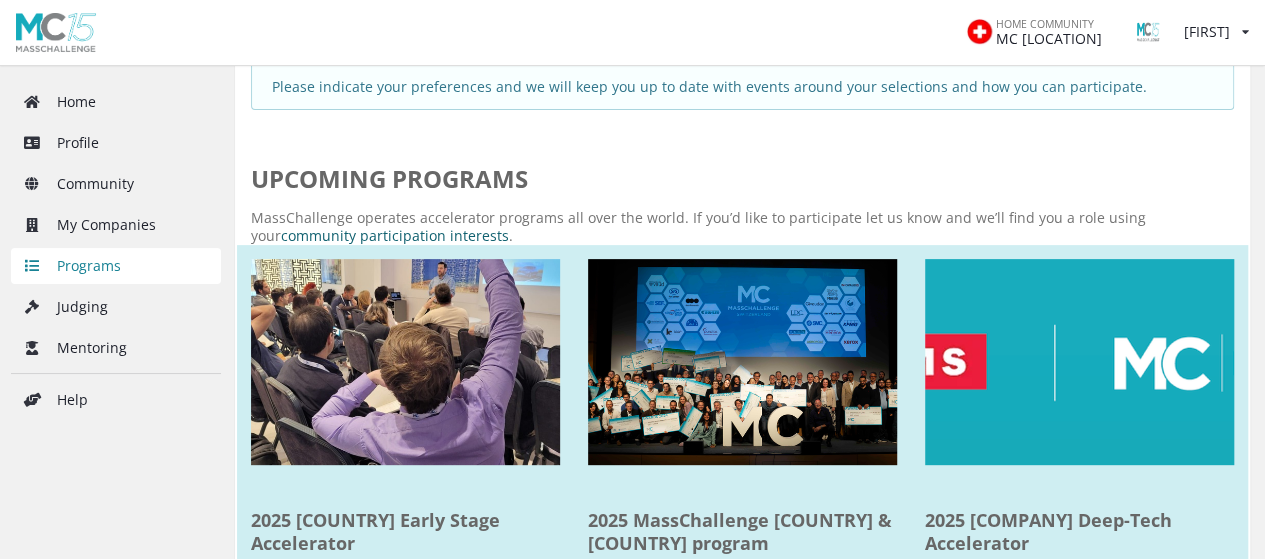 scroll, scrollTop: 300, scrollLeft: 0, axis: vertical 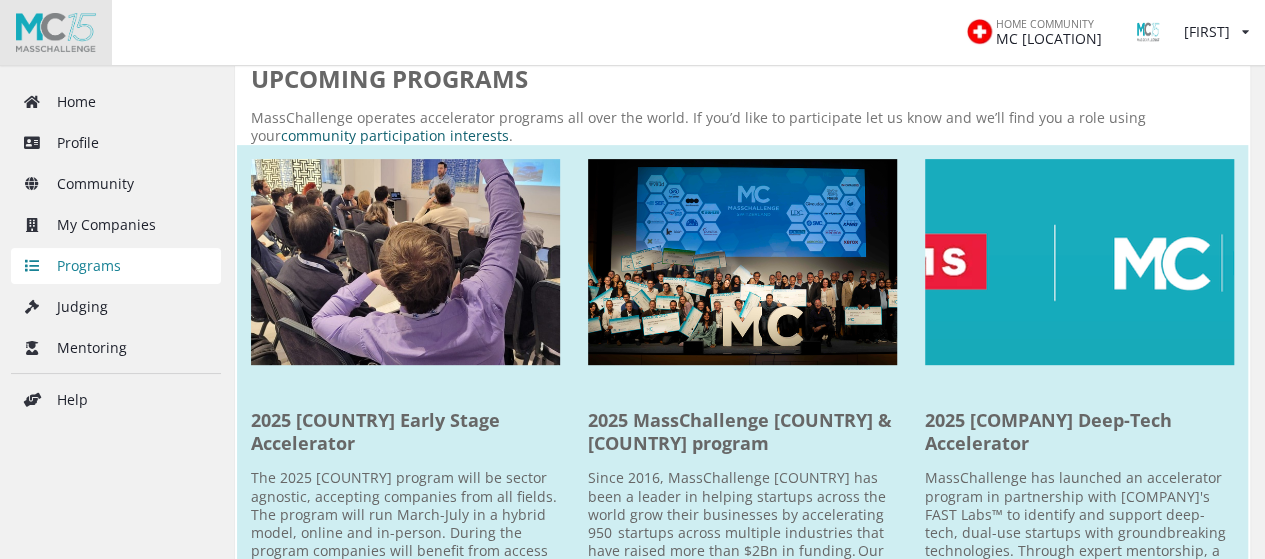 click at bounding box center [56, 32] 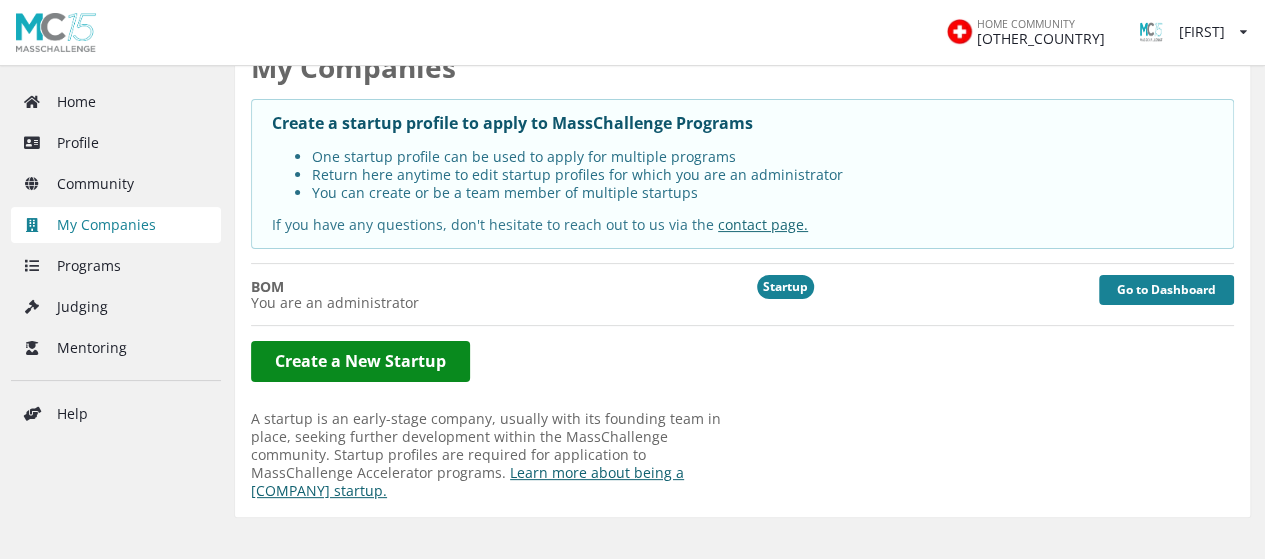 scroll, scrollTop: 0, scrollLeft: 0, axis: both 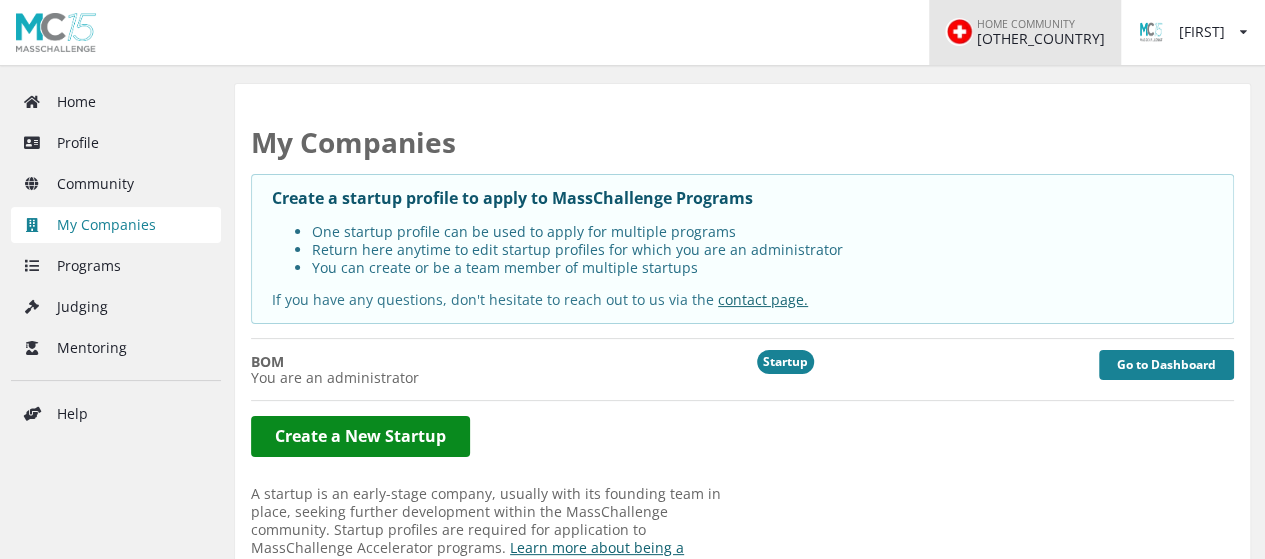 click on "[BRAND] [LOCATION]" at bounding box center (1041, 39) 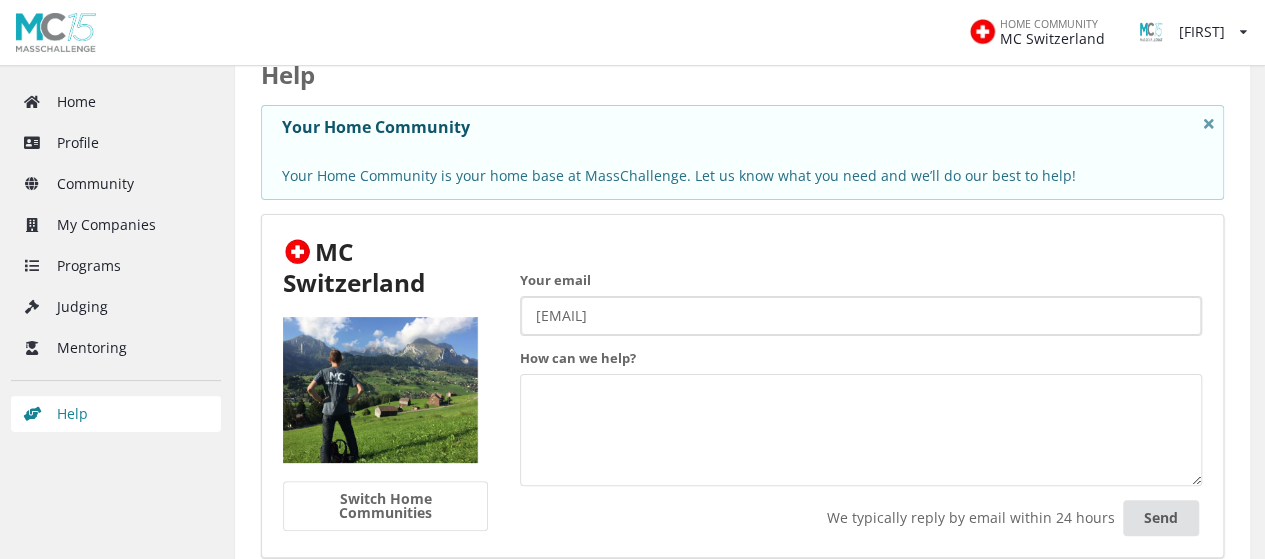 scroll, scrollTop: 0, scrollLeft: 0, axis: both 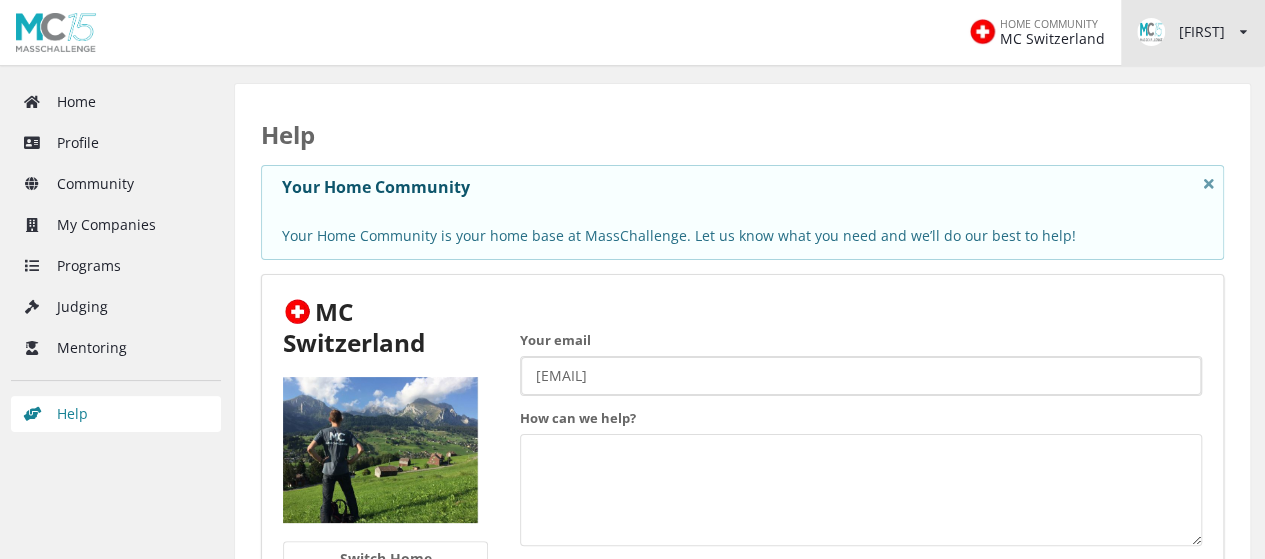 click on "[FIRST]" at bounding box center (1181, 32) 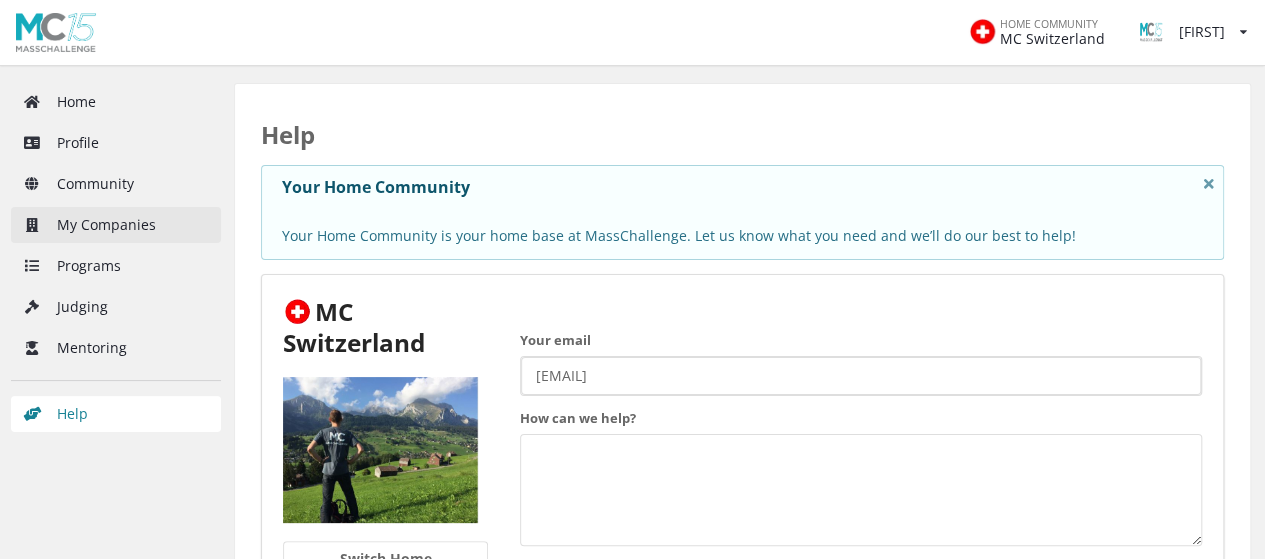 click on "My Companies" at bounding box center [116, 225] 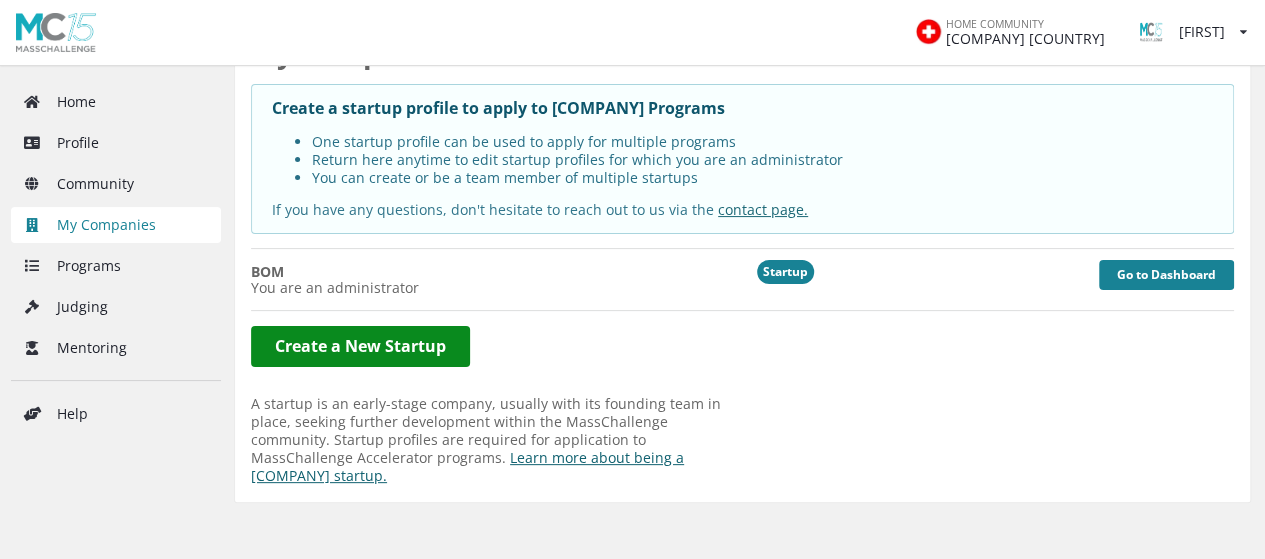 scroll, scrollTop: 0, scrollLeft: 0, axis: both 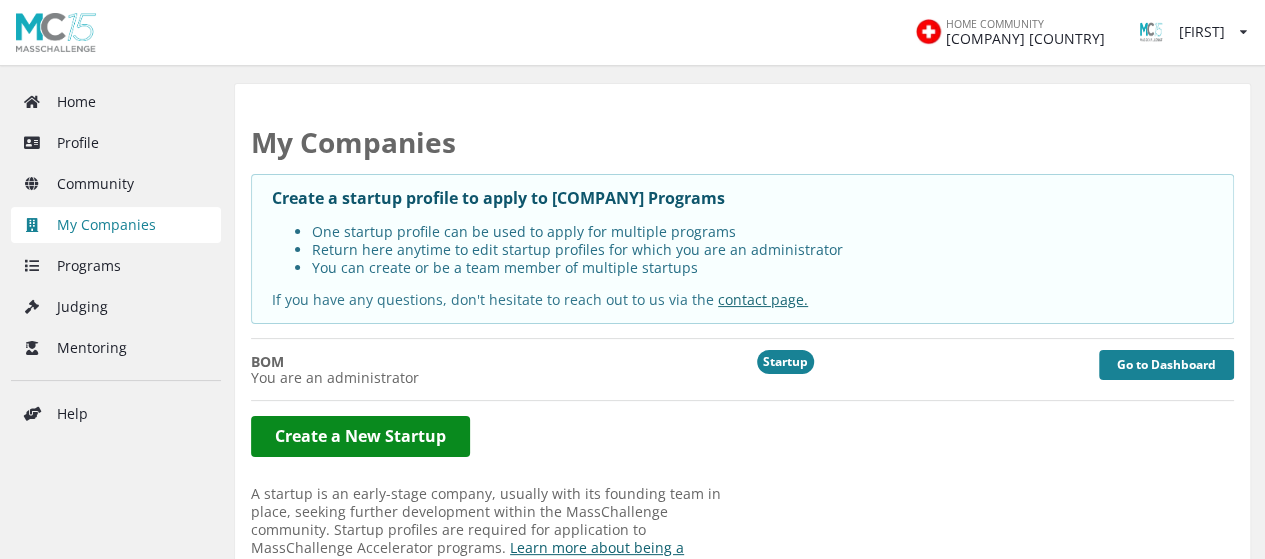 click on "Startup" at bounding box center (785, 362) 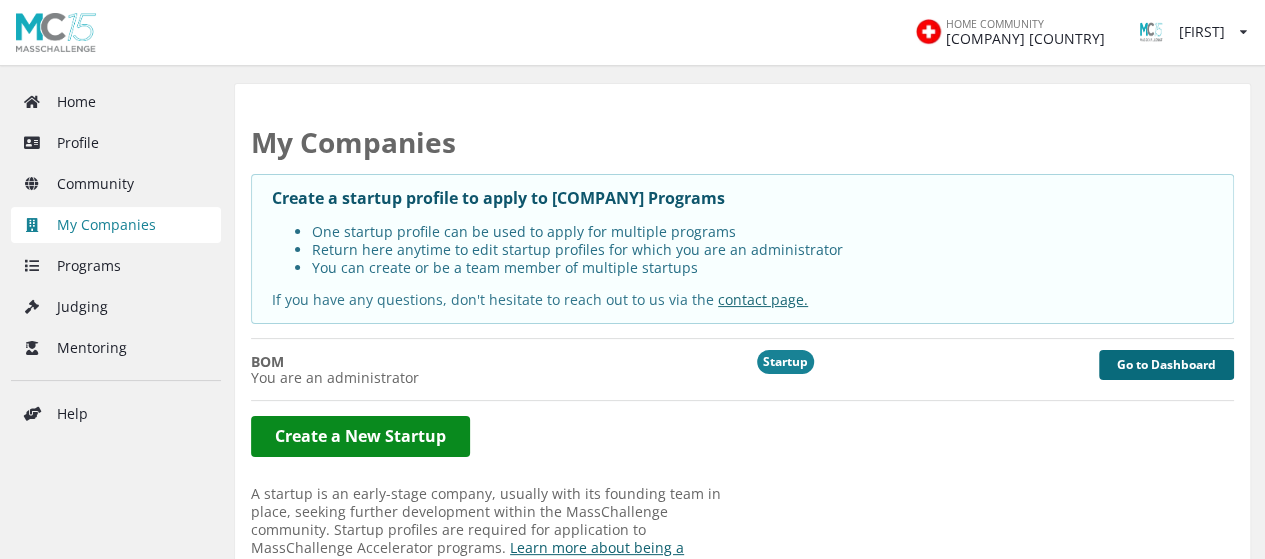 click on "Go to Dashboard" at bounding box center (1166, 365) 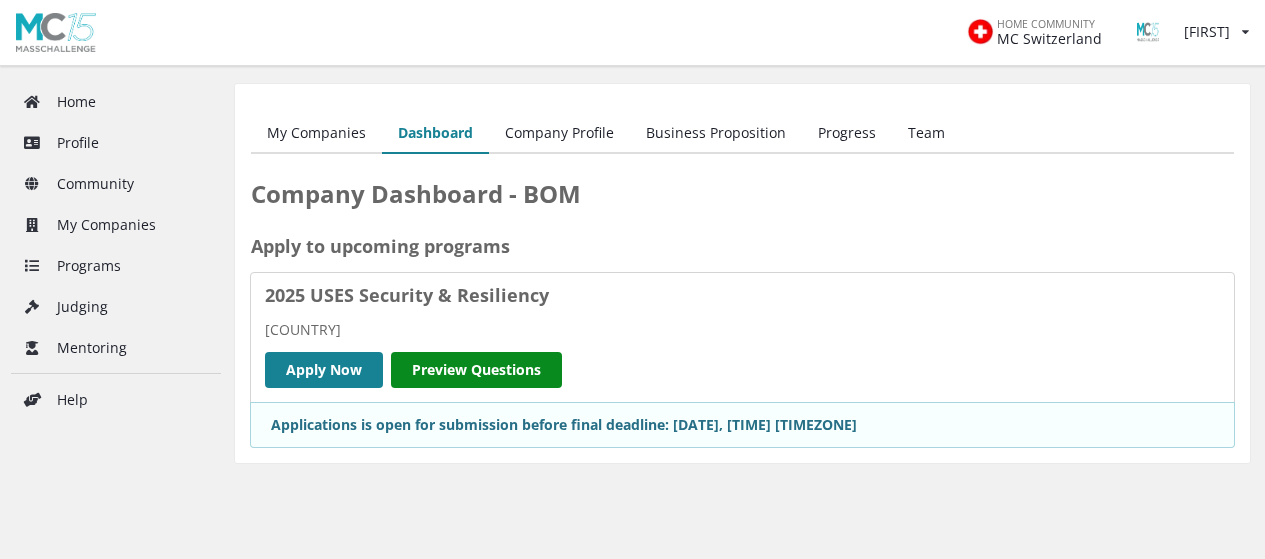 scroll, scrollTop: 0, scrollLeft: 0, axis: both 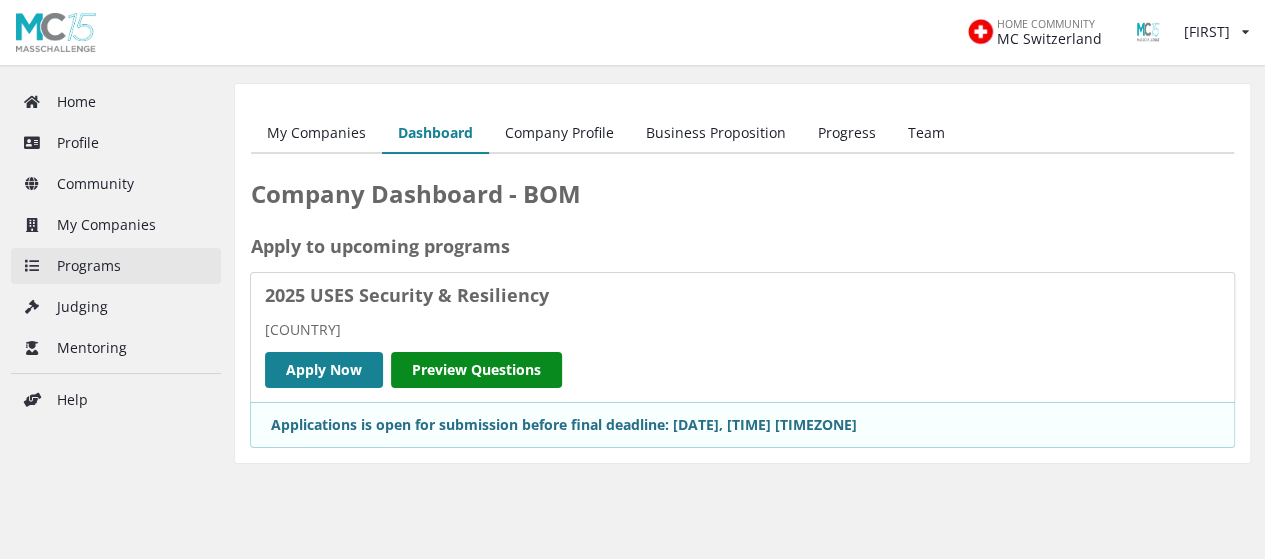 click on "Programs" at bounding box center [116, 266] 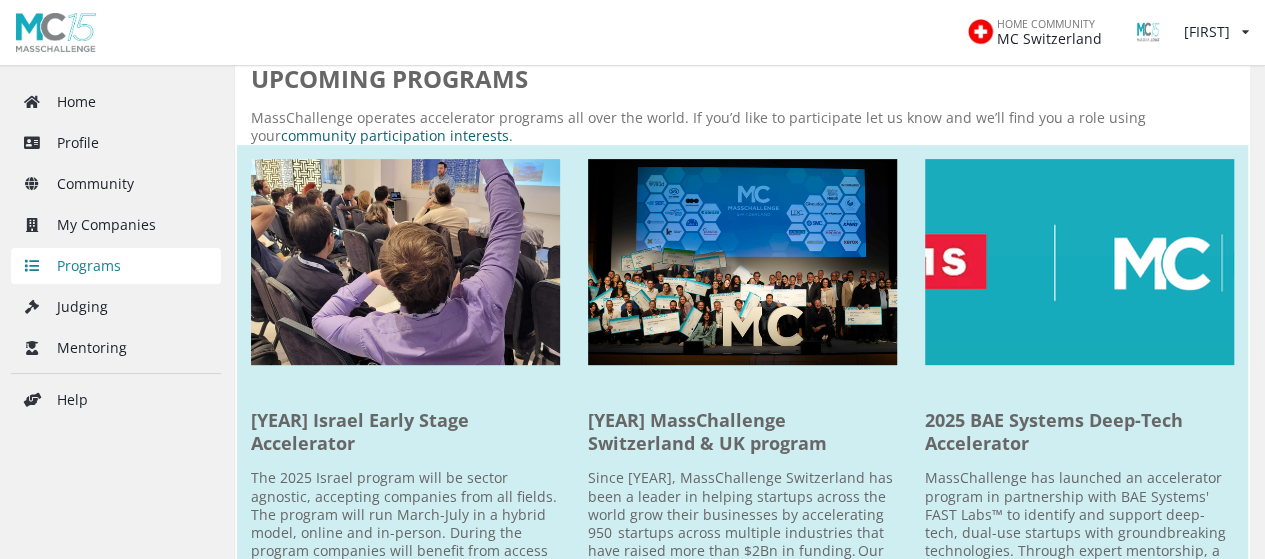 scroll, scrollTop: 0, scrollLeft: 0, axis: both 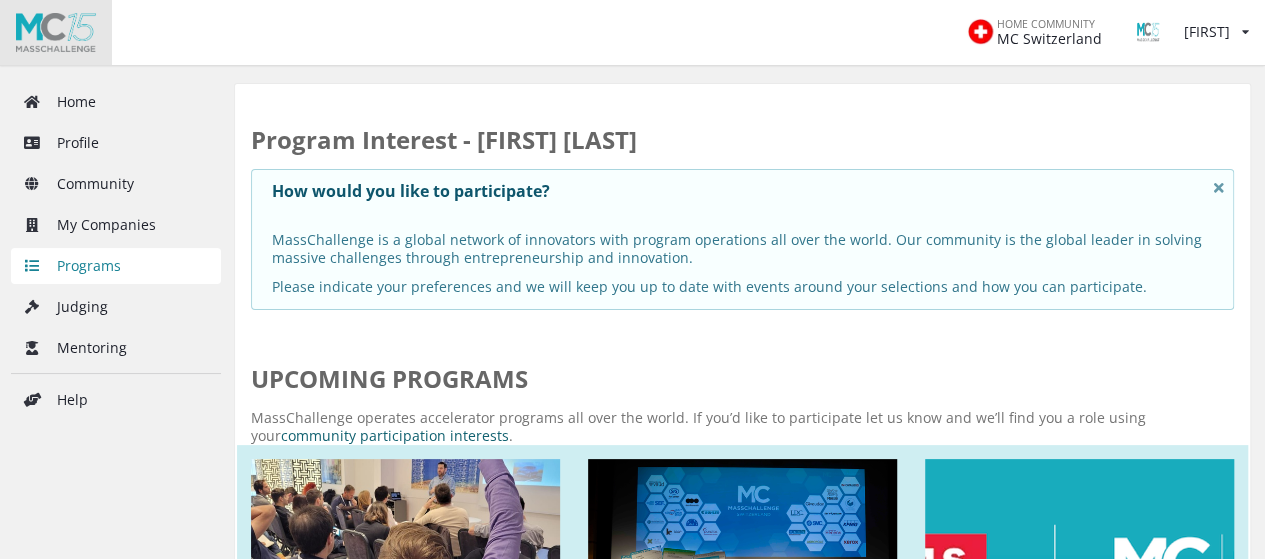 click at bounding box center (56, 32) 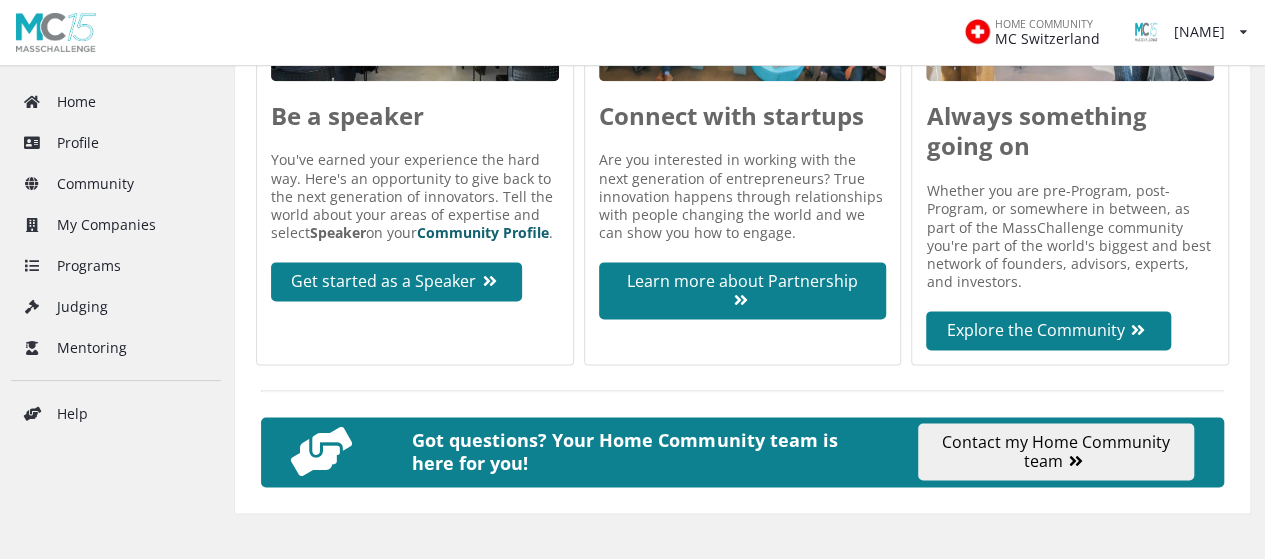 scroll, scrollTop: 1276, scrollLeft: 0, axis: vertical 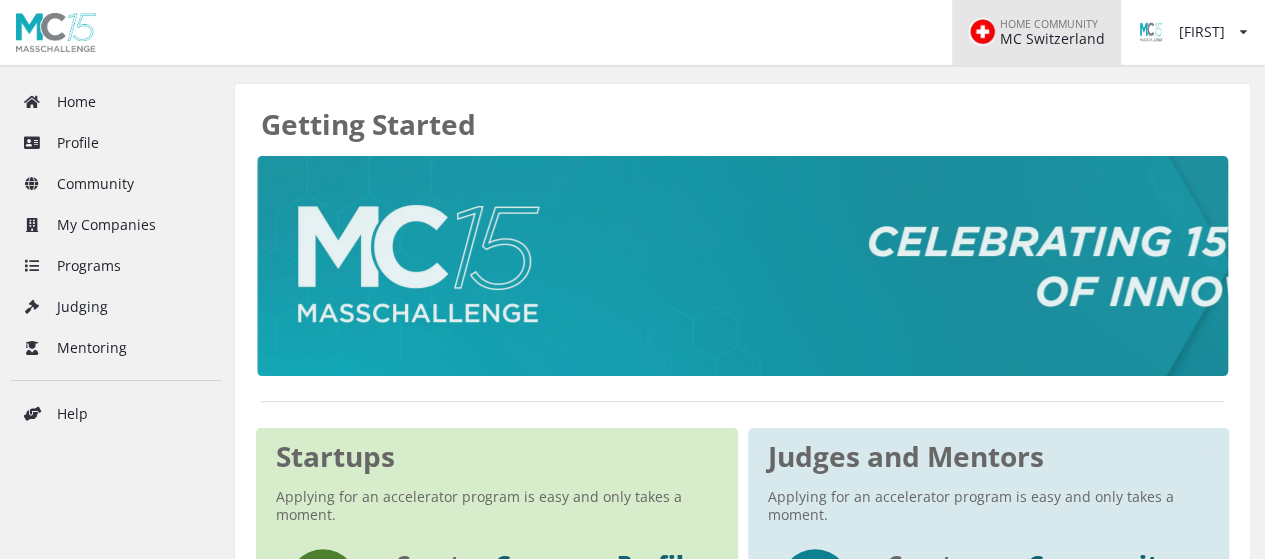 drag, startPoint x: 1057, startPoint y: 35, endPoint x: 1008, endPoint y: 45, distance: 50.01 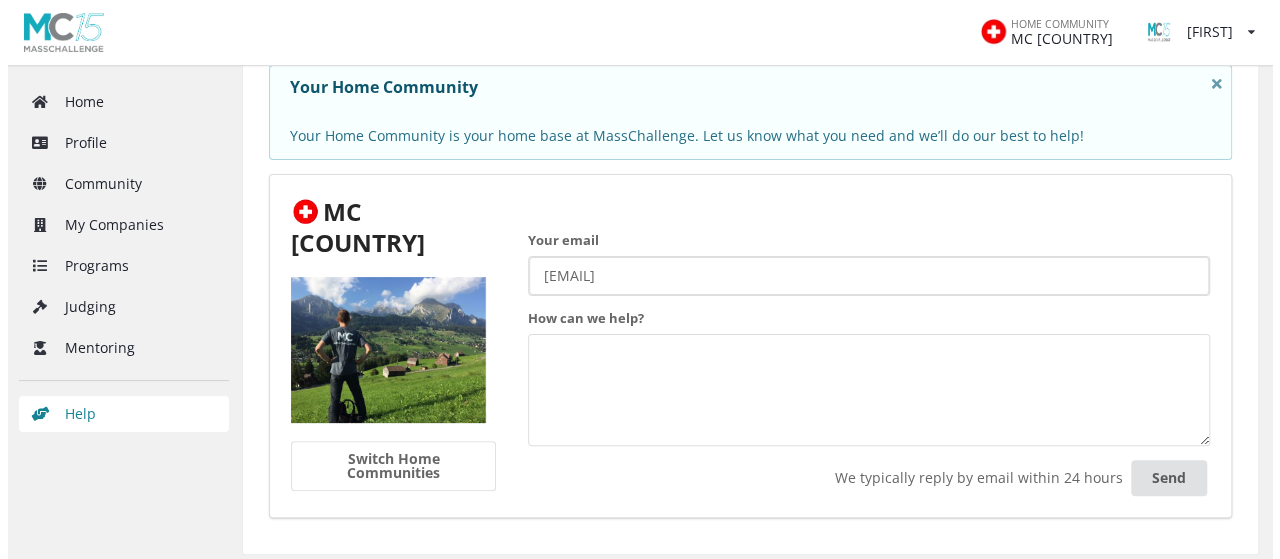 scroll, scrollTop: 200, scrollLeft: 0, axis: vertical 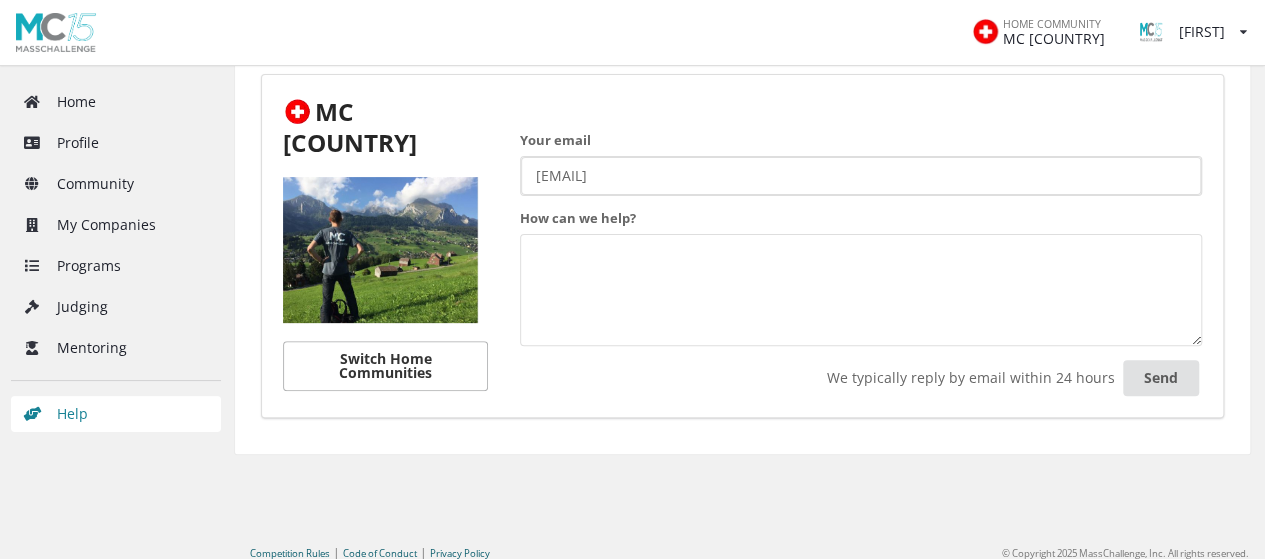 click on "Switch Home Communities" at bounding box center (385, 366) 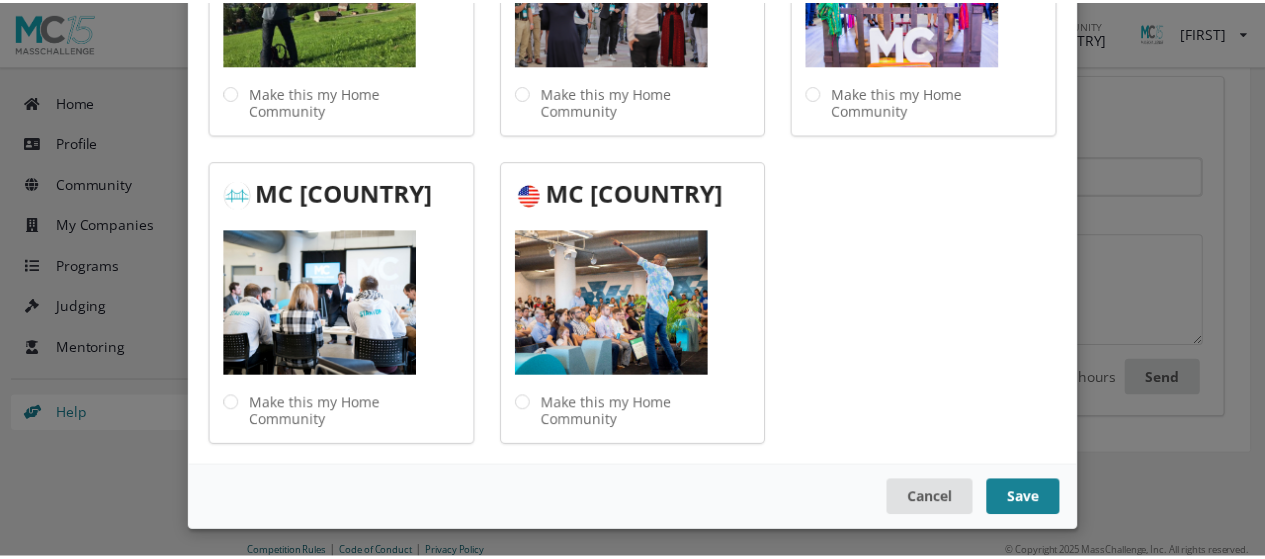 scroll, scrollTop: 21, scrollLeft: 0, axis: vertical 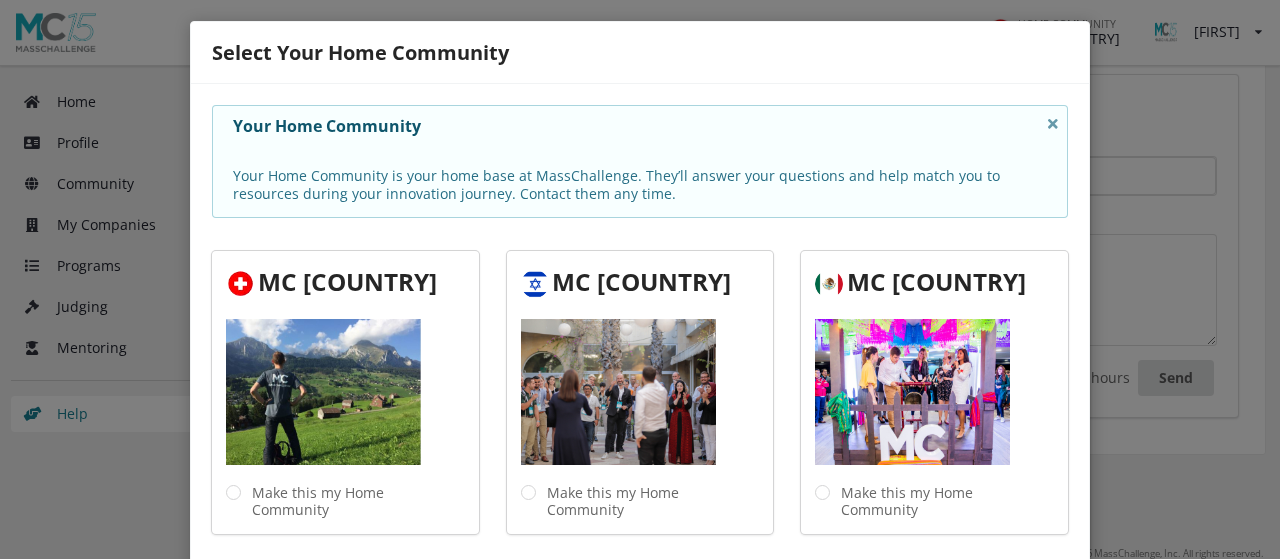 click on "Select Your Home Community Your Home Community Your Home Community is your home base at MassChallenge. They’ll answer your questions and help match you to resources during your innovation journey. Contact them any time. MC Switzerland   Make this my Home Community MC Israel   Make this my Home Community MC Mexico   Make this my Home Community MC Bridge   Make this my Home Community MC United States   Make this my Home Community Cancel Save" at bounding box center [640, 279] 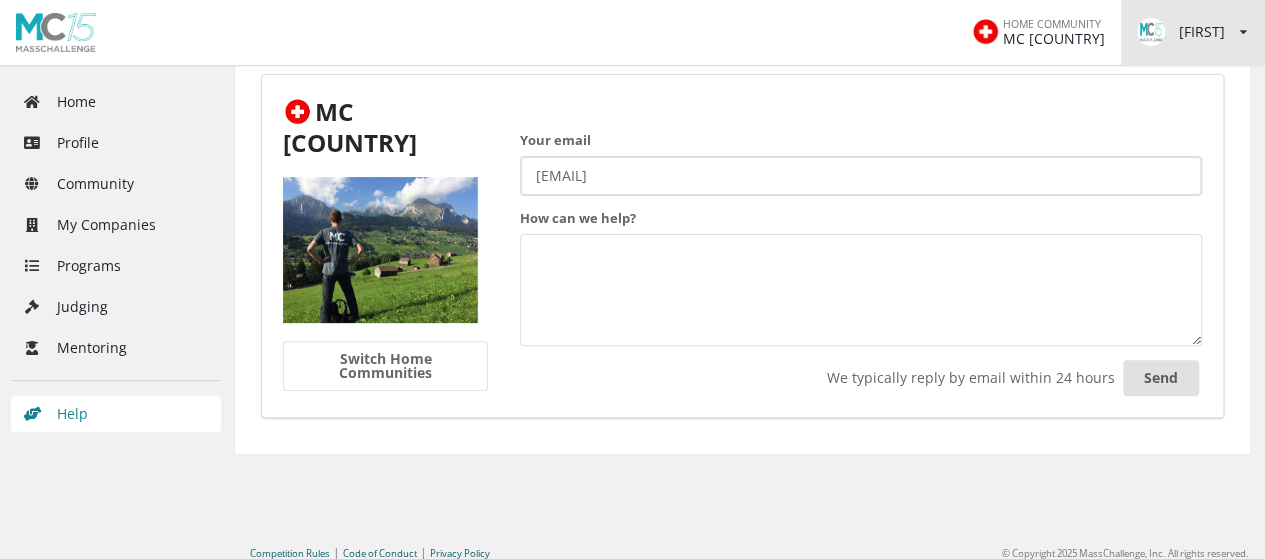 click at bounding box center (1151, 32) 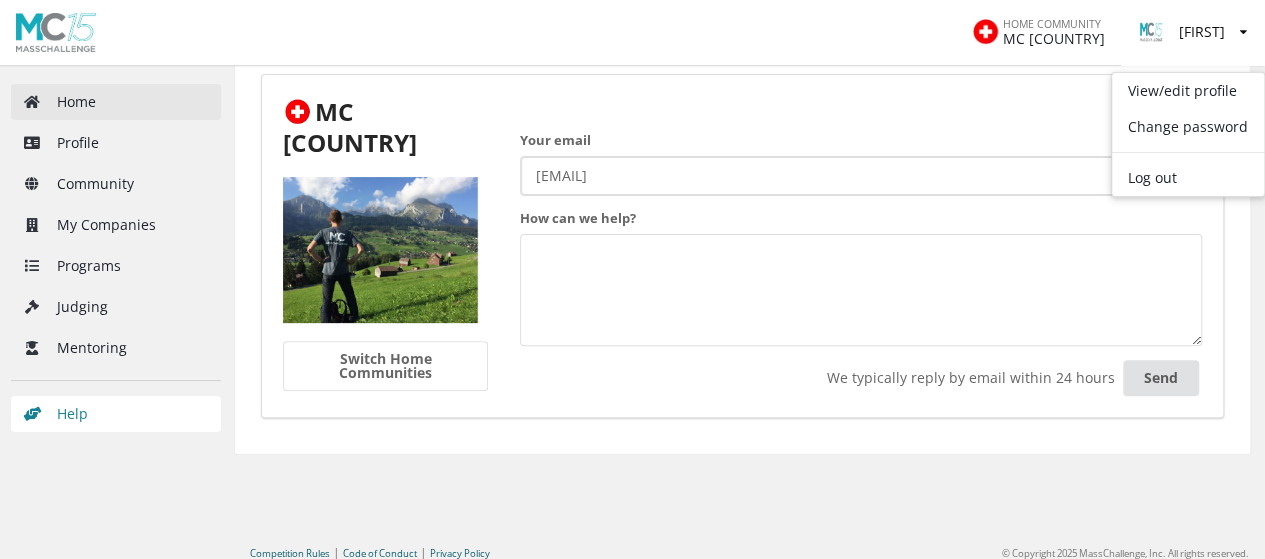 click on "Home" at bounding box center [116, 102] 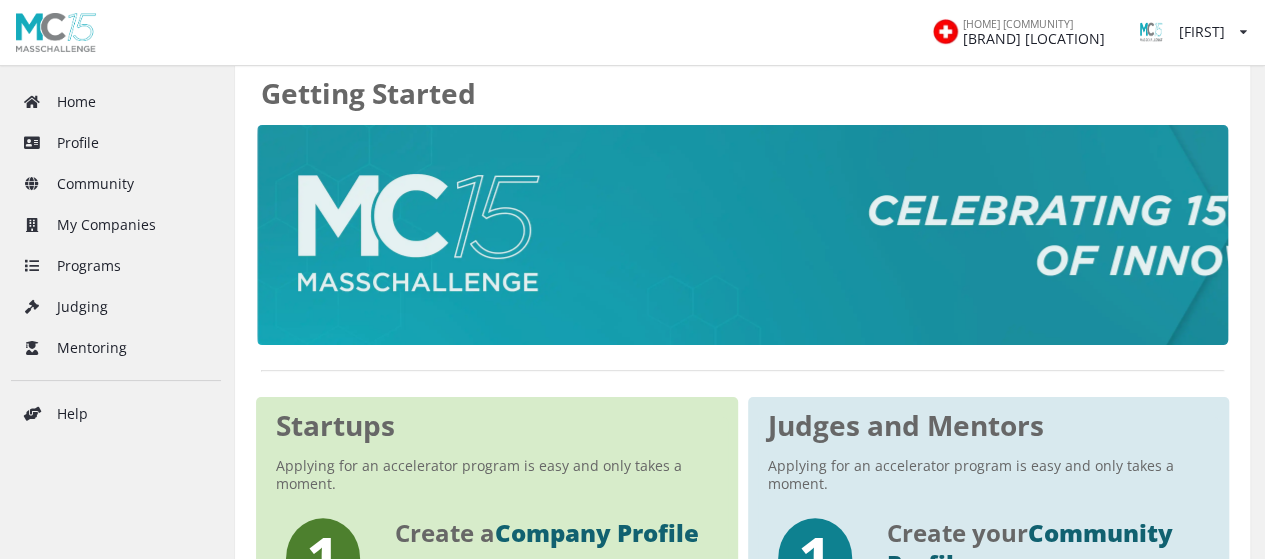 scroll, scrollTop: 0, scrollLeft: 0, axis: both 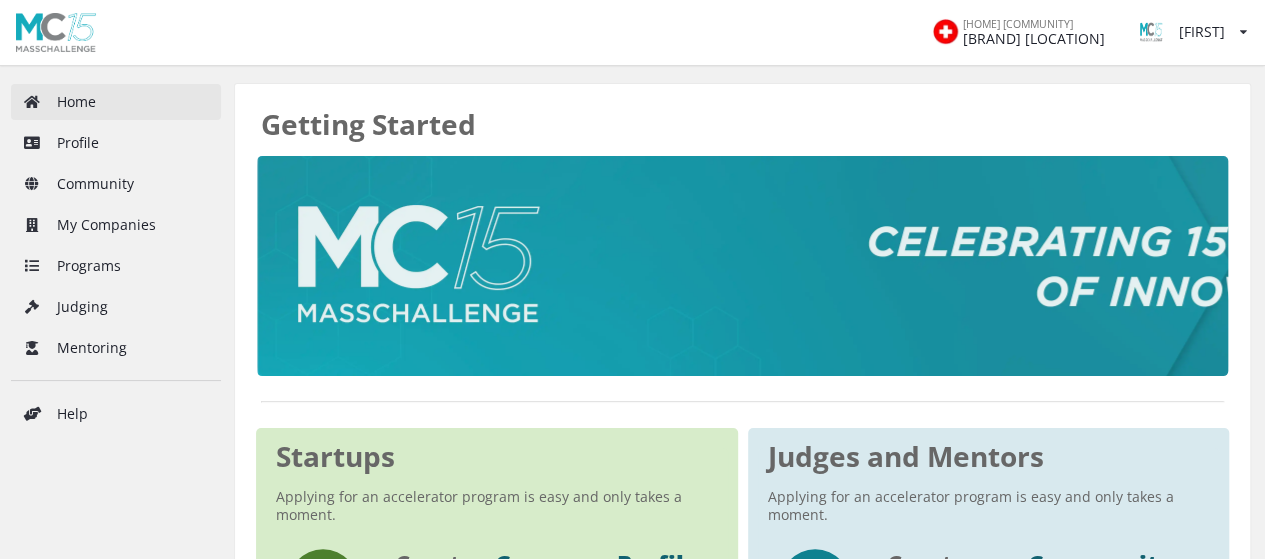 click on "Home" at bounding box center [116, 102] 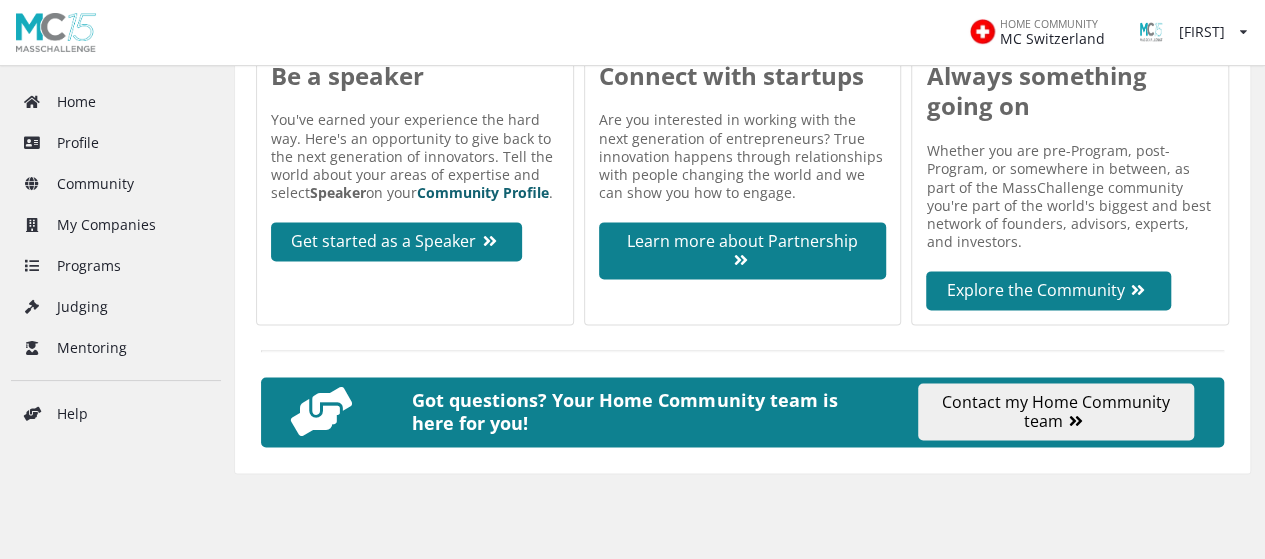 scroll, scrollTop: 1276, scrollLeft: 0, axis: vertical 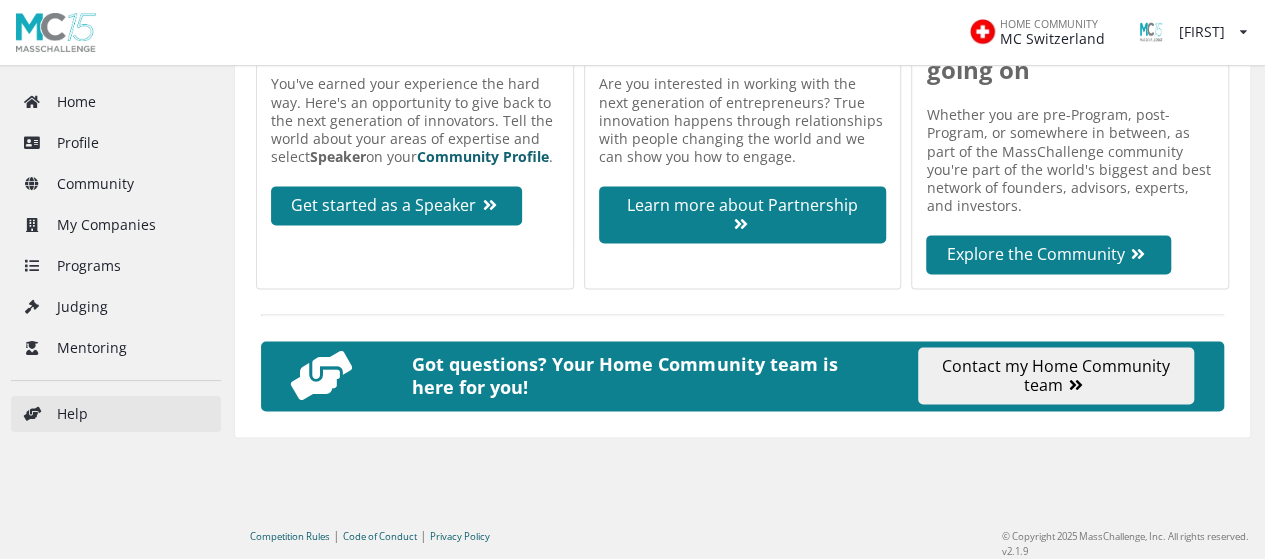 click on "Help" at bounding box center [116, 414] 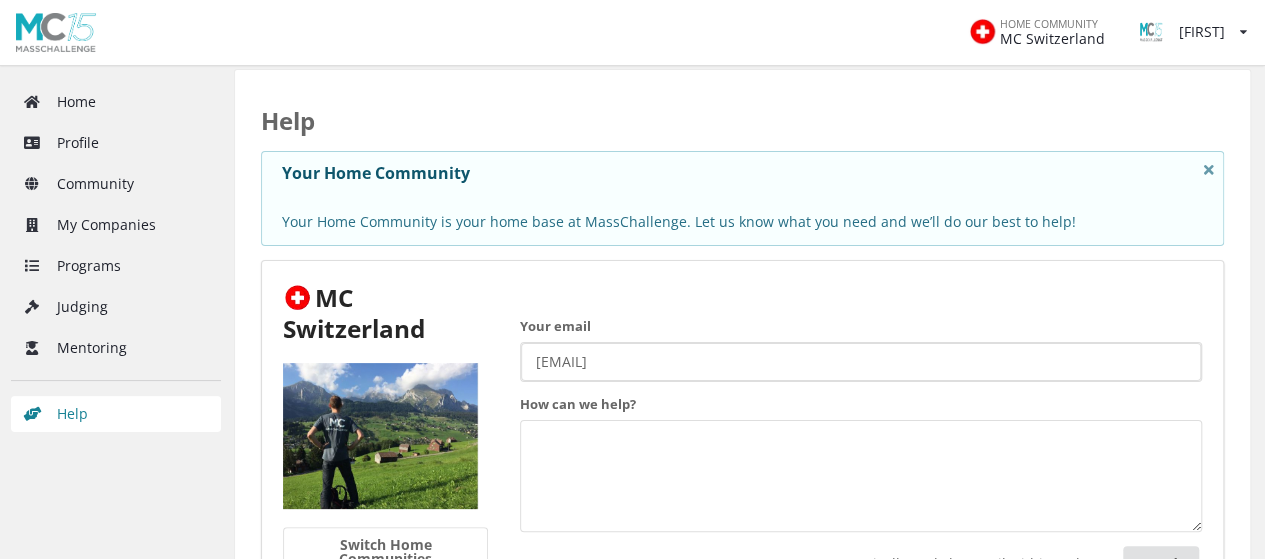 scroll, scrollTop: 236, scrollLeft: 0, axis: vertical 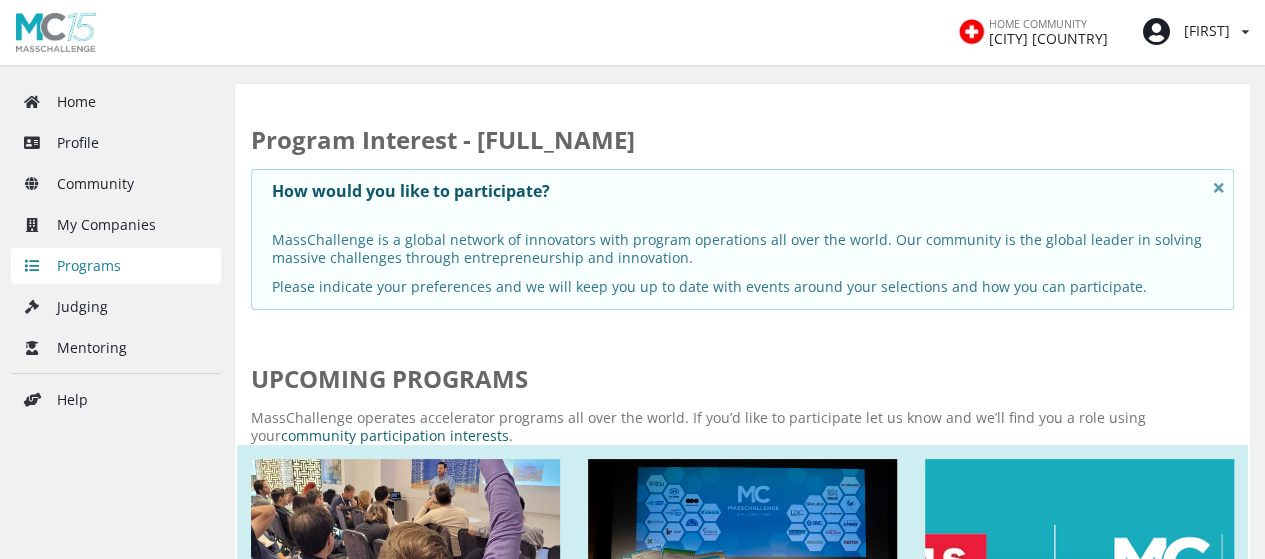 drag, startPoint x: 394, startPoint y: 227, endPoint x: 1209, endPoint y: 285, distance: 817.0612 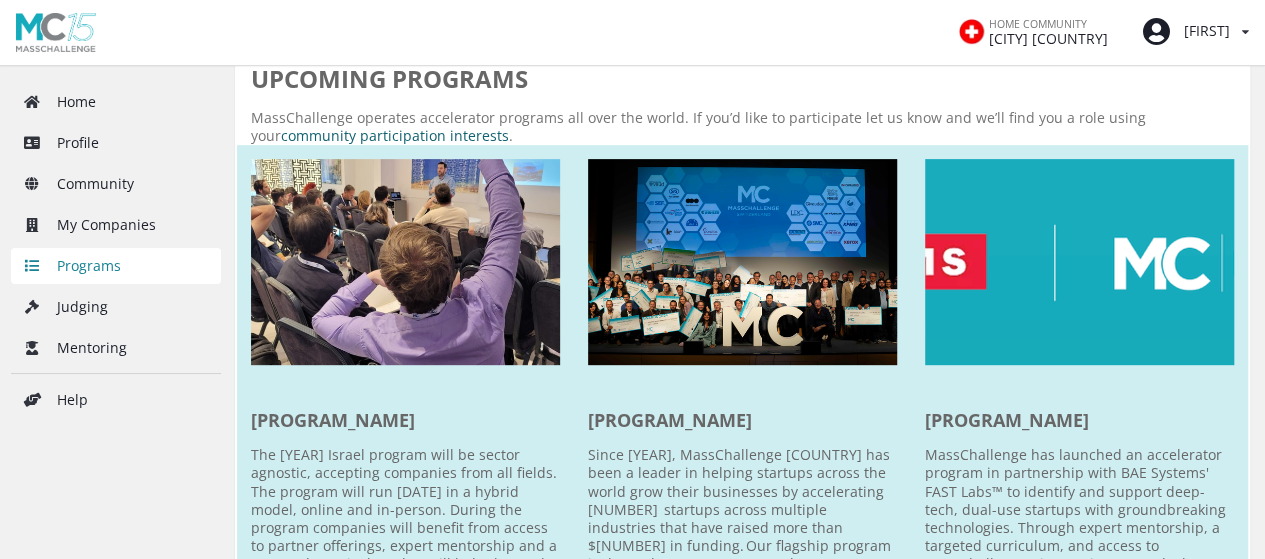 click at bounding box center (0, 0) 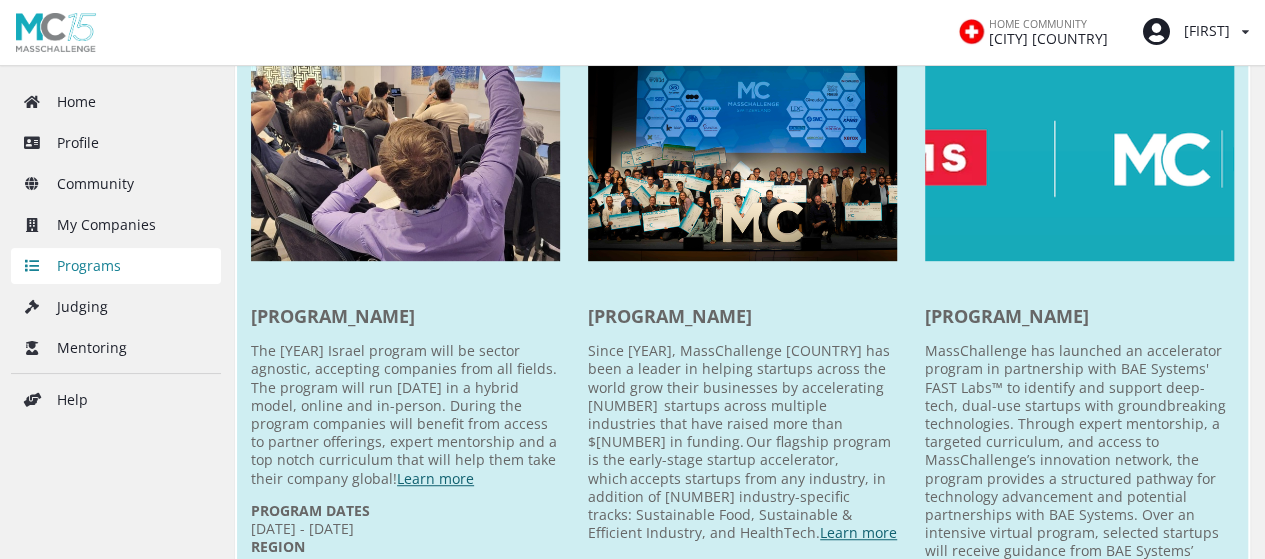 scroll, scrollTop: 500, scrollLeft: 0, axis: vertical 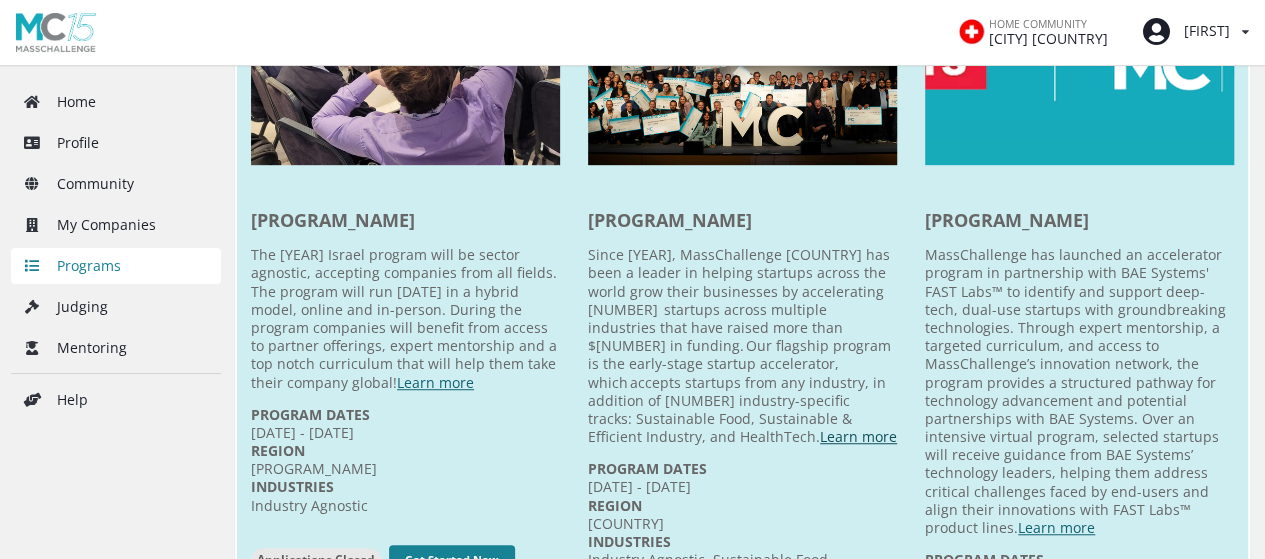 click on "Learn more" at bounding box center (858, 436) 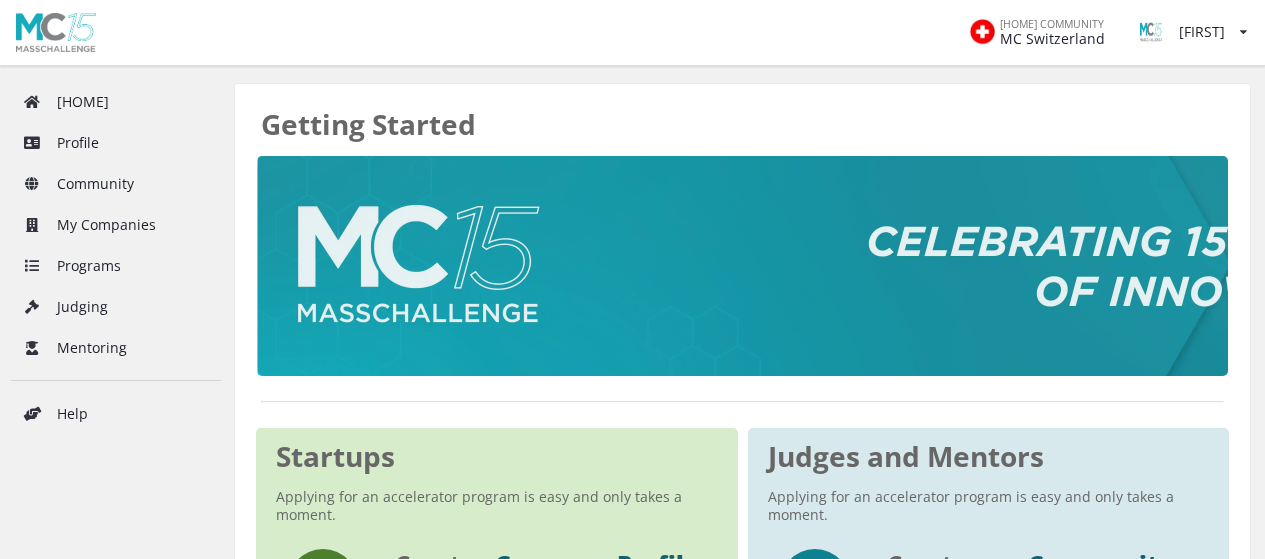 scroll, scrollTop: 1276, scrollLeft: 0, axis: vertical 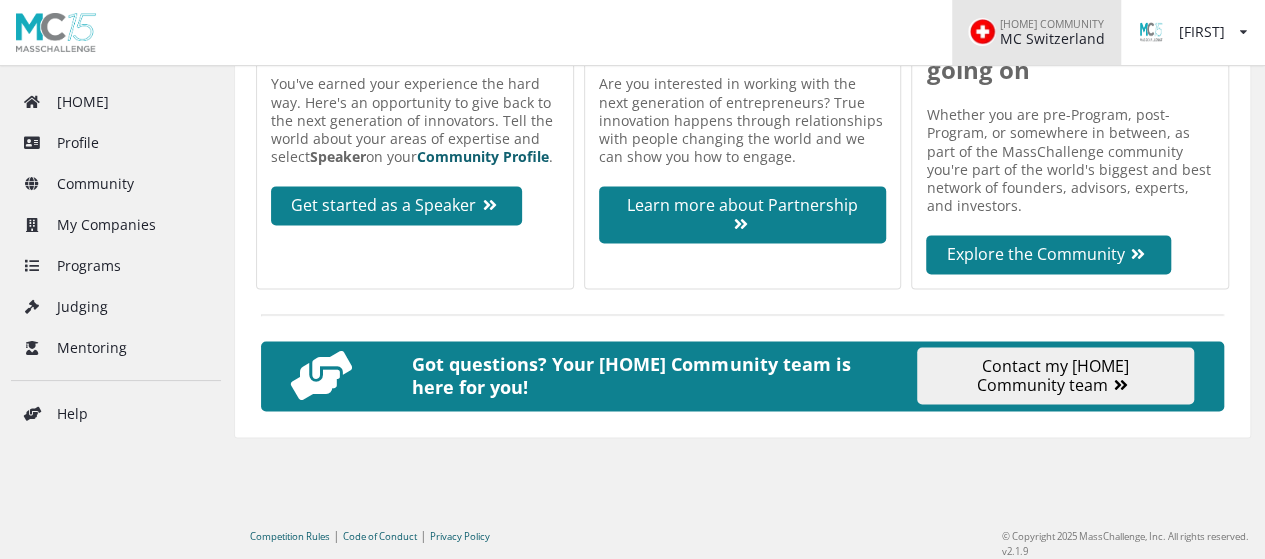 click on "MC Switzerland" at bounding box center (1052, 39) 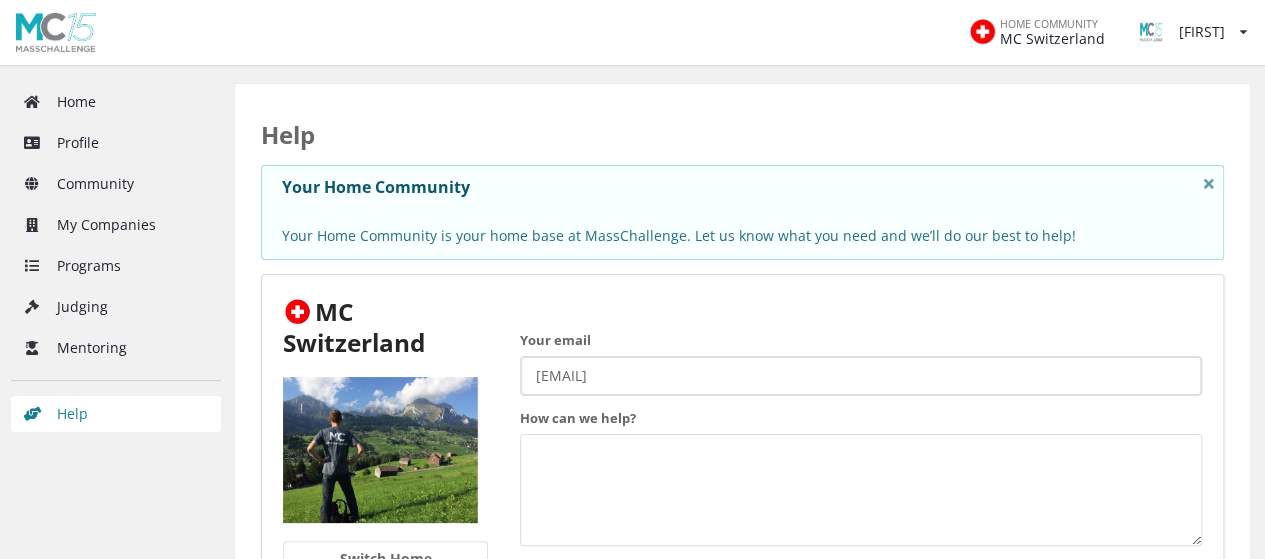 scroll, scrollTop: 100, scrollLeft: 0, axis: vertical 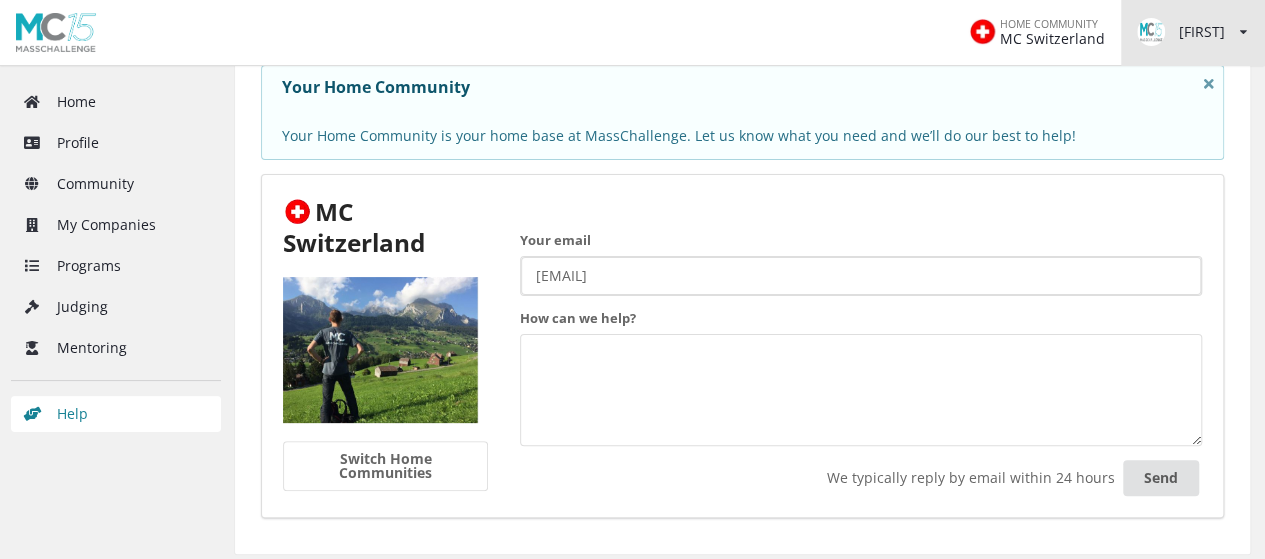 click on "[FIRST]" at bounding box center [1181, 32] 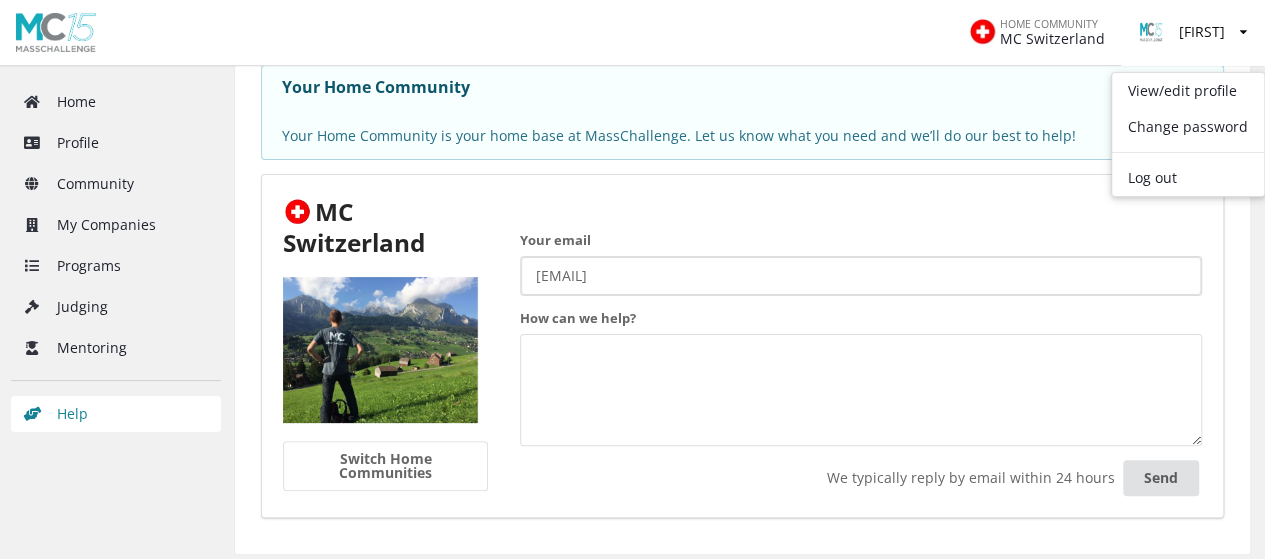 click on "HOME COMMUNITY
MC Switzerland
Katerina
View/edit profile
Change password
Log out" at bounding box center [632, 33] 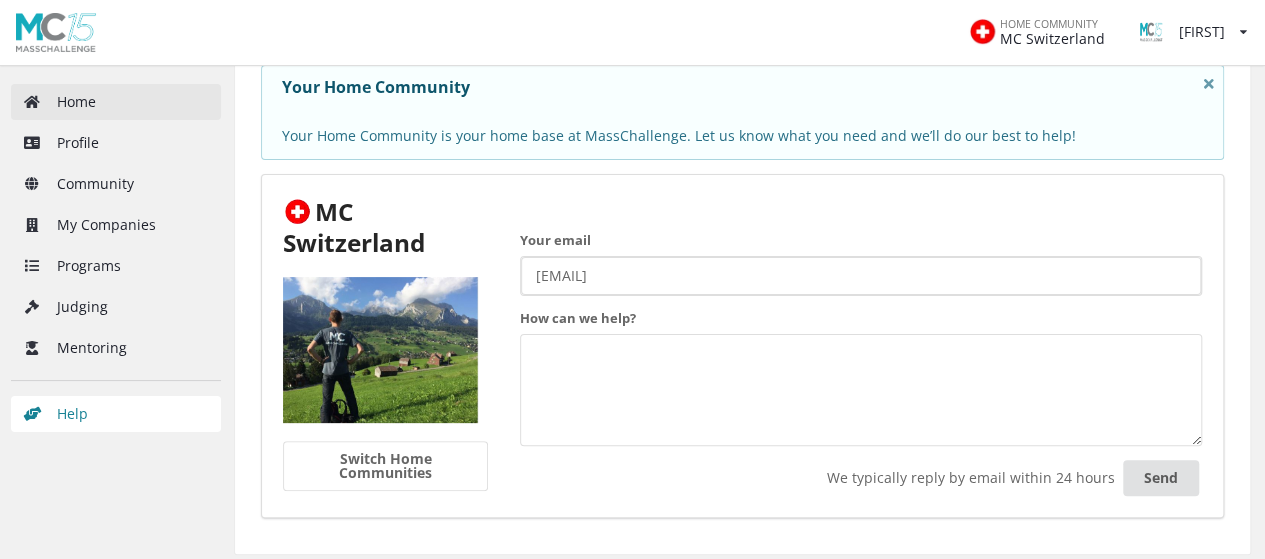 click on "[HOME]" at bounding box center (116, 102) 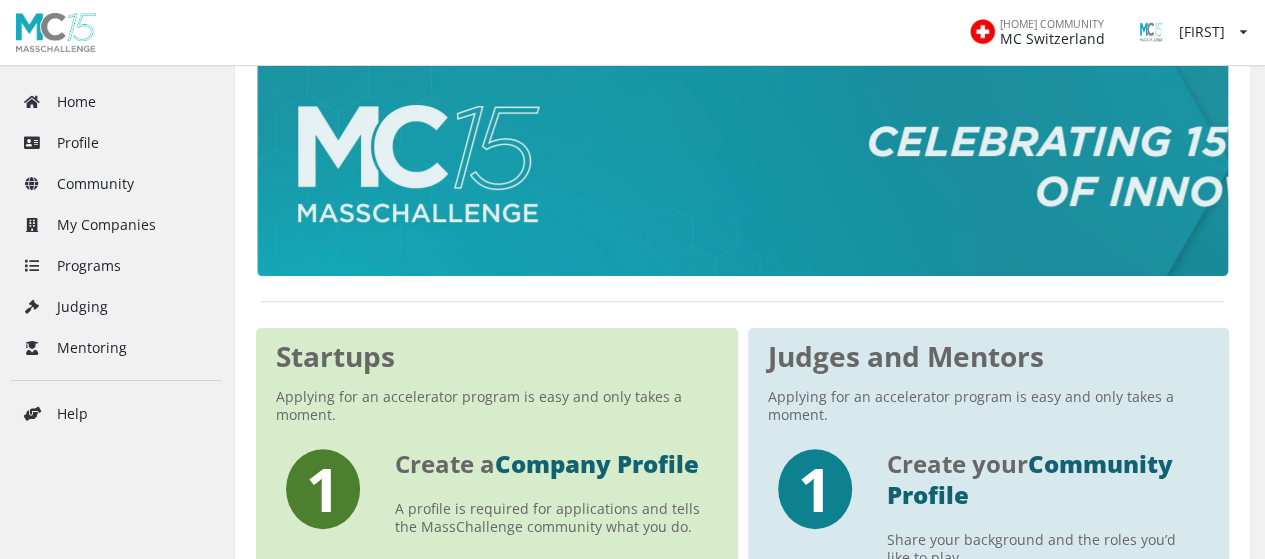 scroll, scrollTop: 0, scrollLeft: 0, axis: both 